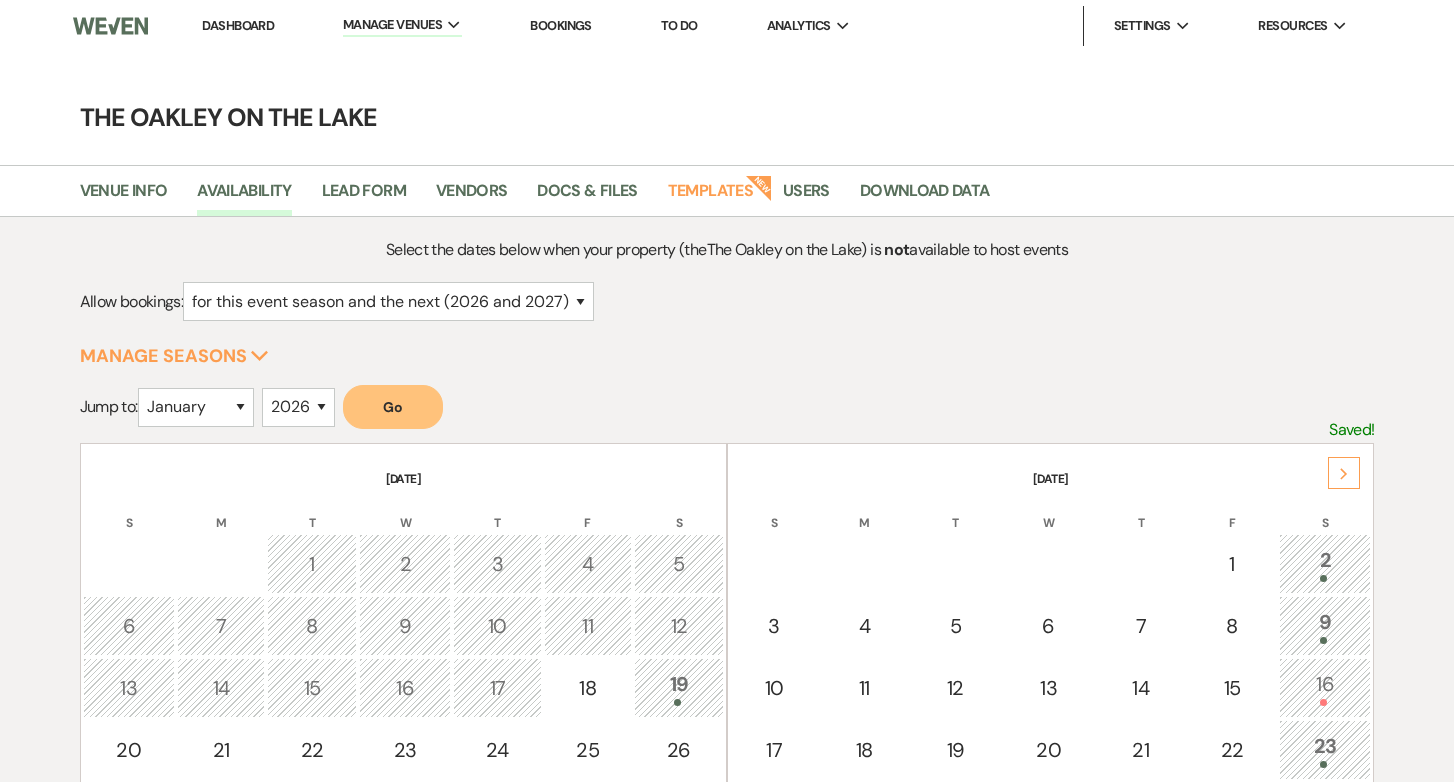 scroll, scrollTop: 0, scrollLeft: 0, axis: both 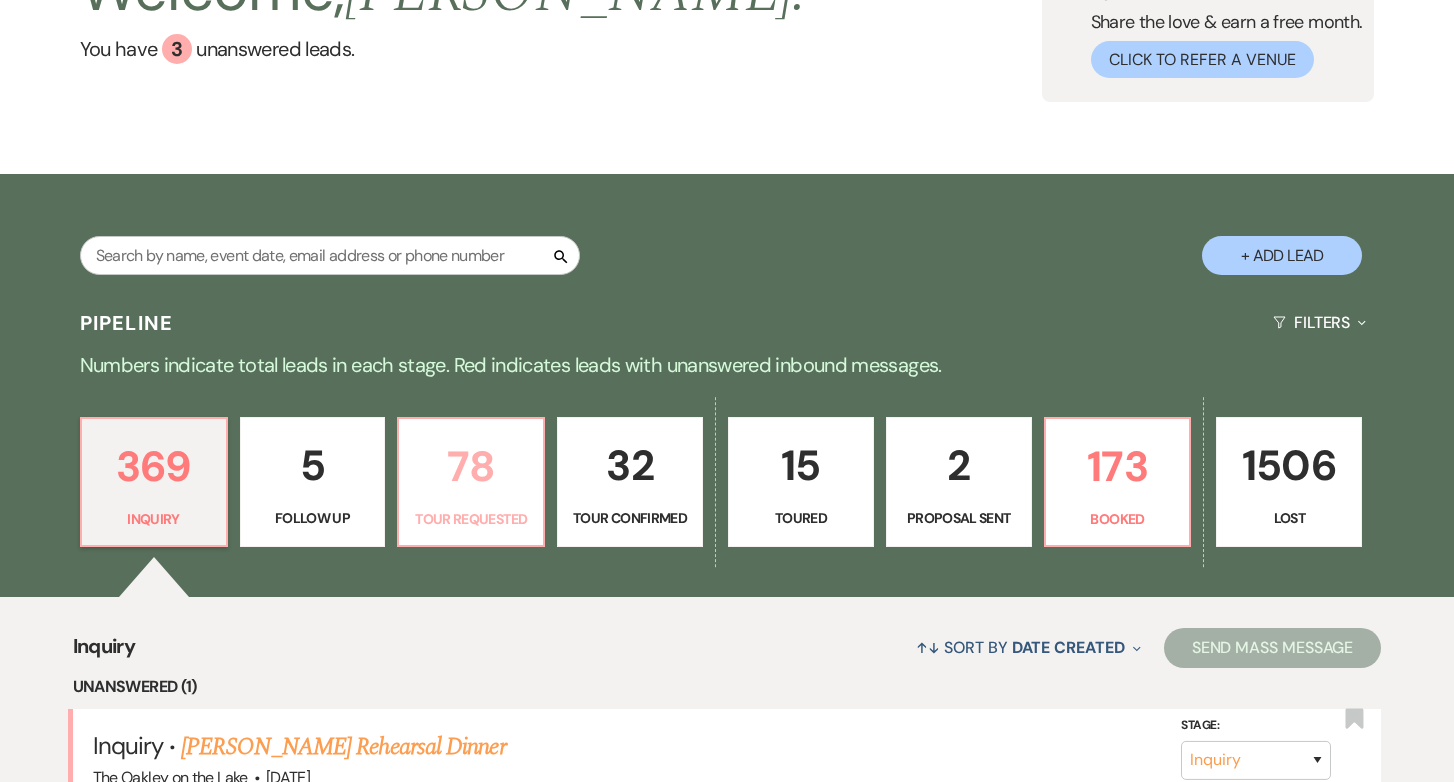 click on "78 Tour Requested" at bounding box center [471, 482] 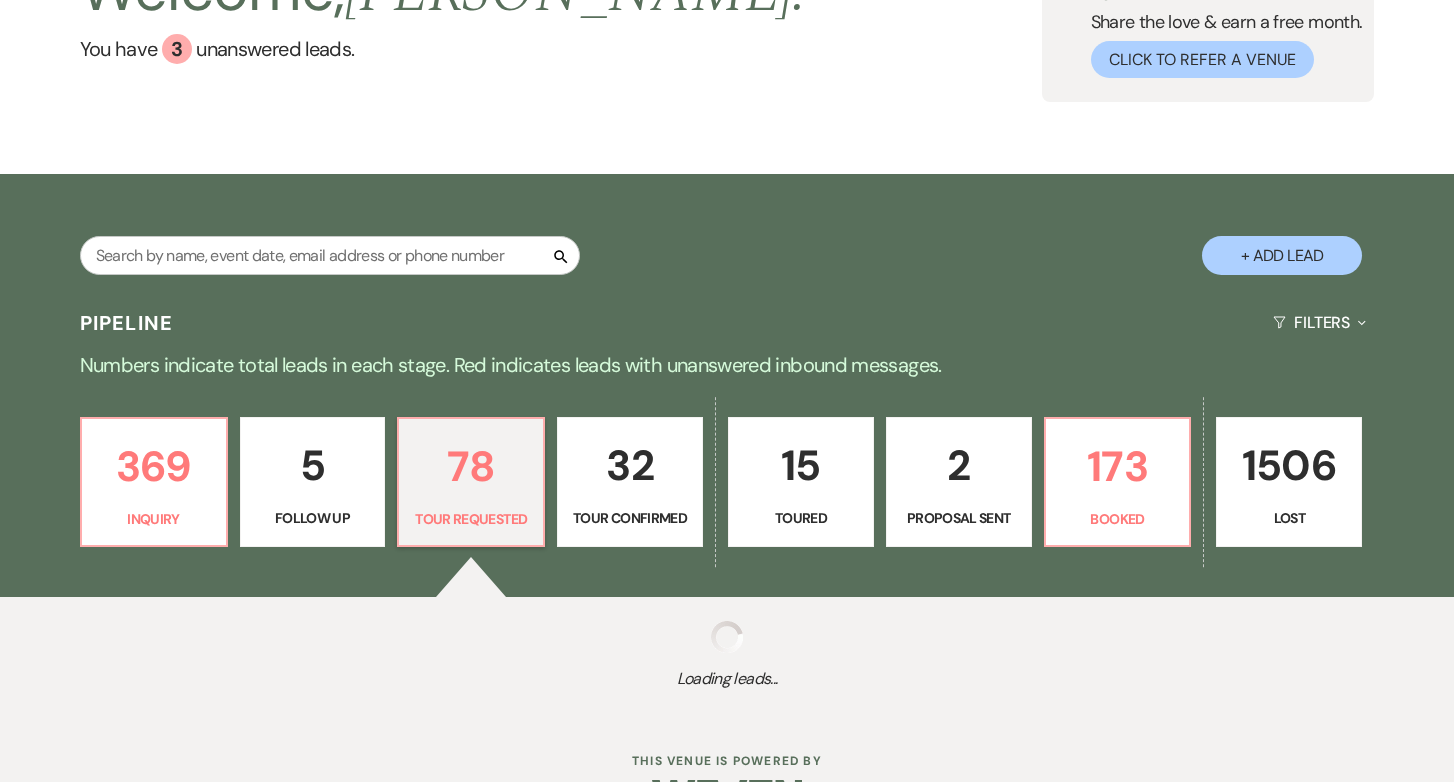 select on "2" 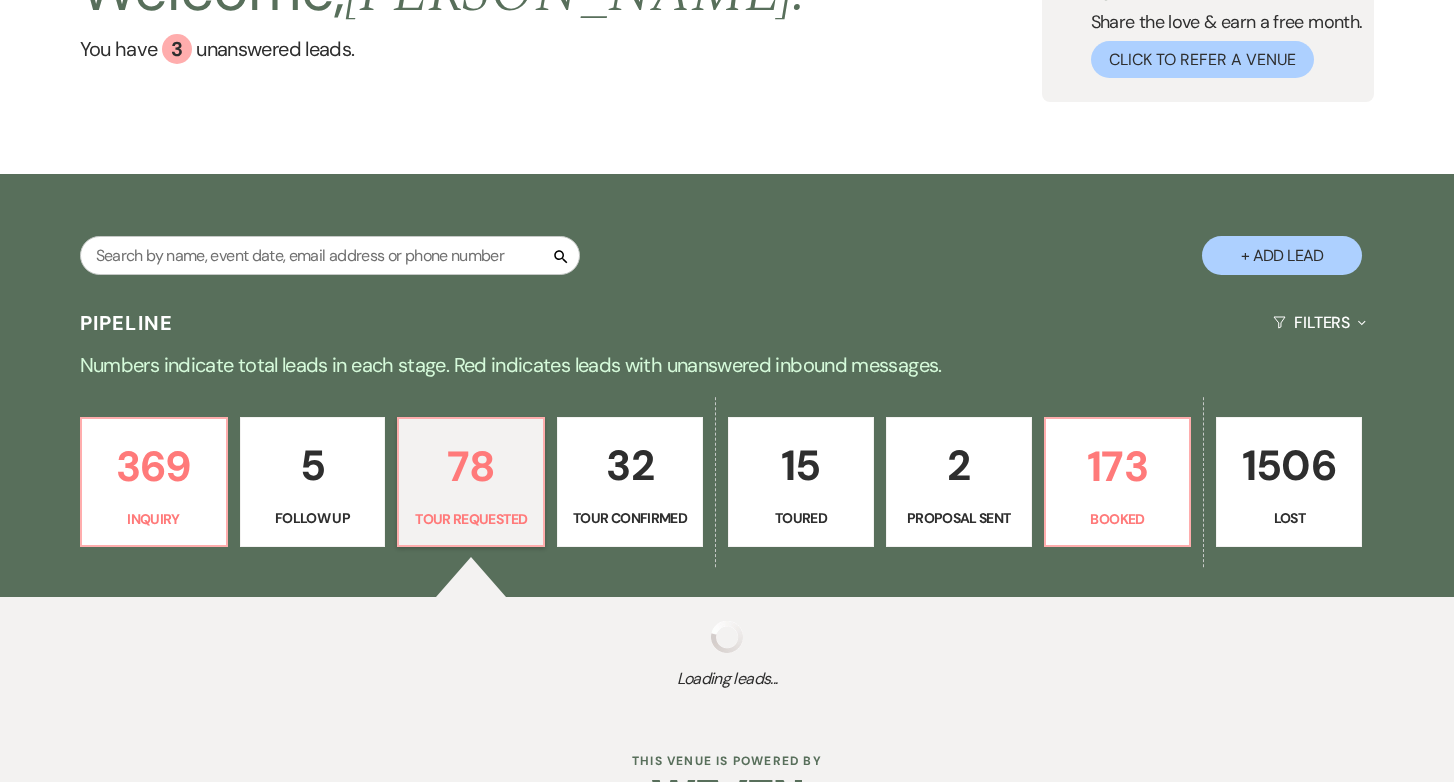 select on "2" 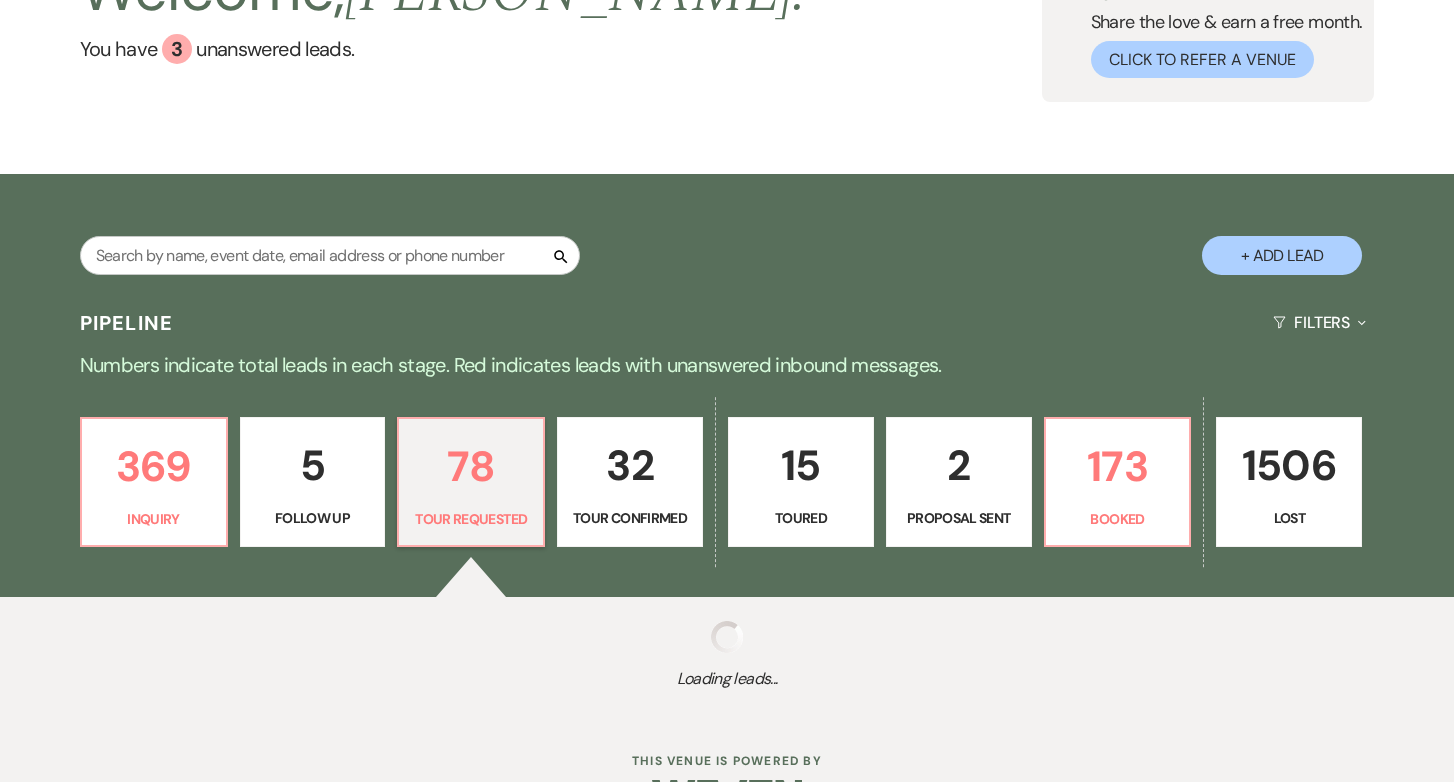 select on "2" 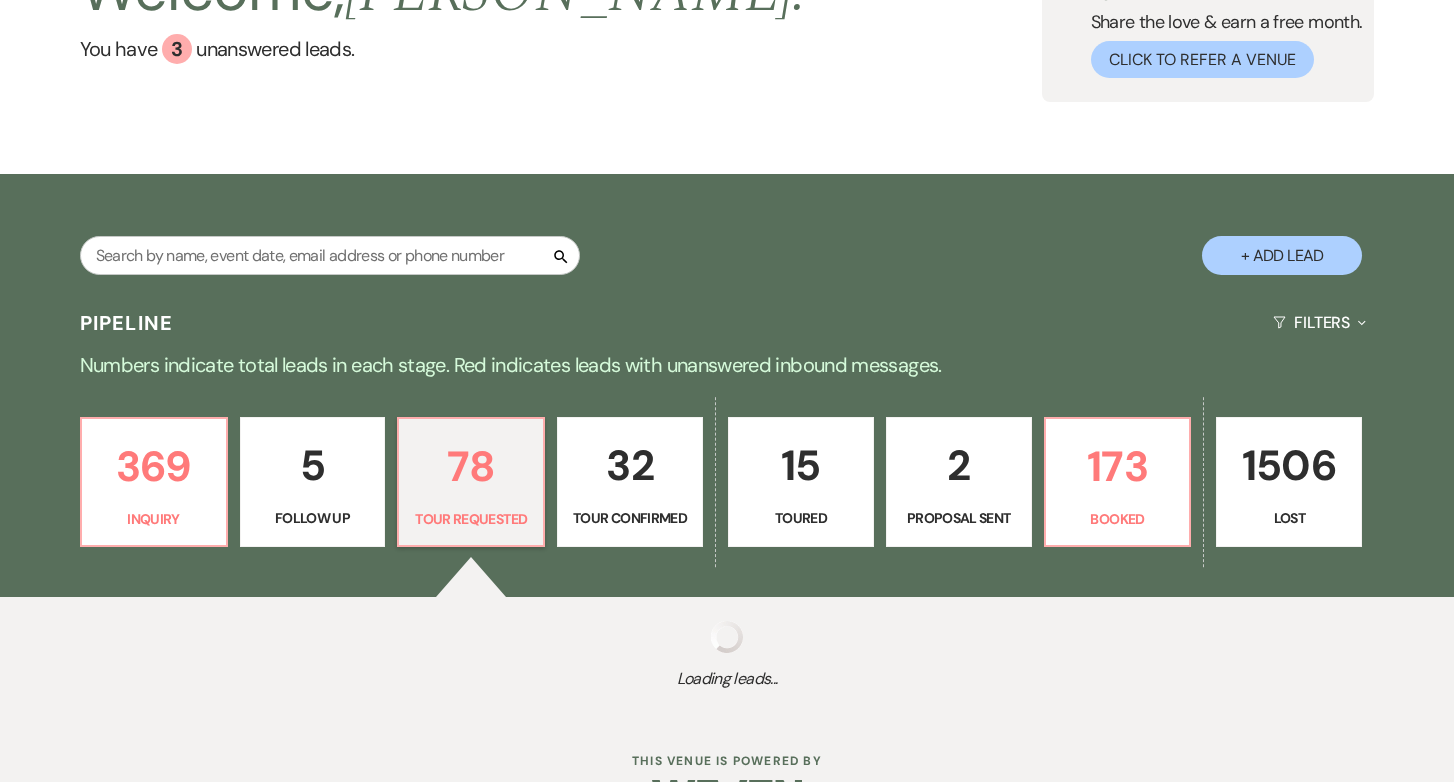 select on "2" 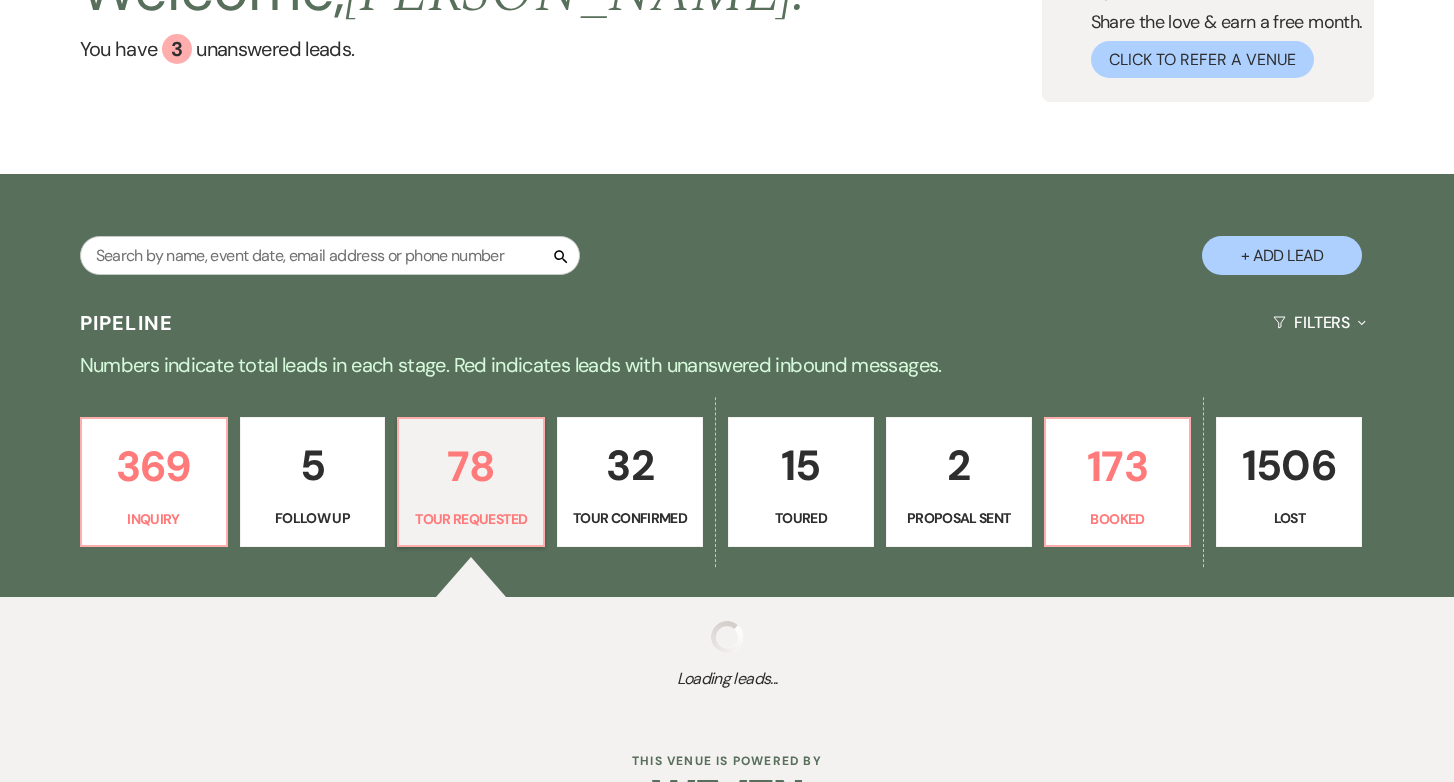 select on "2" 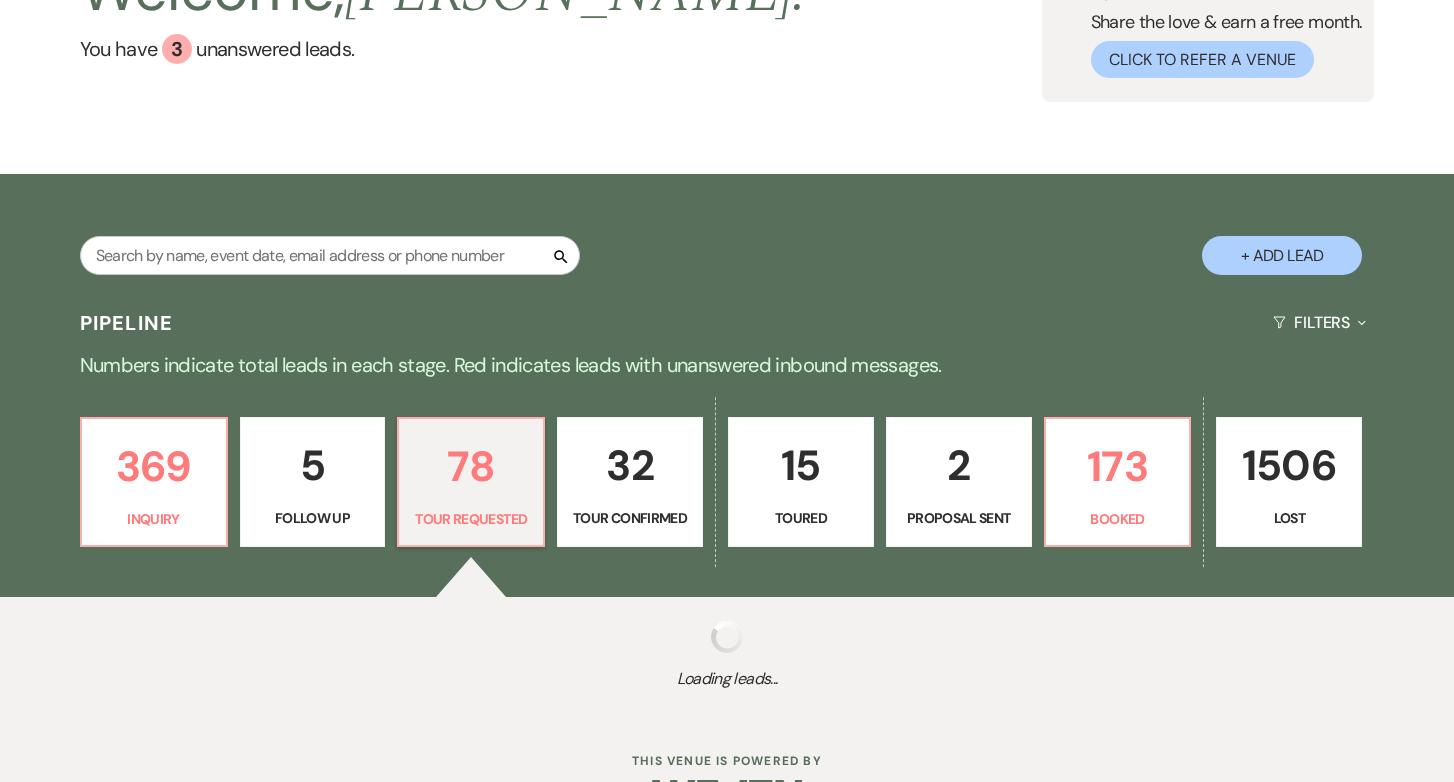 select on "2" 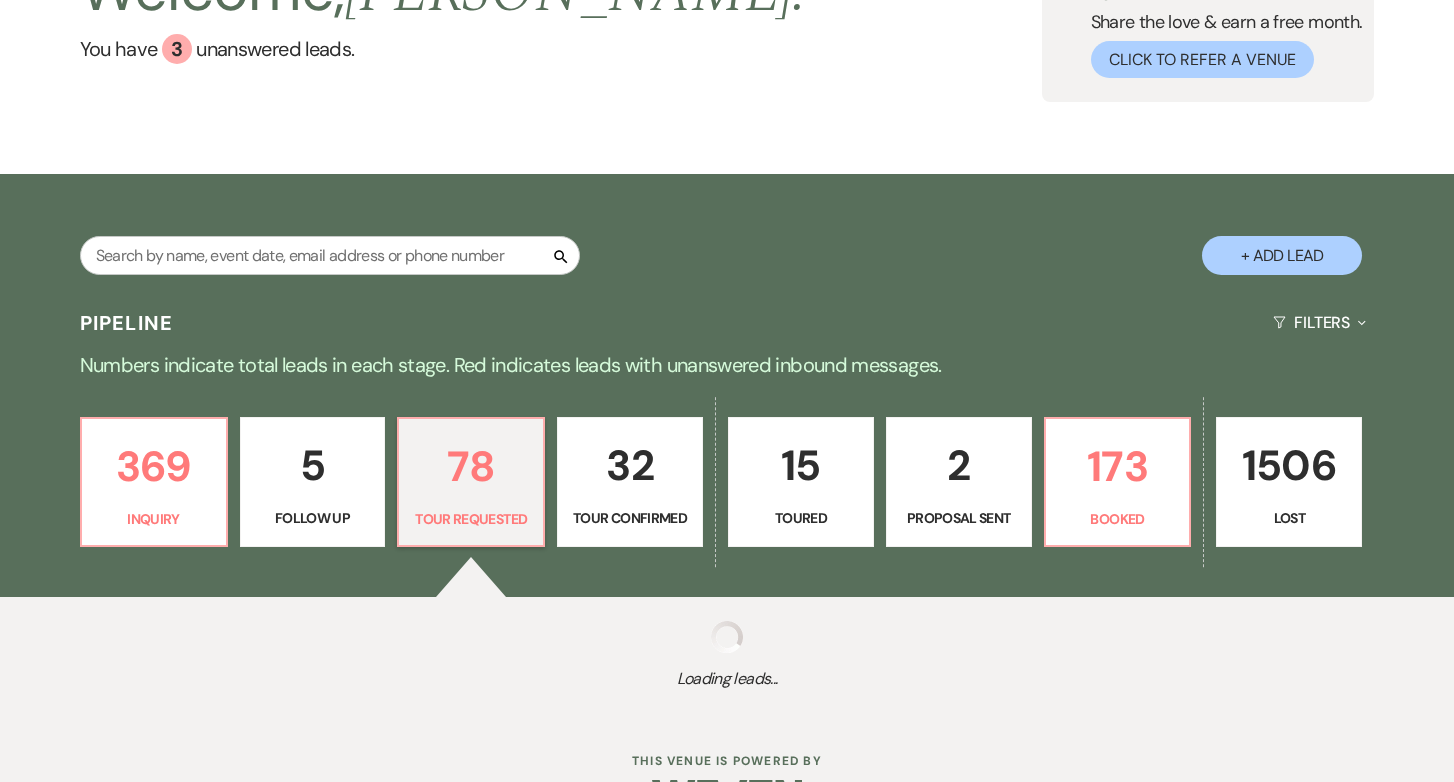 select on "2" 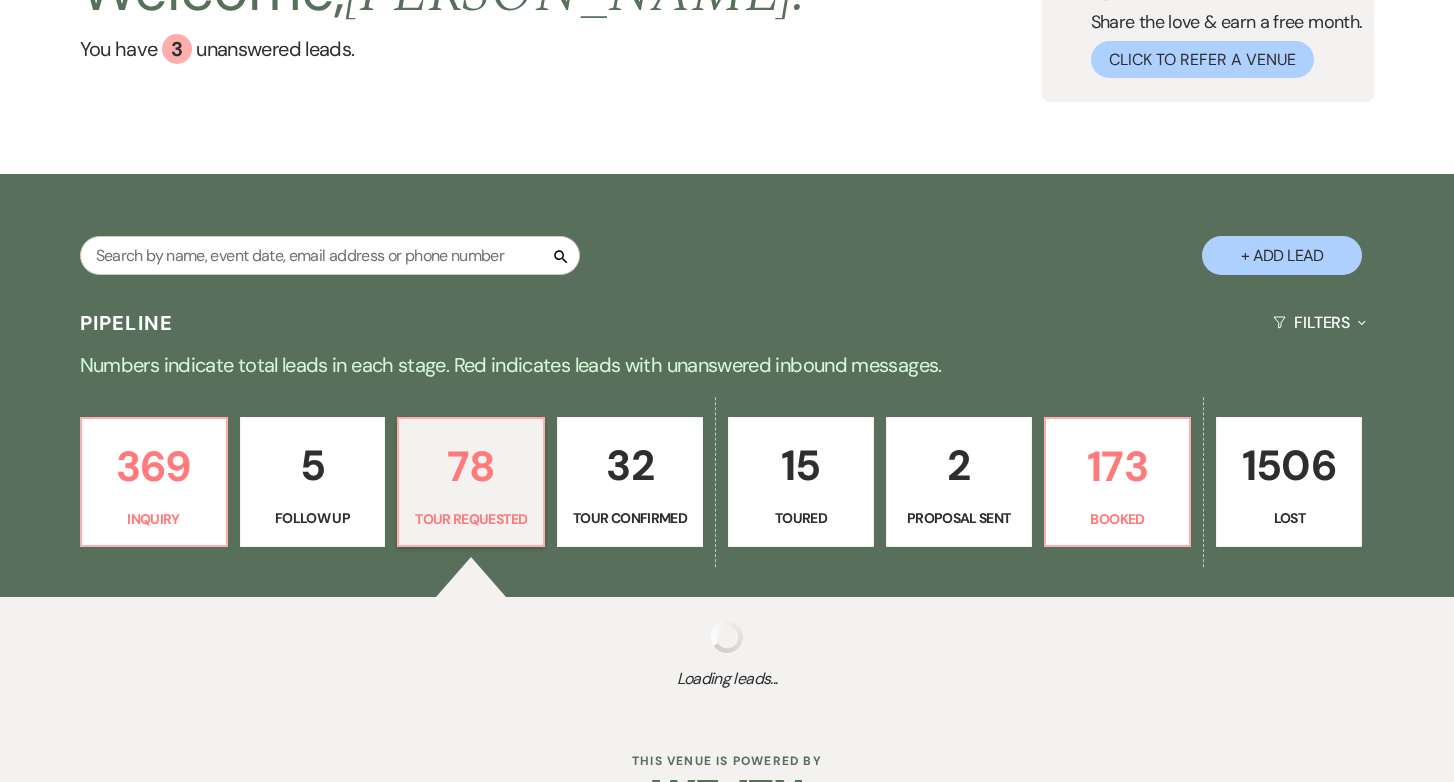 select on "2" 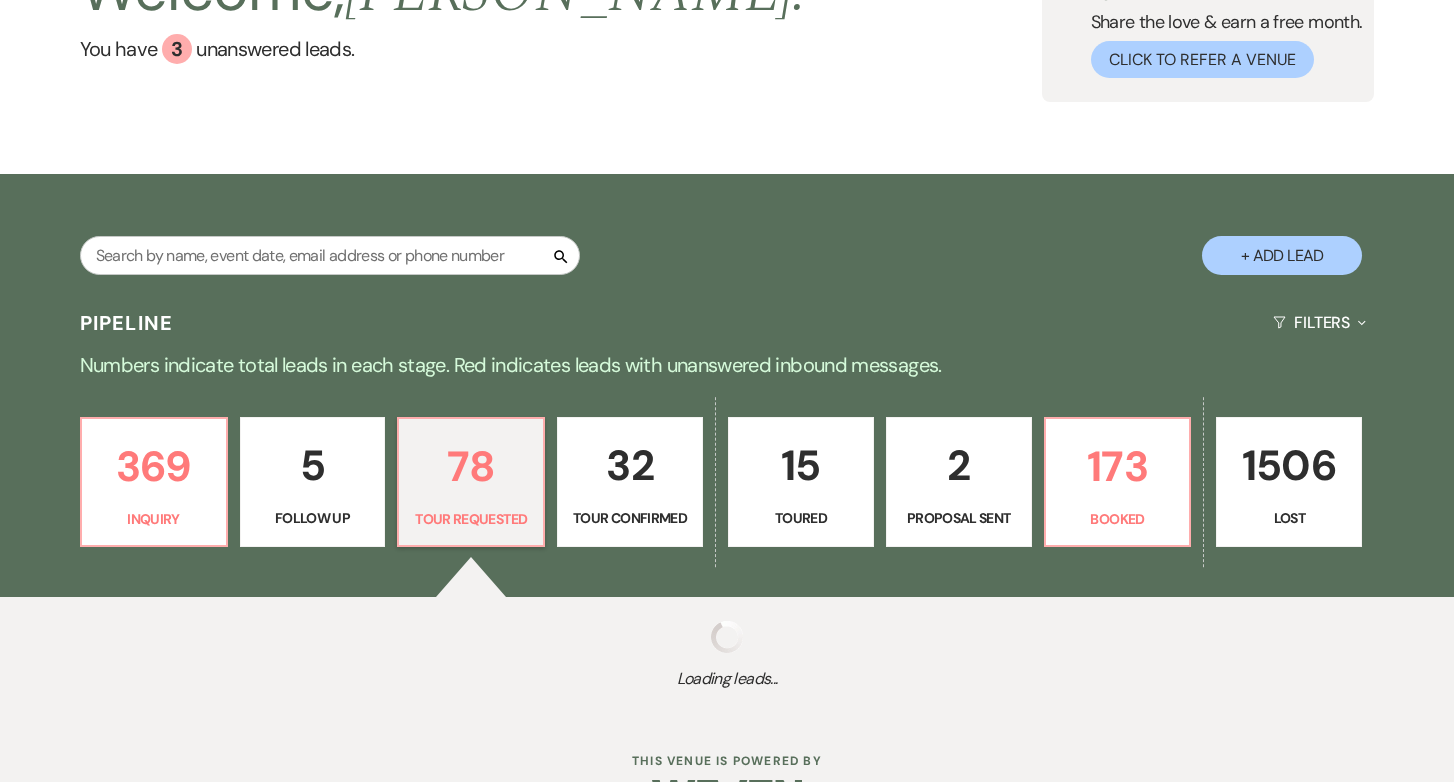 select on "2" 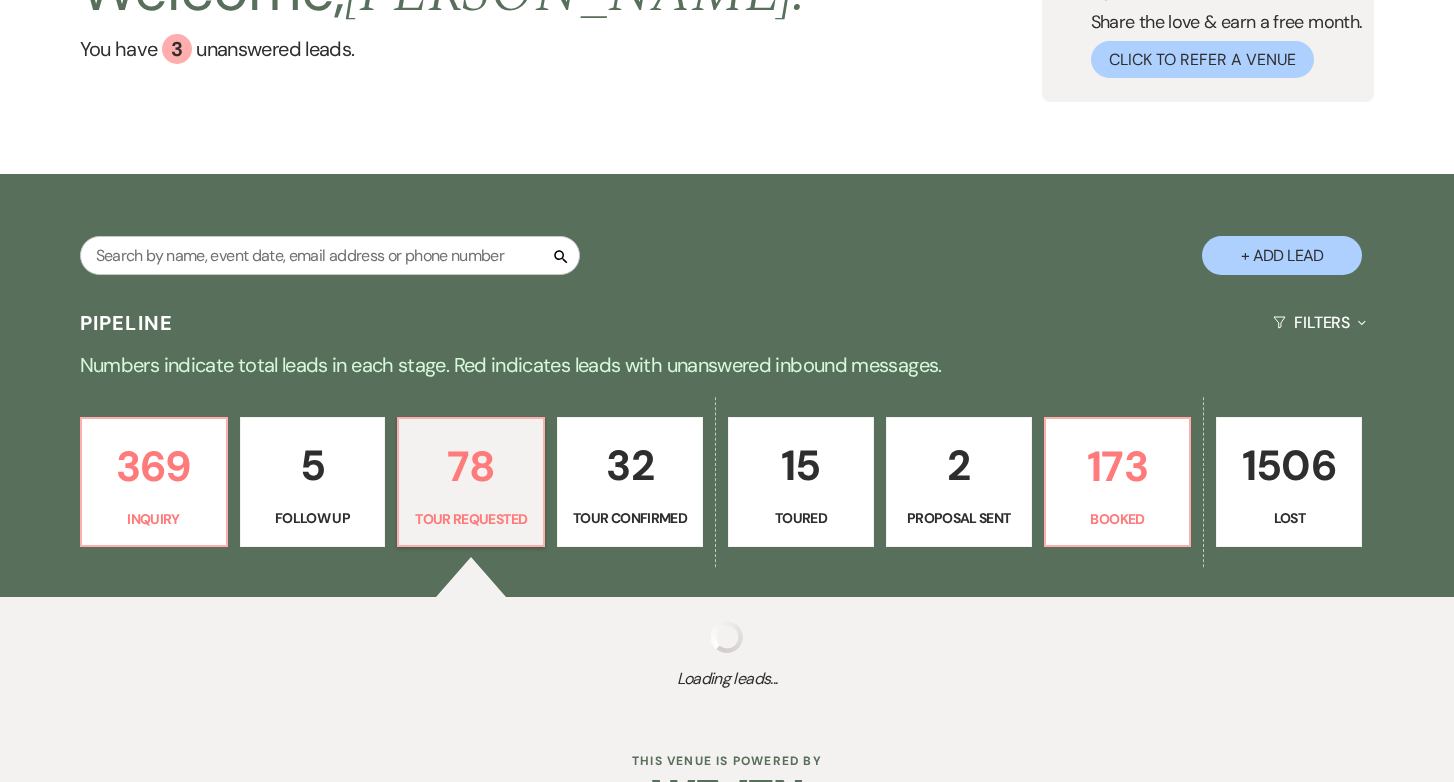 select on "2" 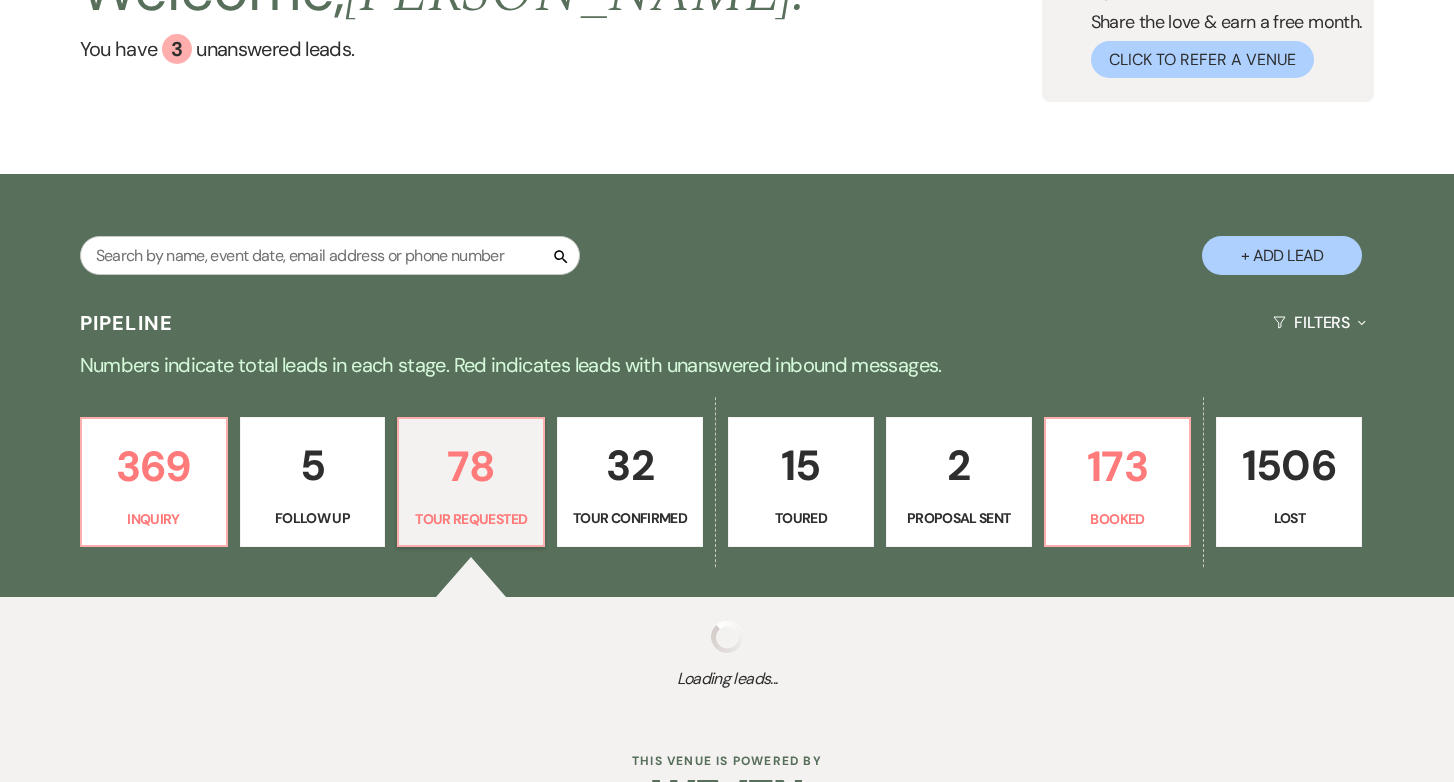select on "2" 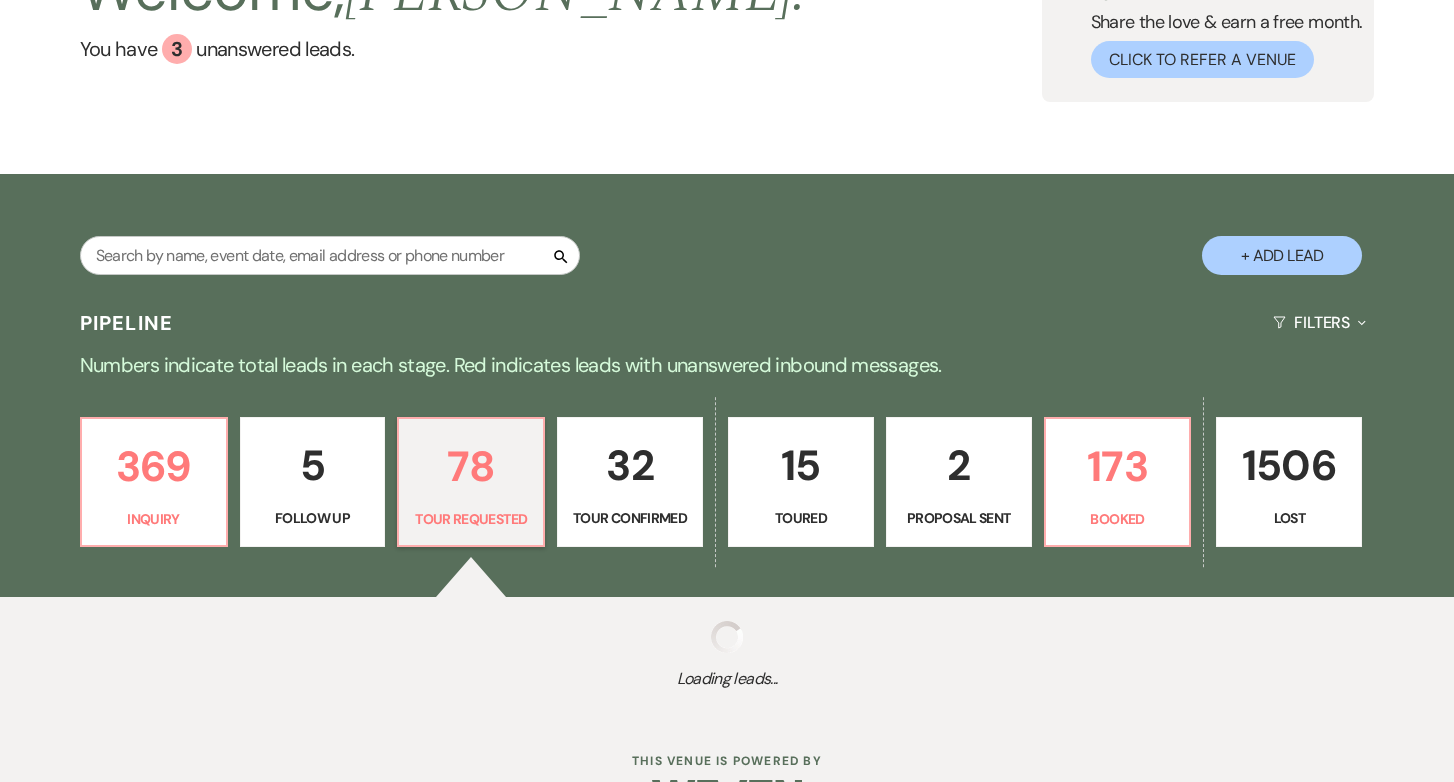 select on "2" 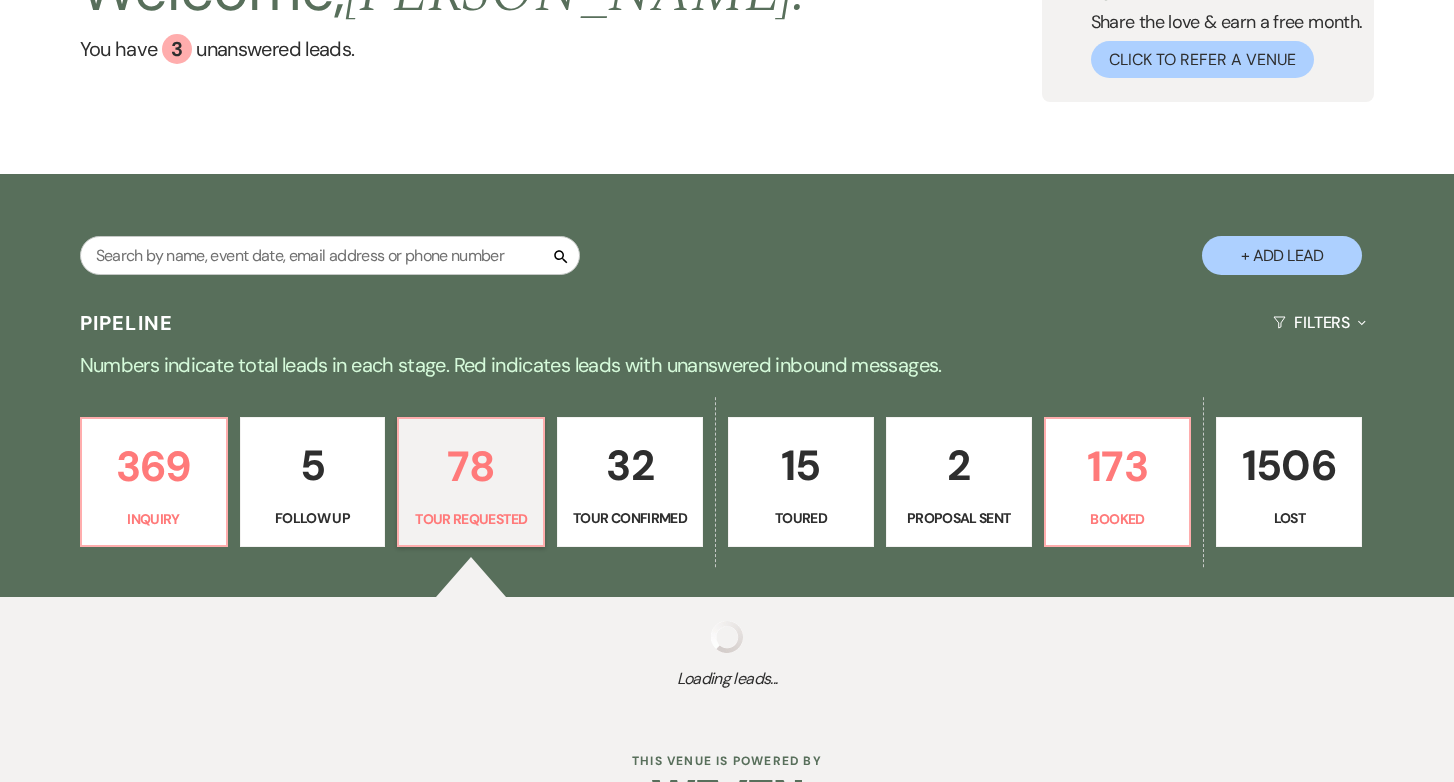 select on "2" 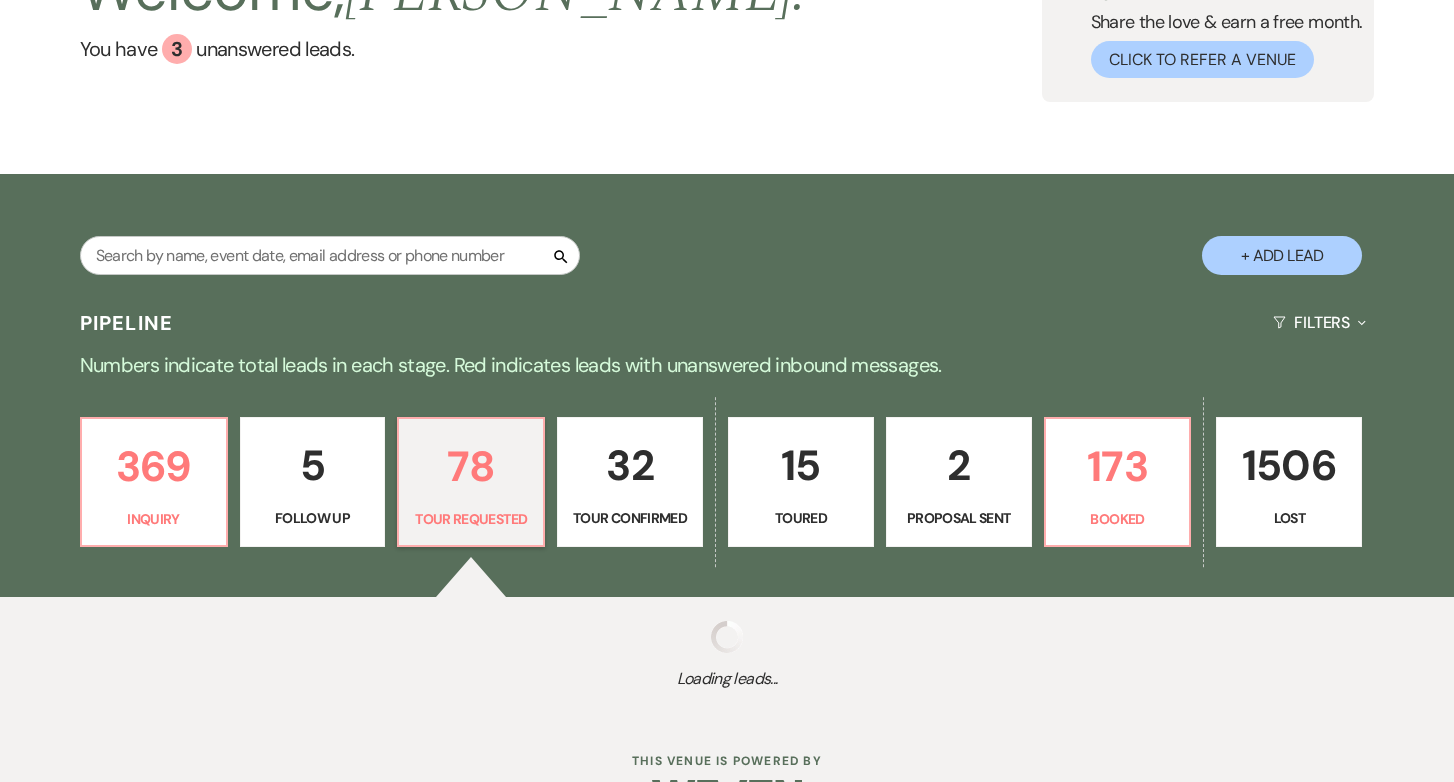 select on "2" 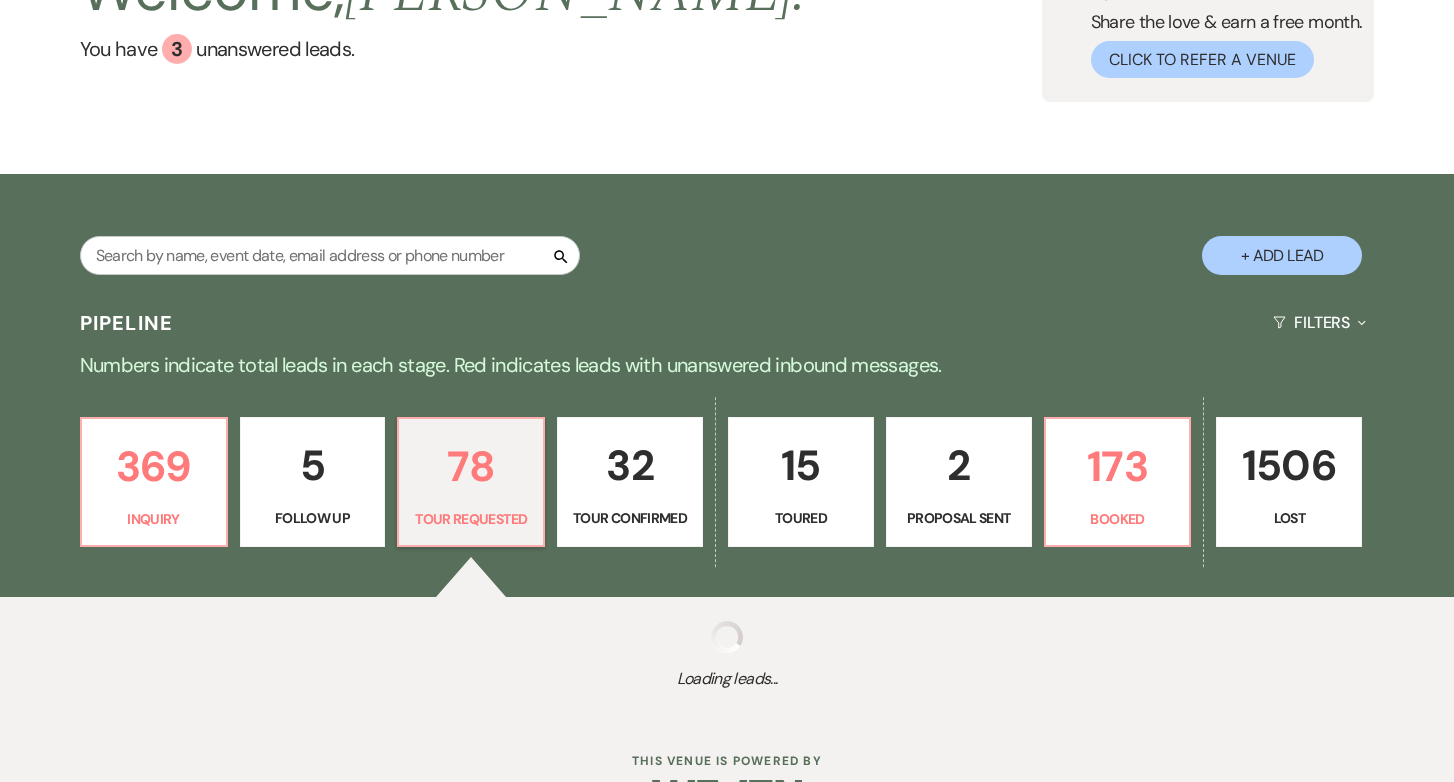 select on "2" 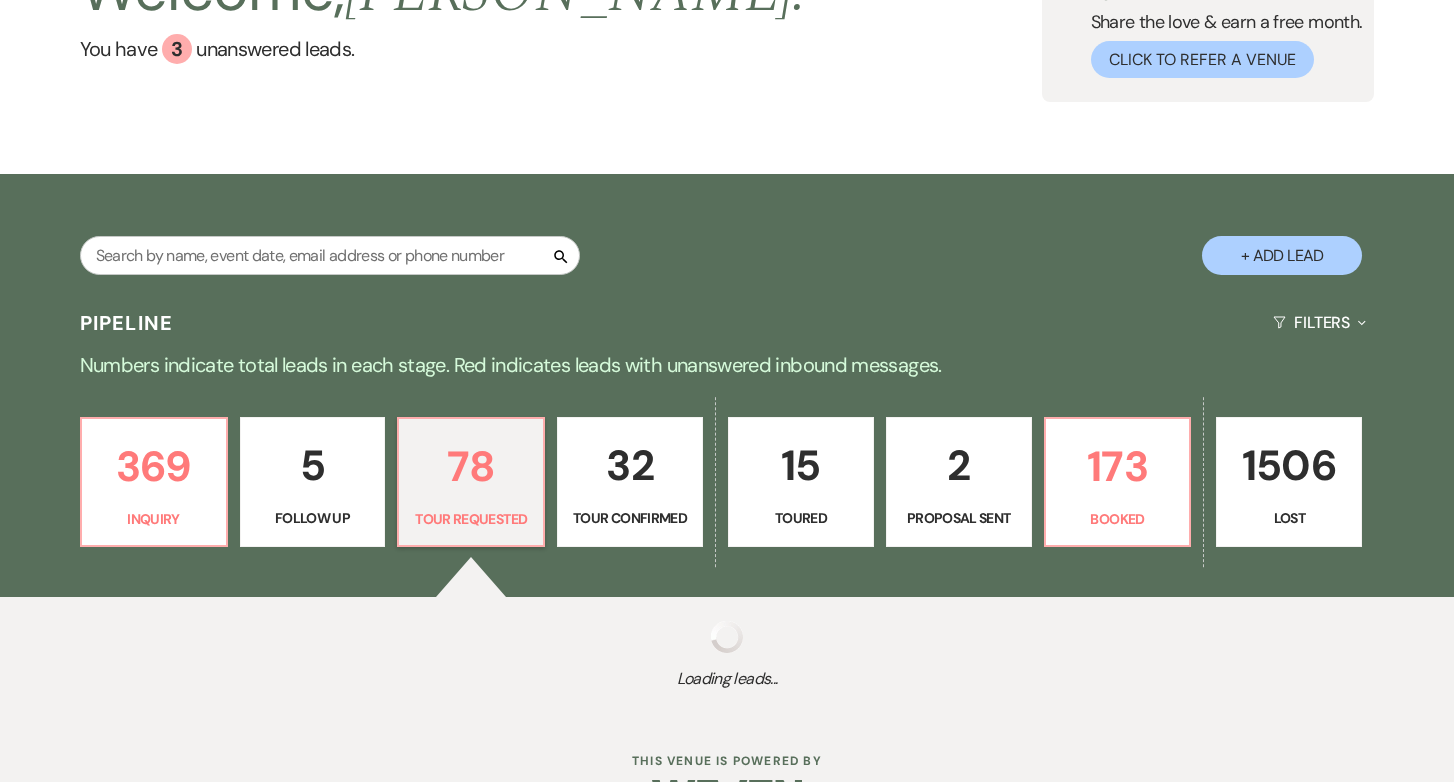 select on "2" 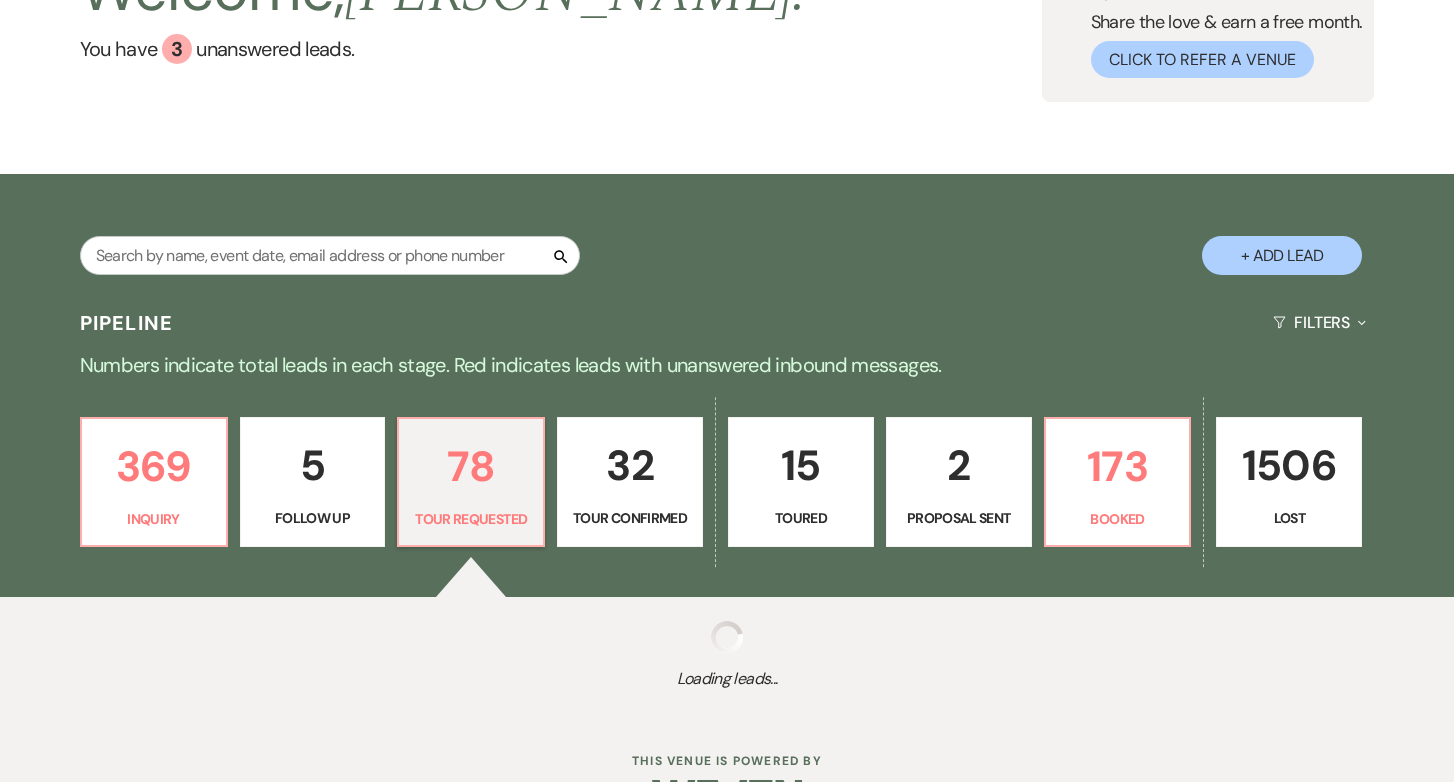 select on "2" 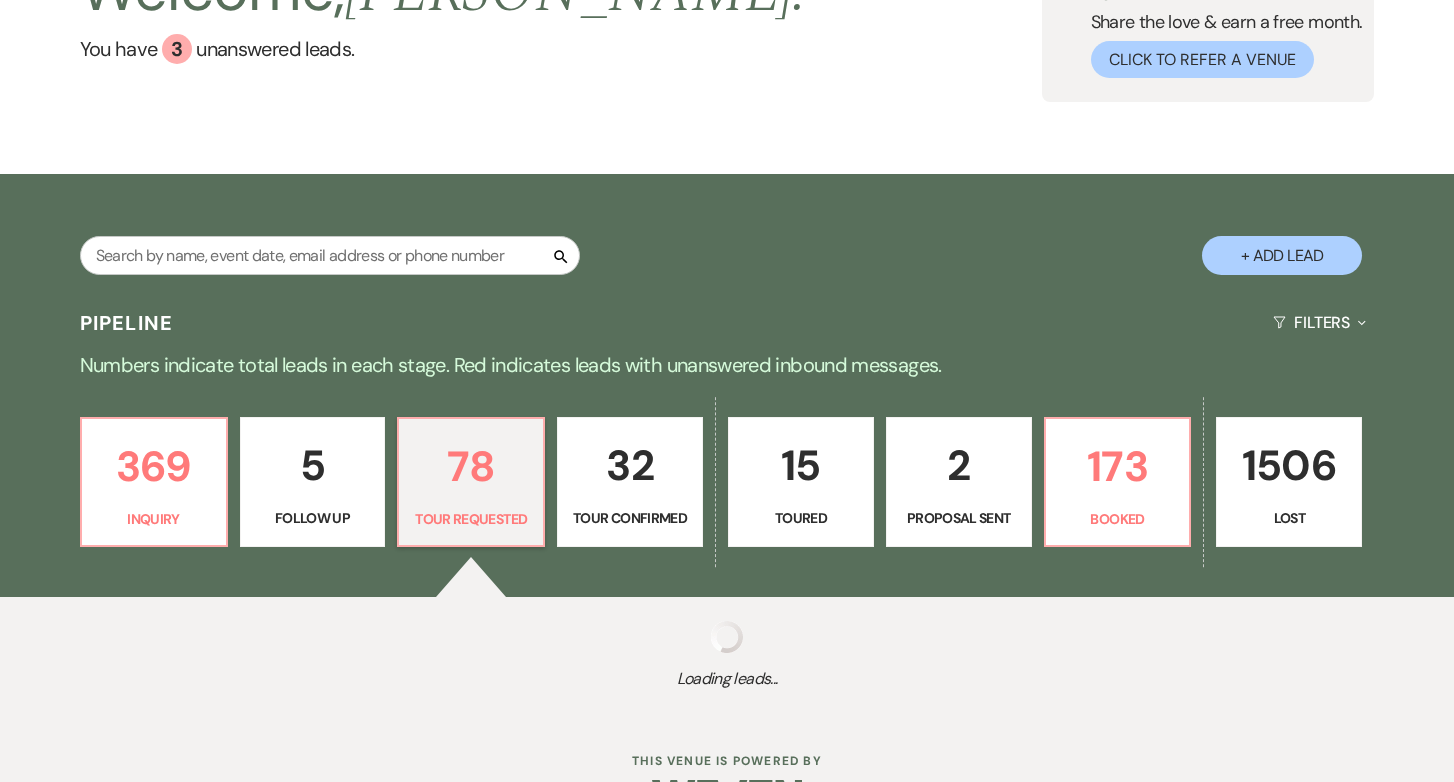 select on "2" 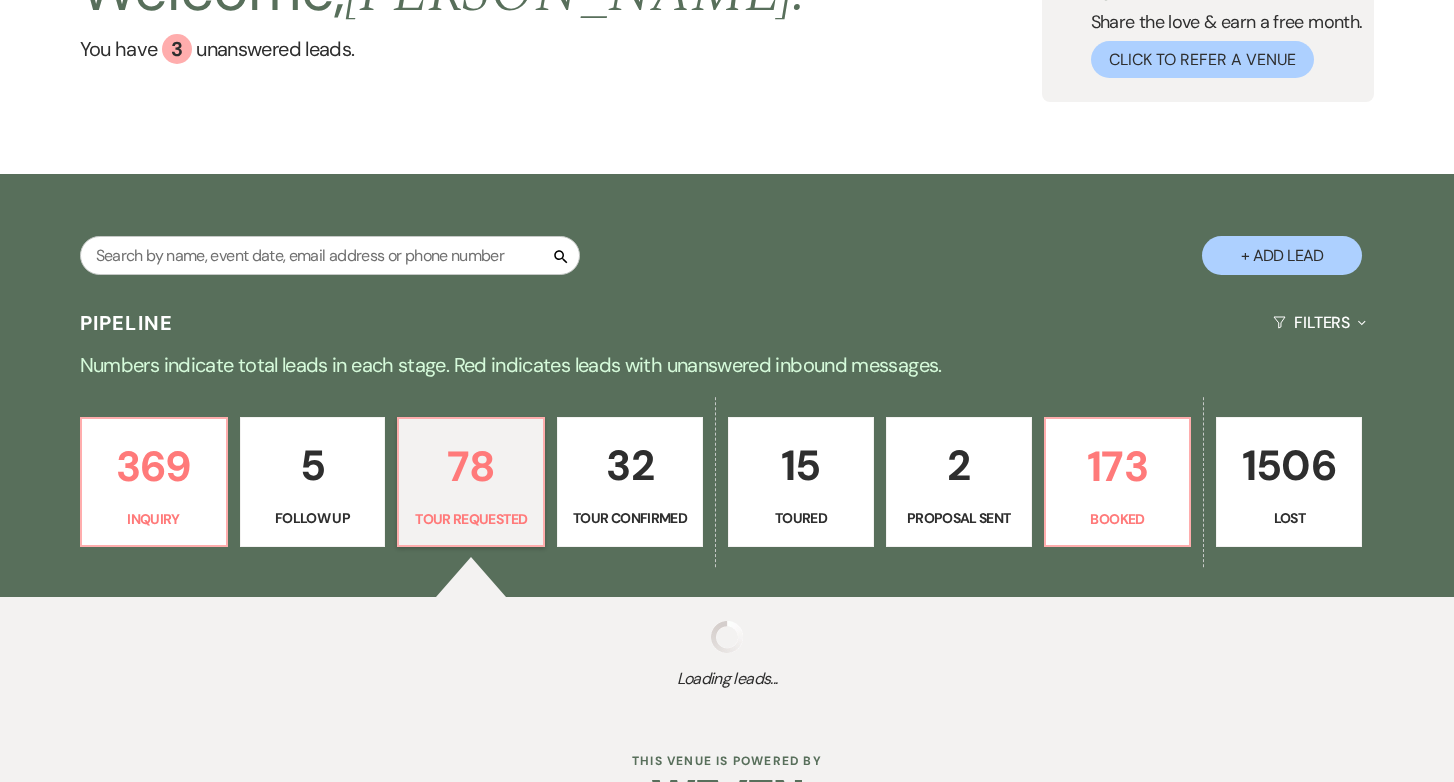 select on "2" 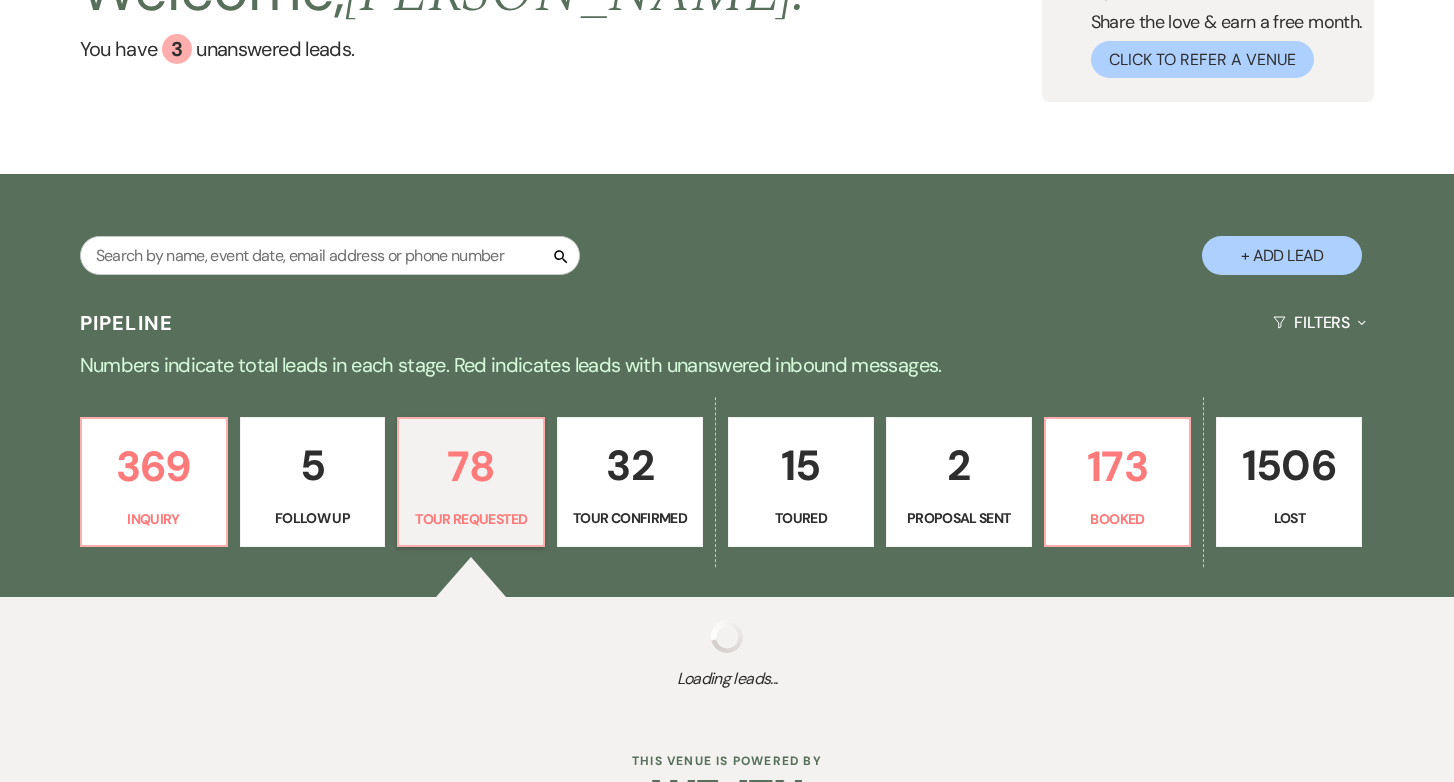 select on "2" 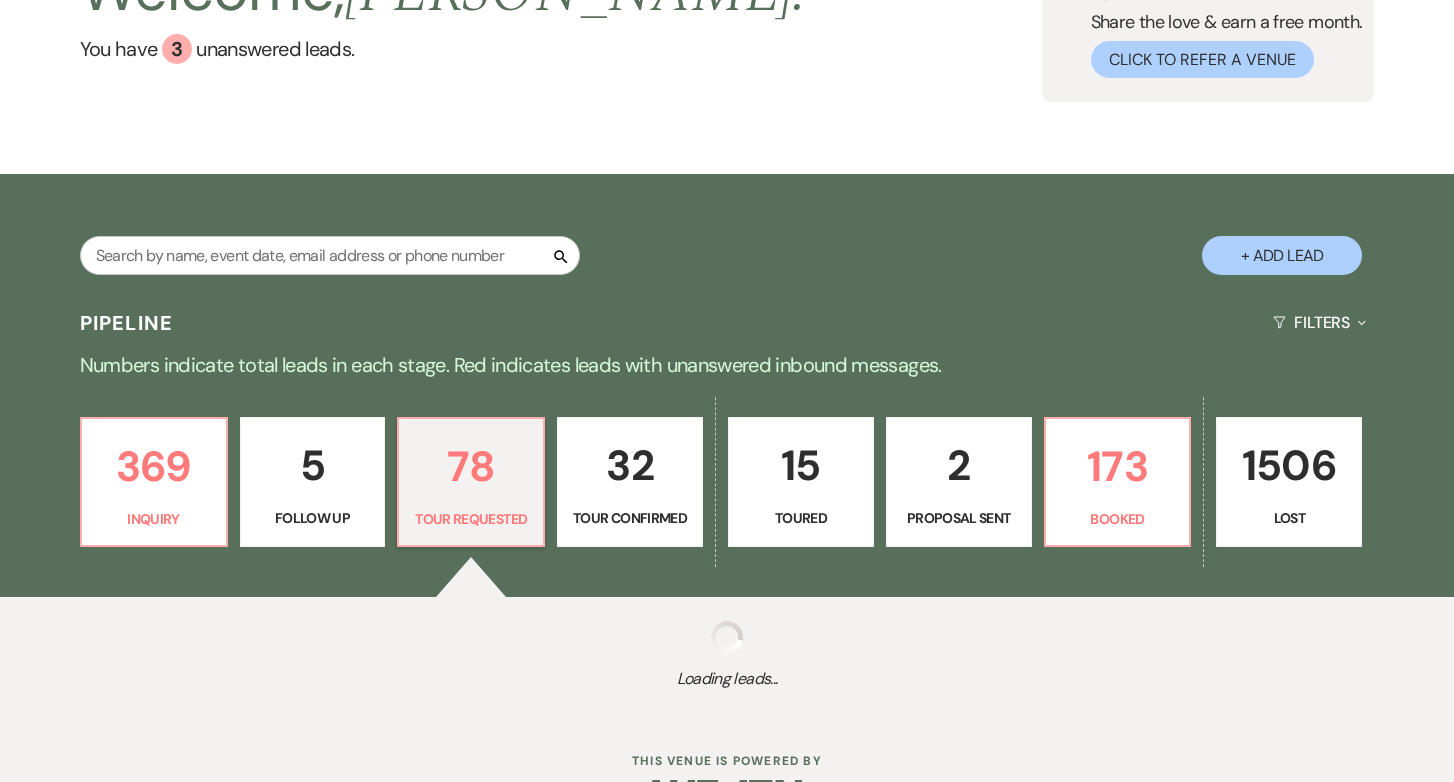 select on "2" 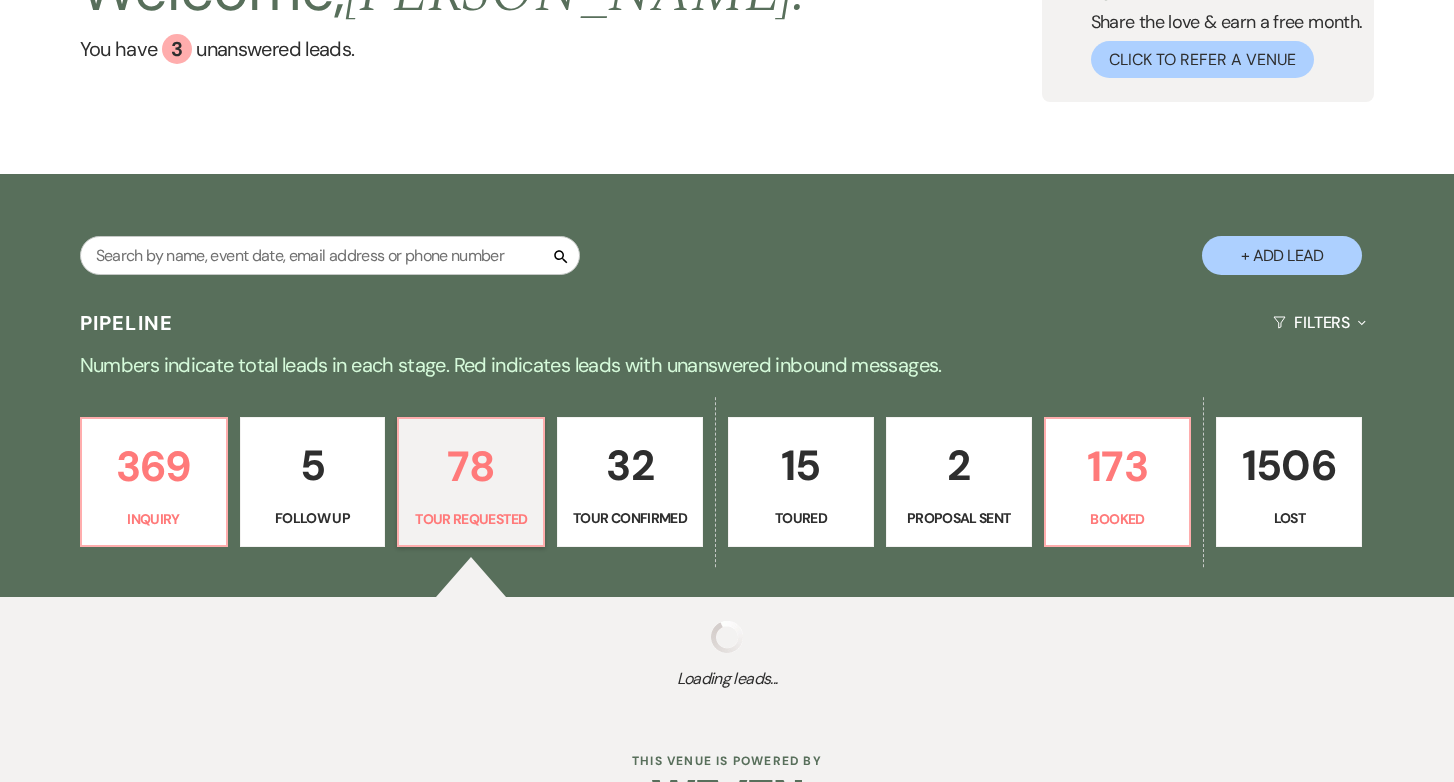 select on "2" 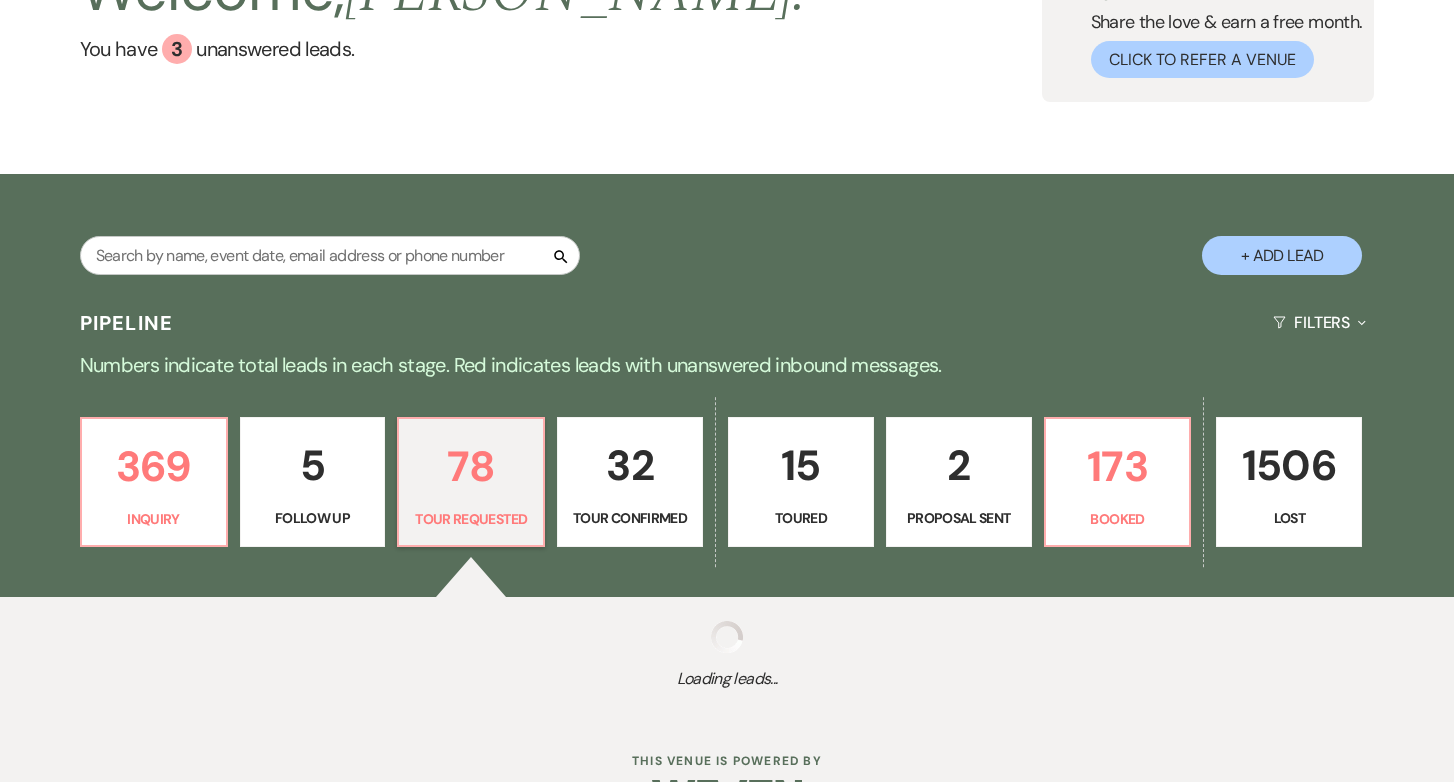 select on "2" 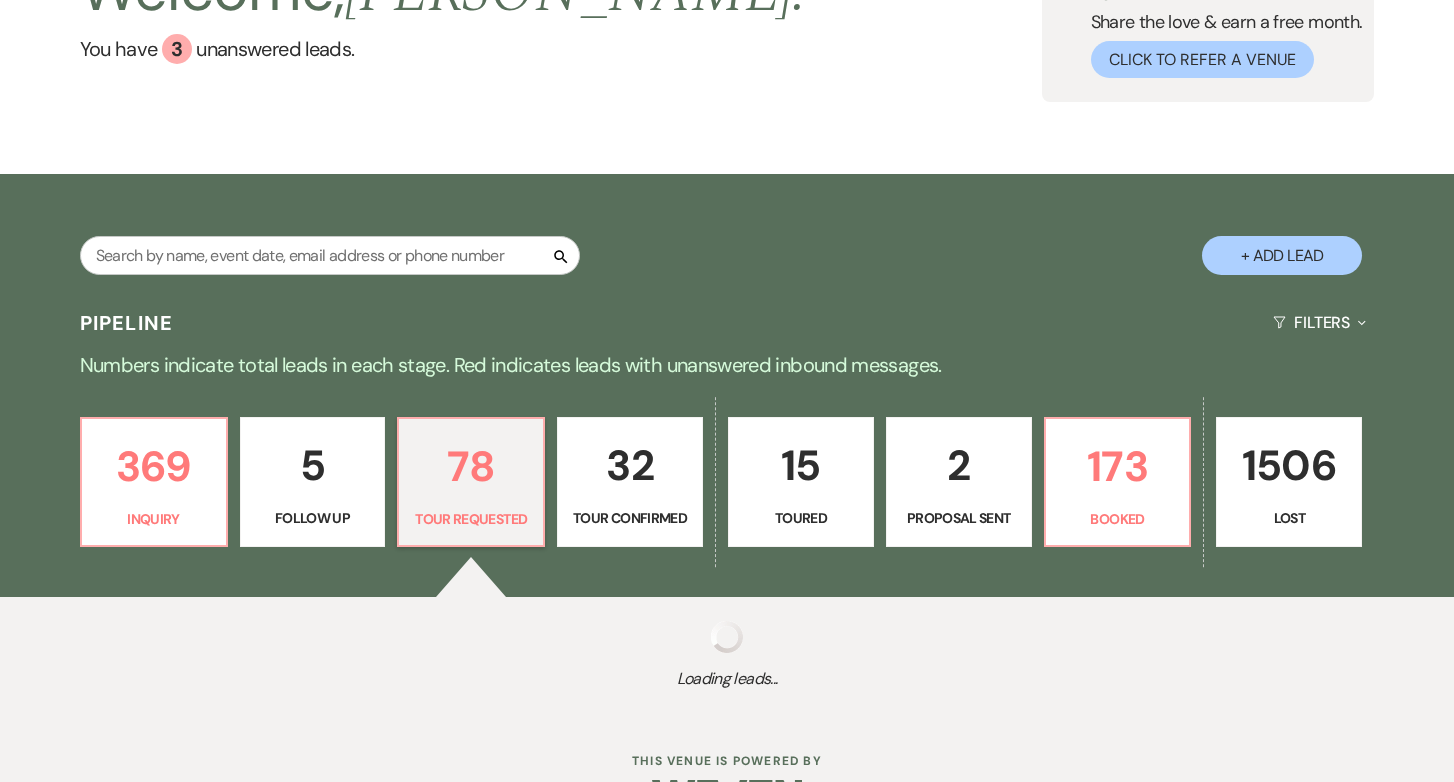 select on "2" 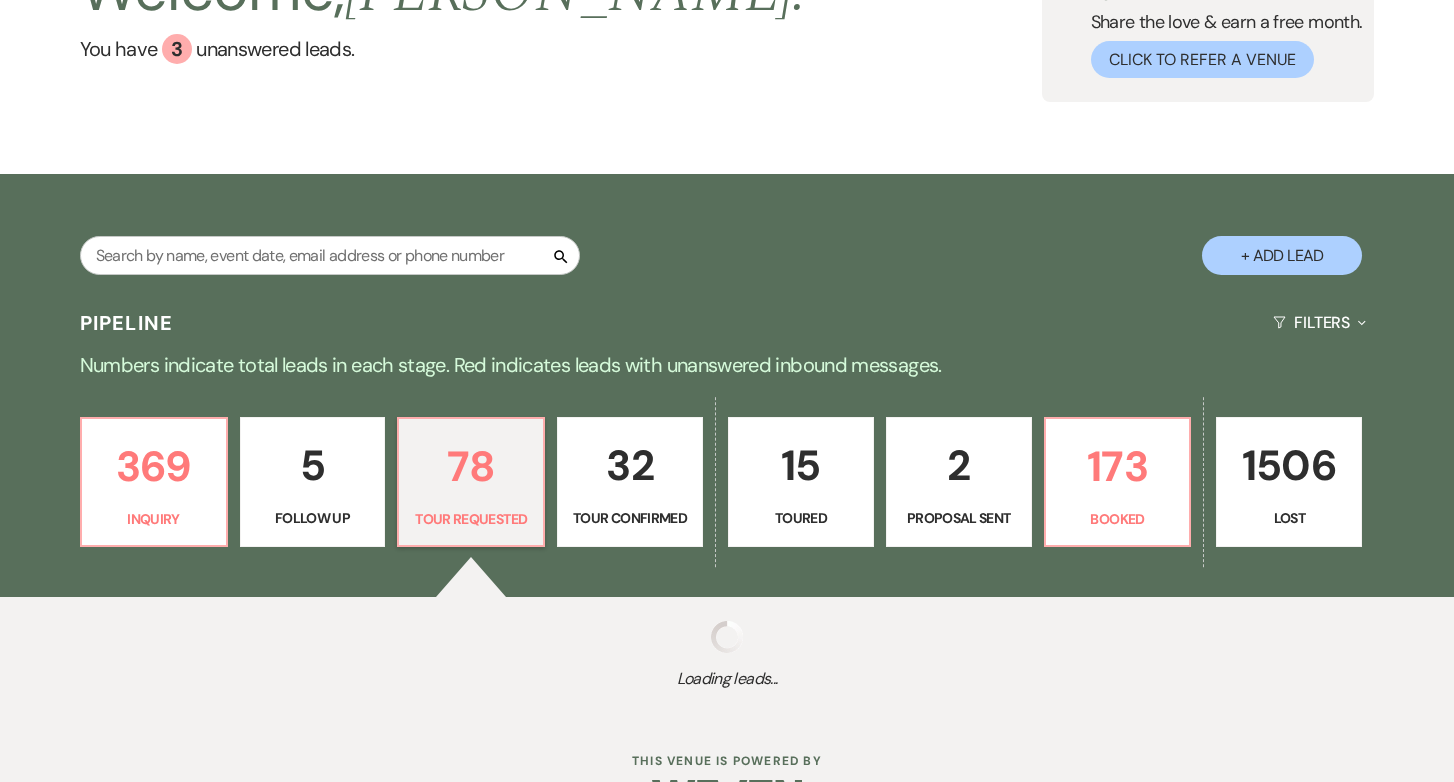 select on "2" 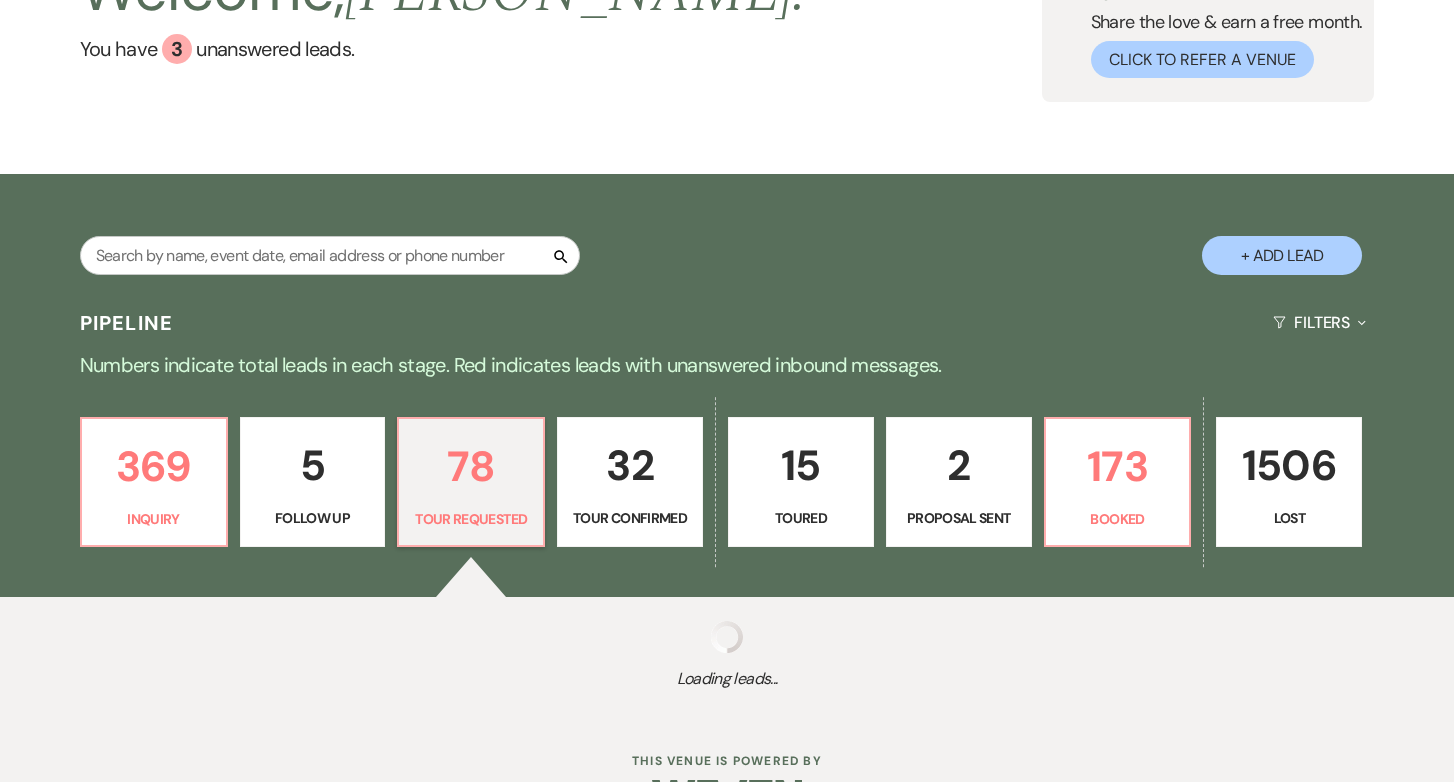 select on "2" 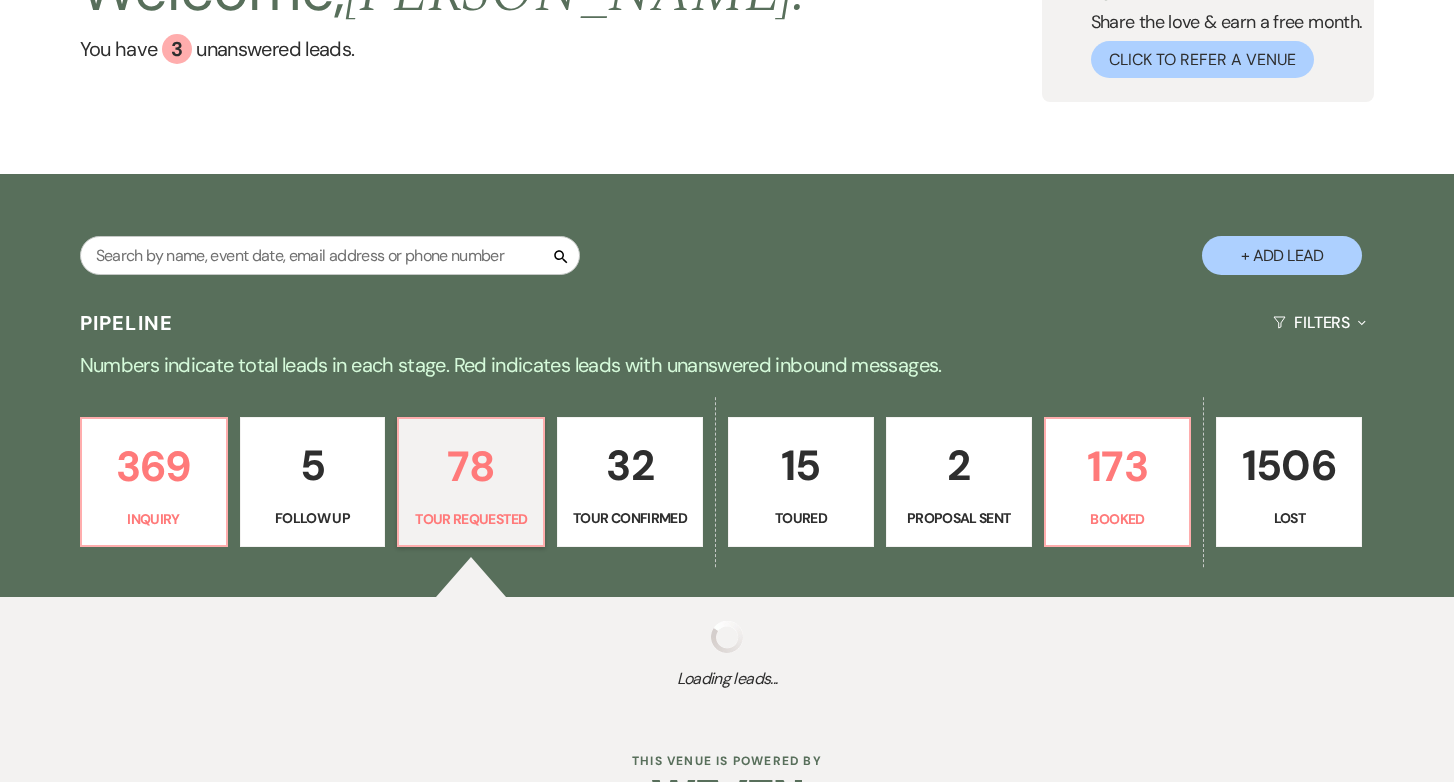 select on "2" 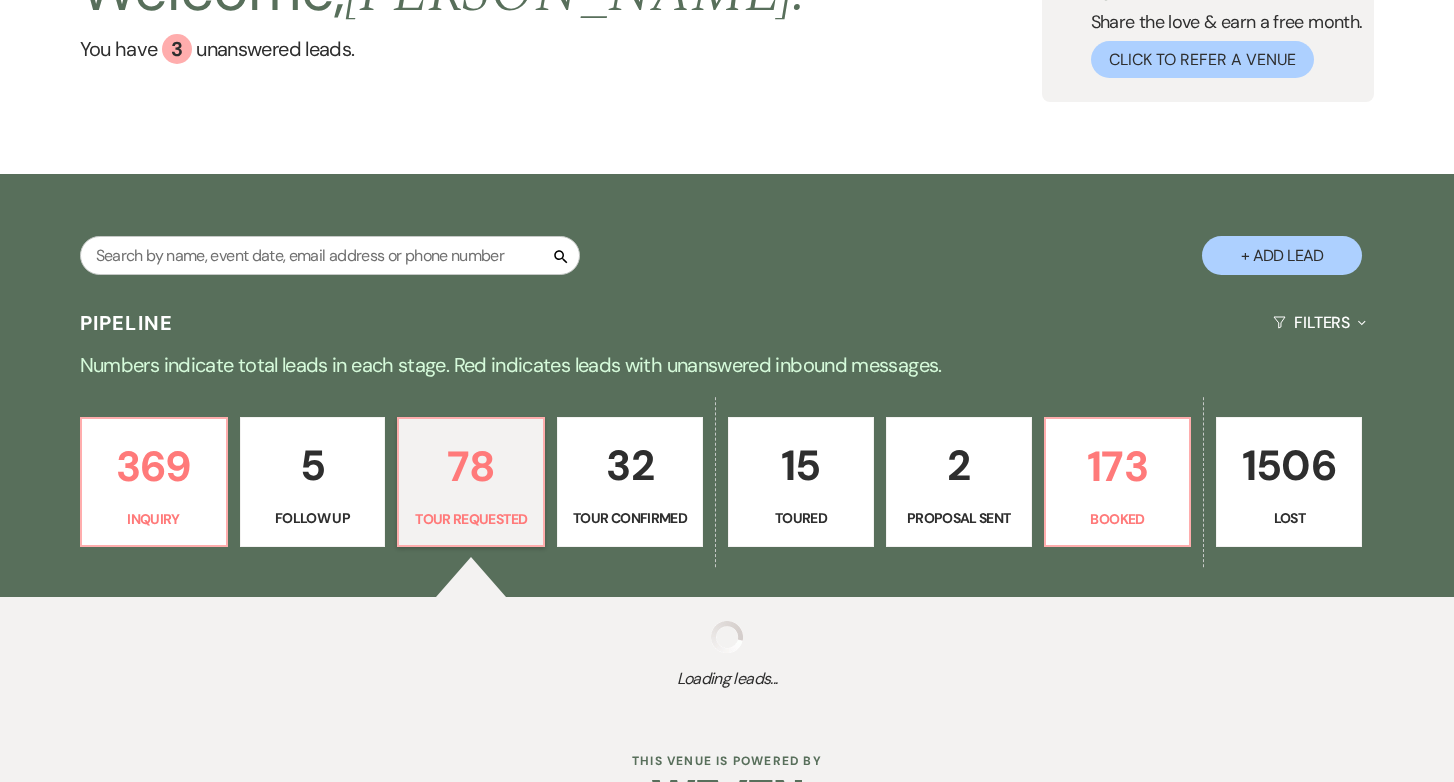 select on "2" 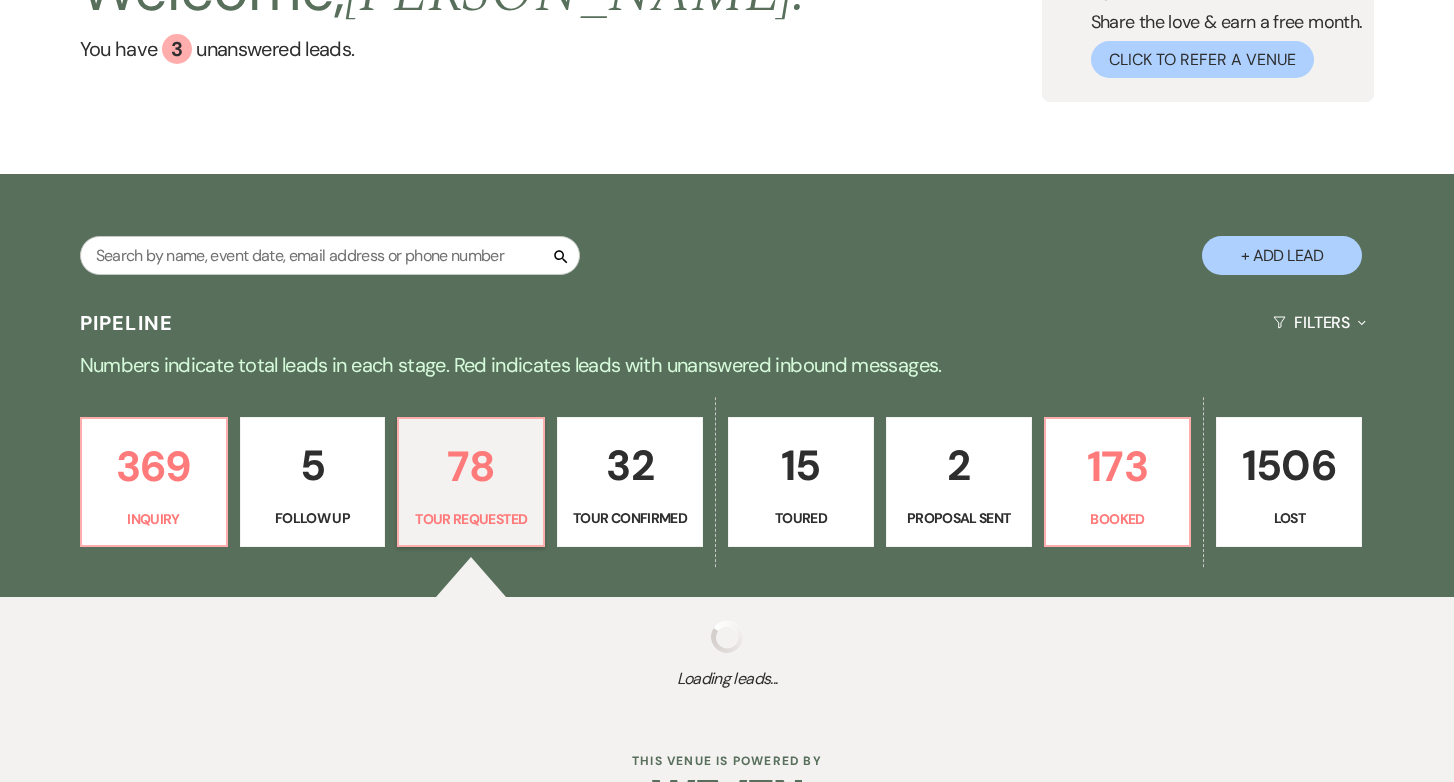 select on "2" 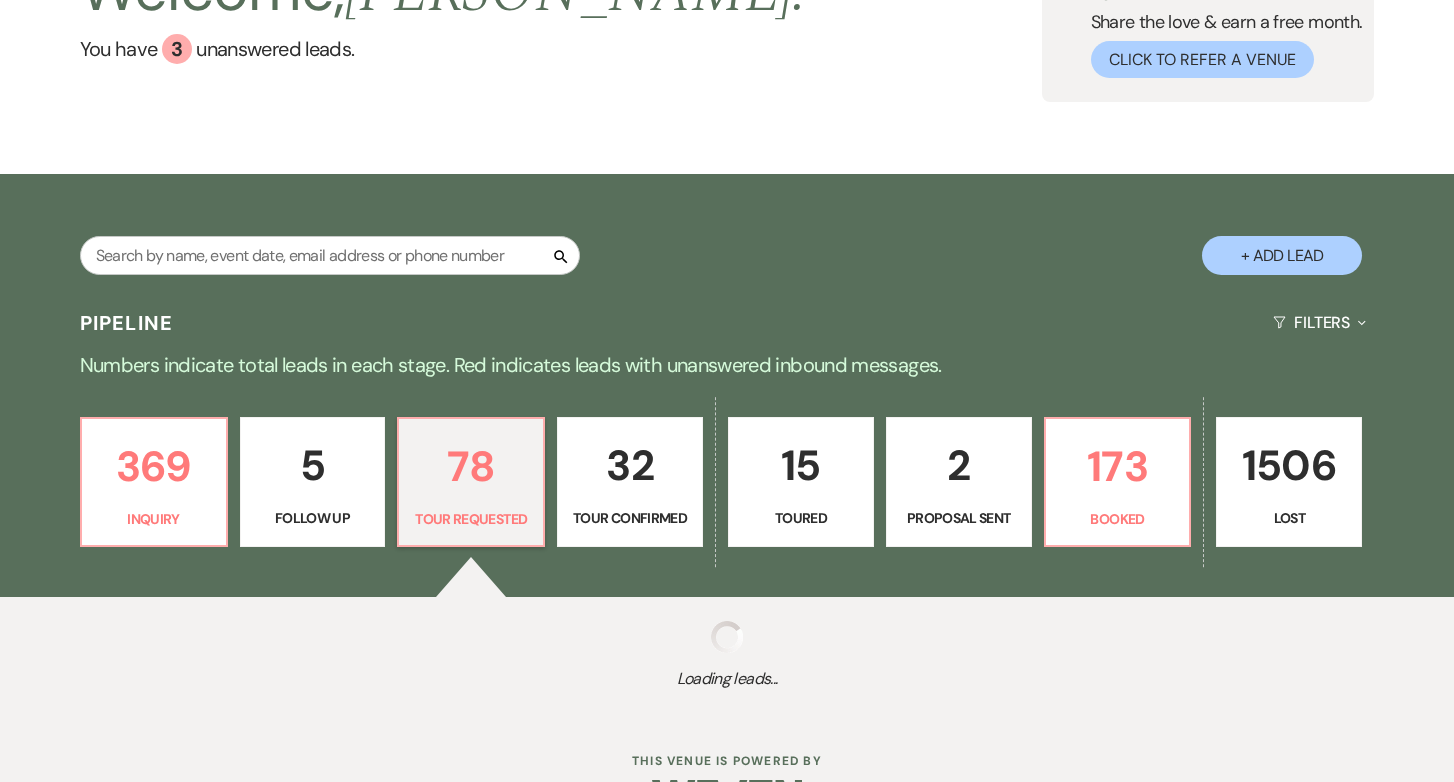 select on "2" 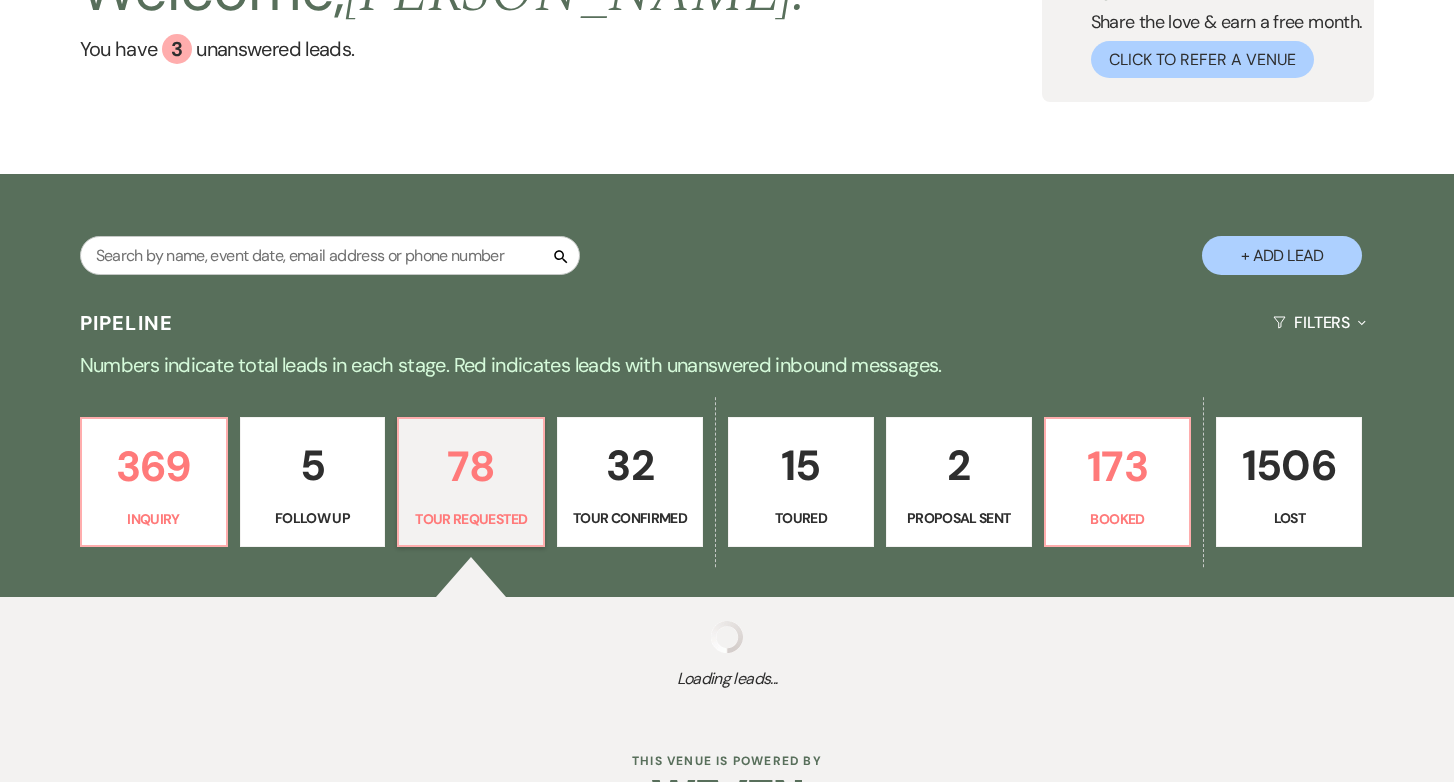 select on "2" 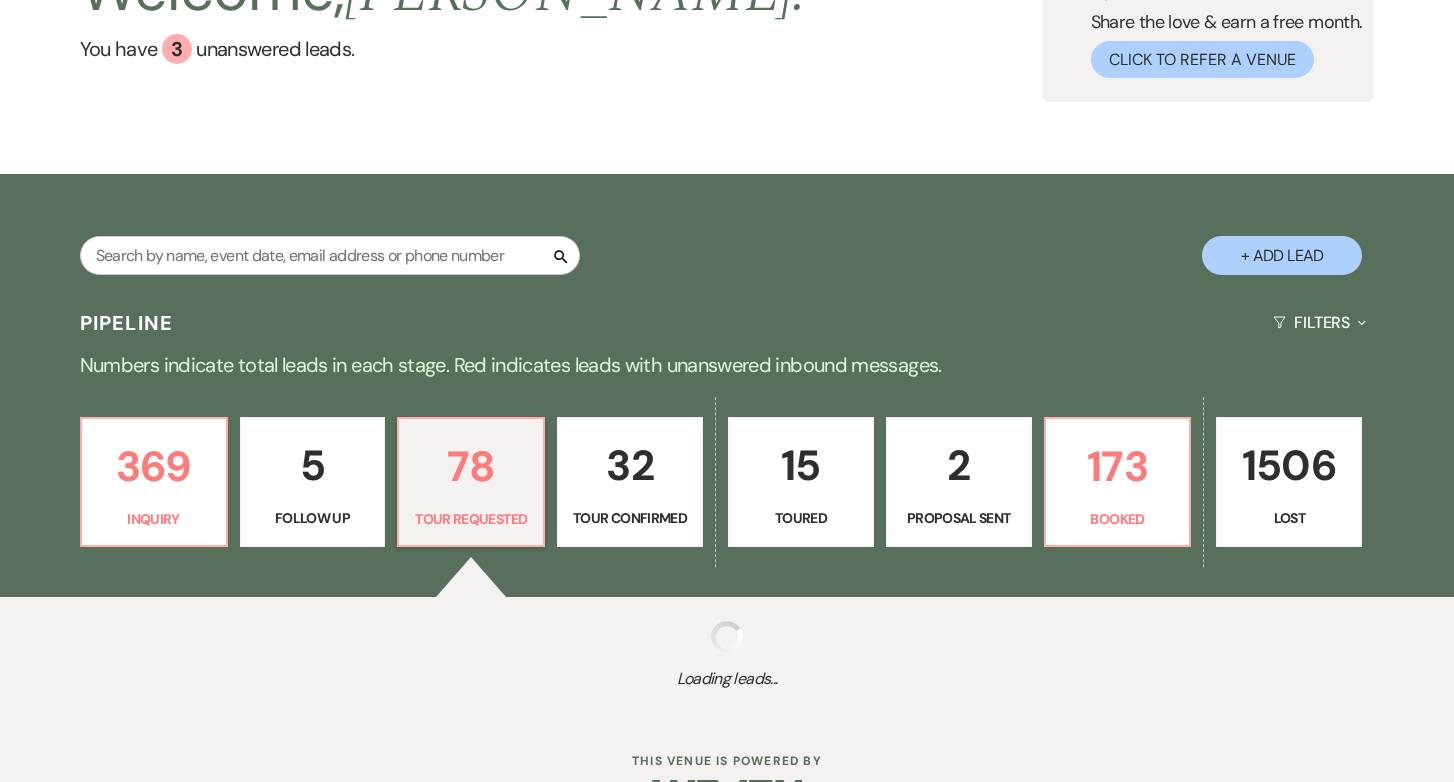select on "2" 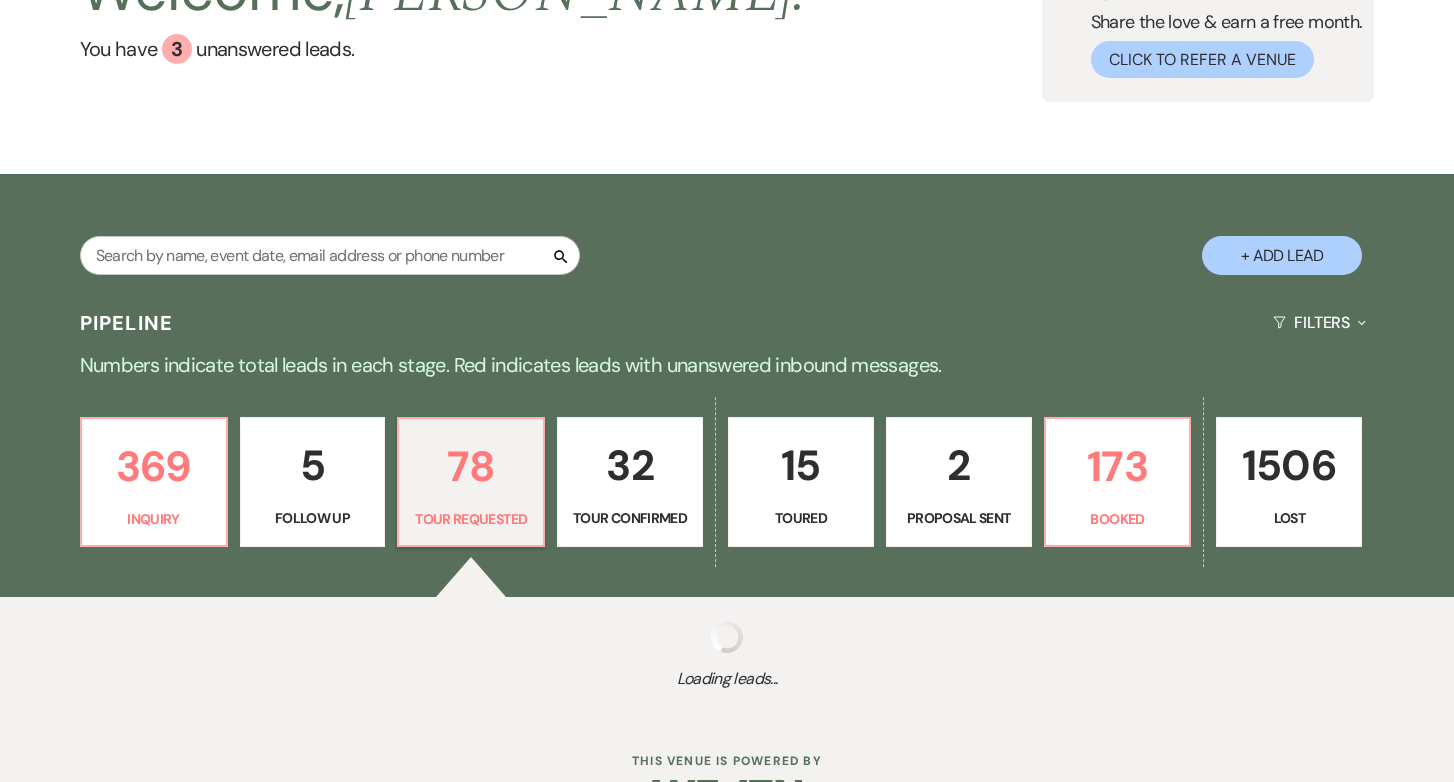 select on "2" 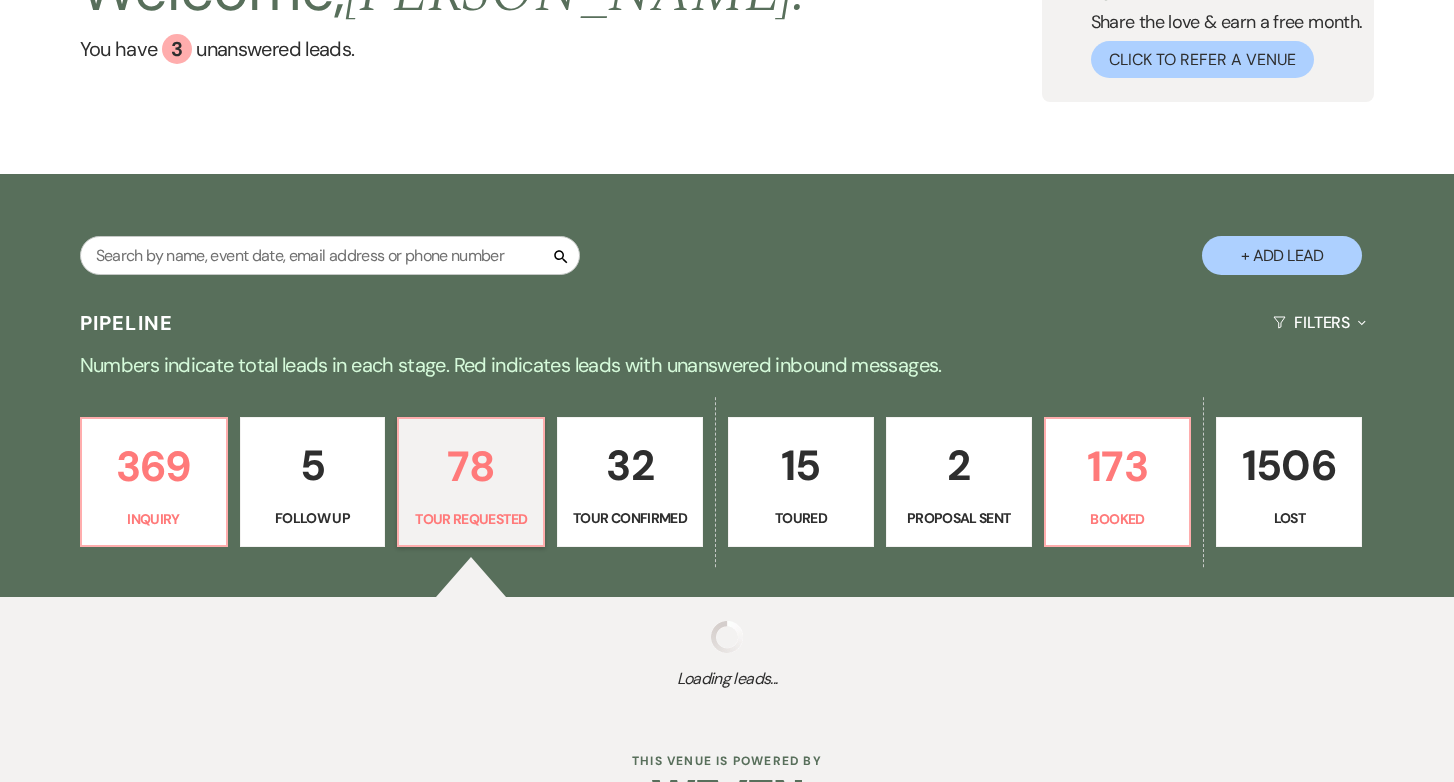 select on "2" 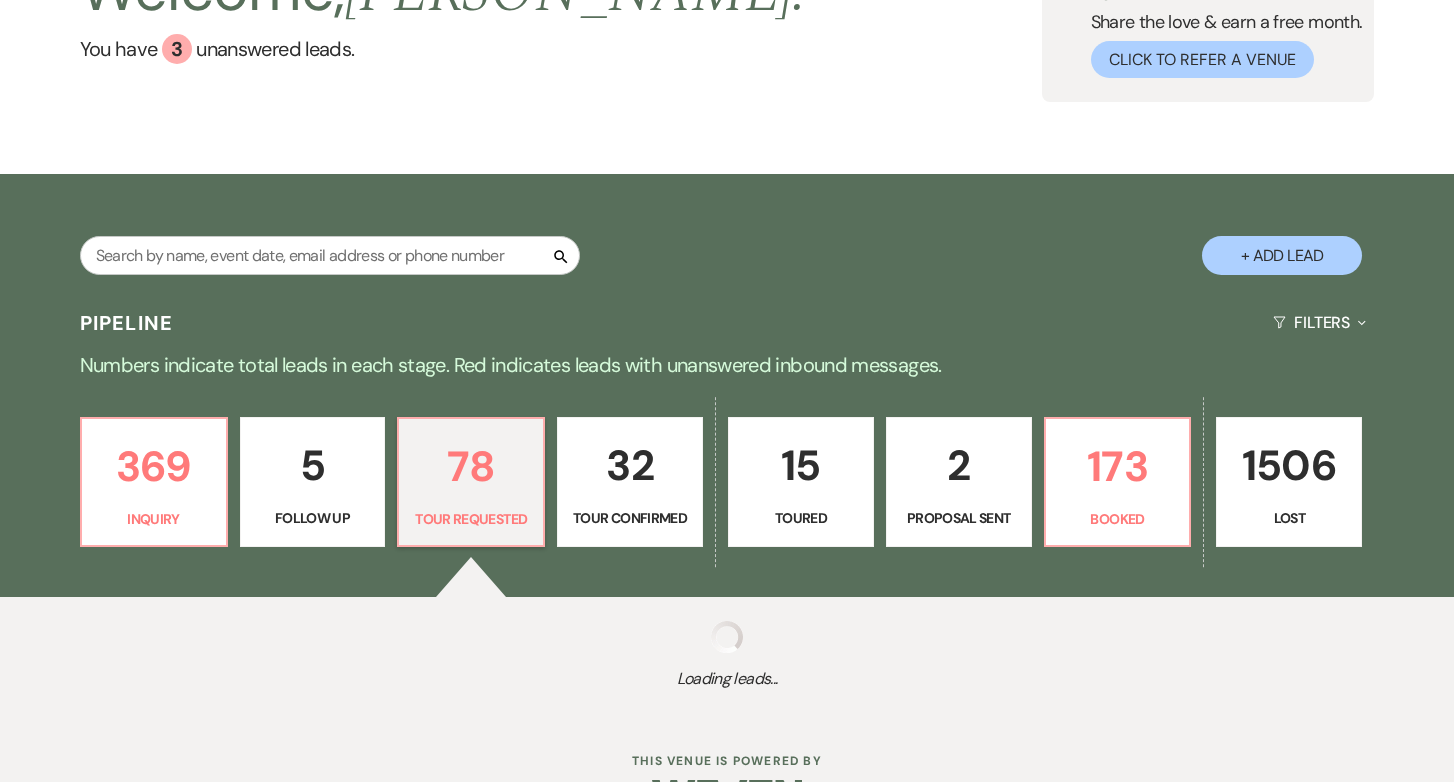 select on "2" 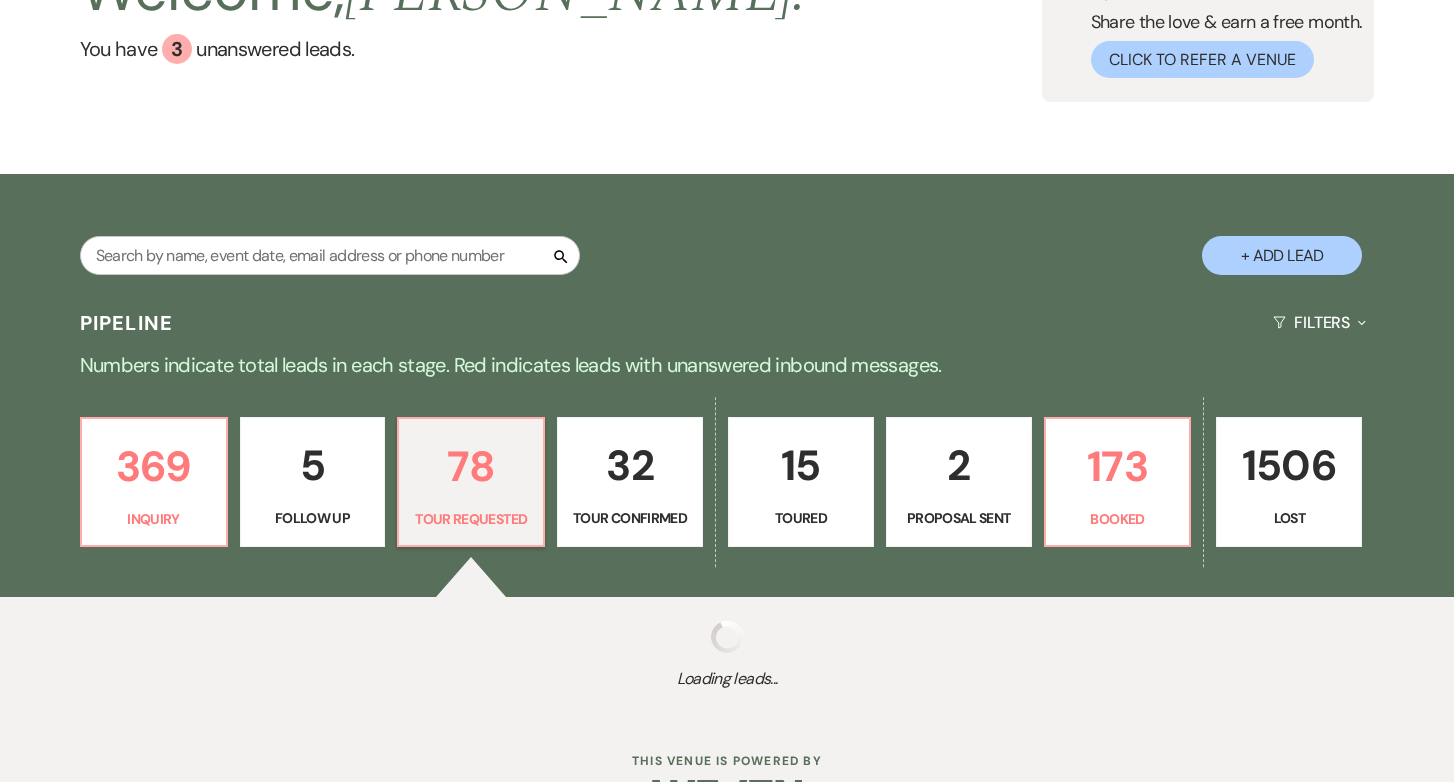 select on "2" 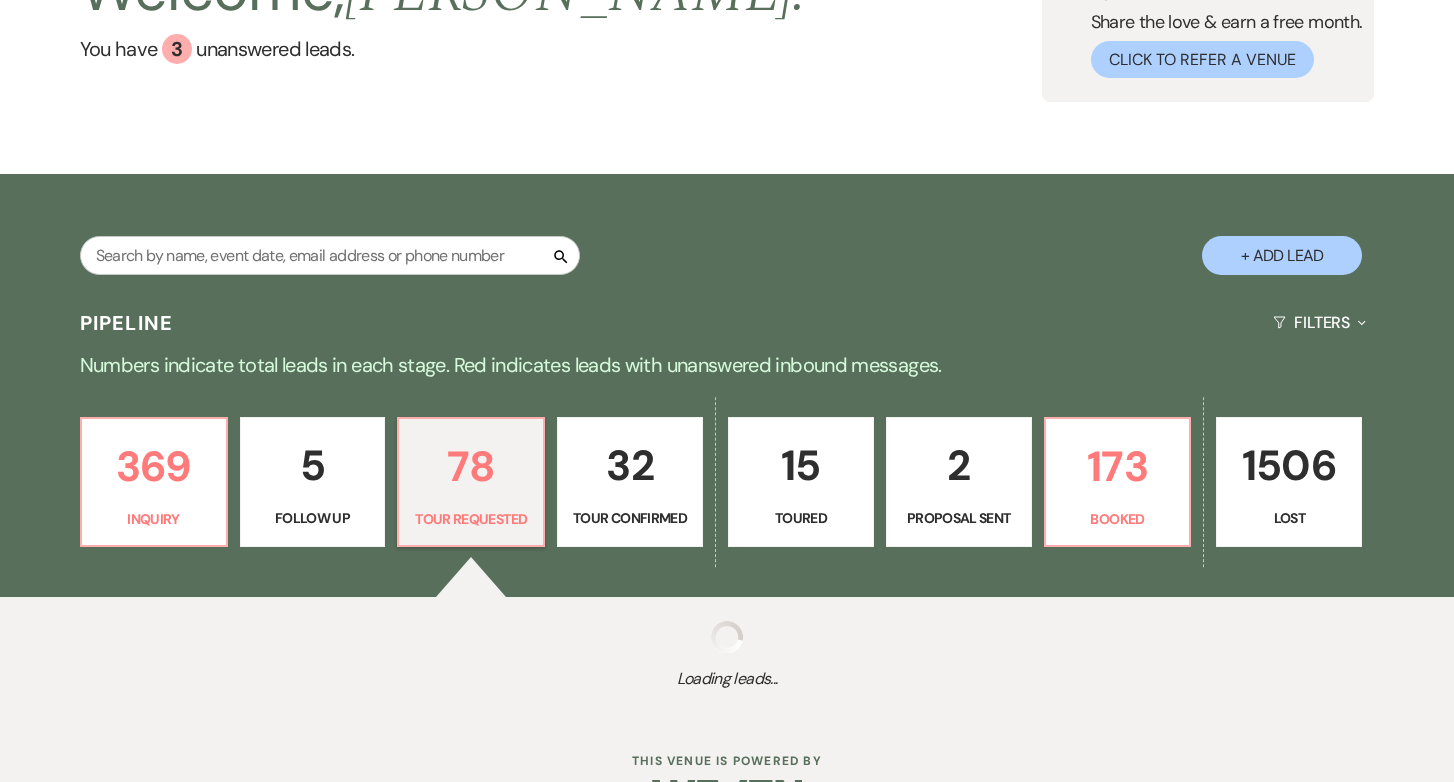 select on "2" 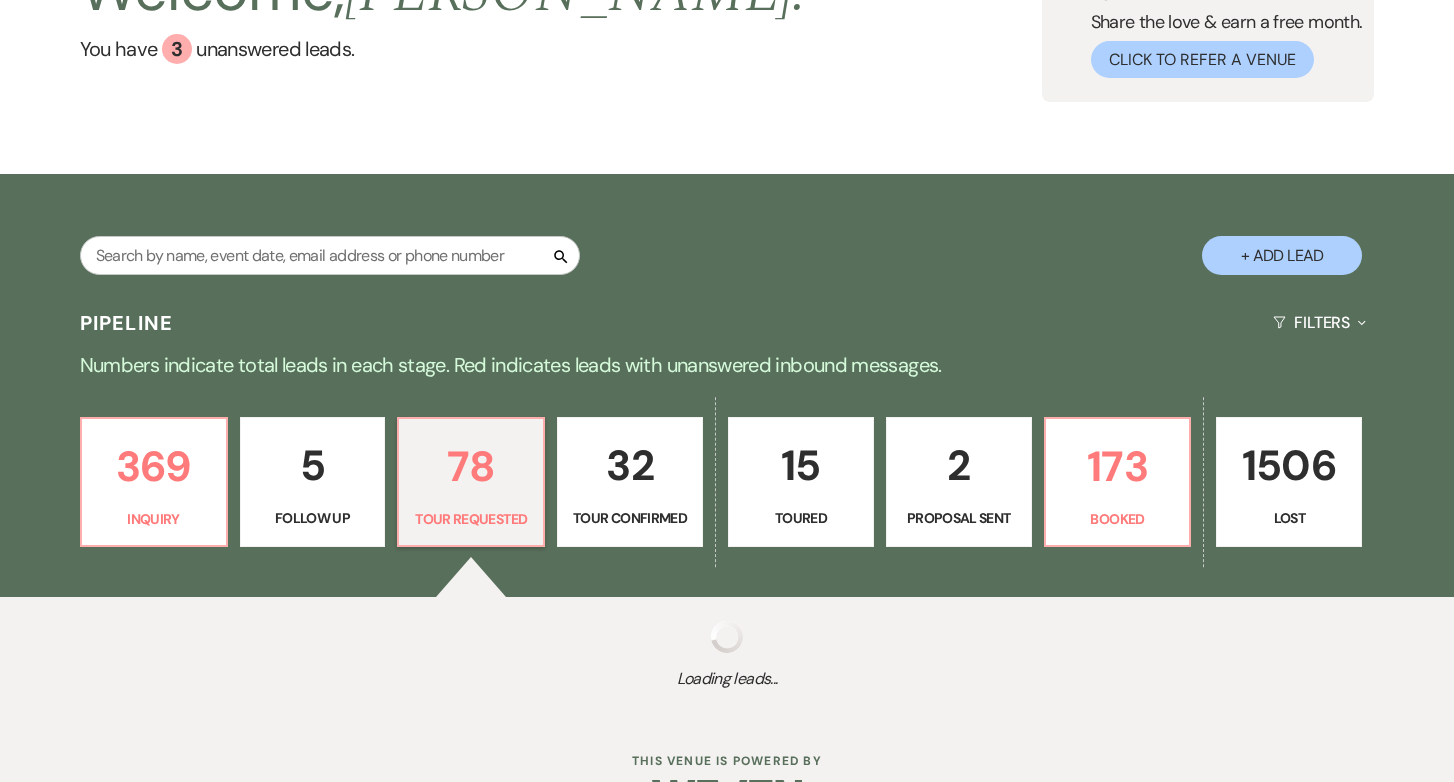 select on "2" 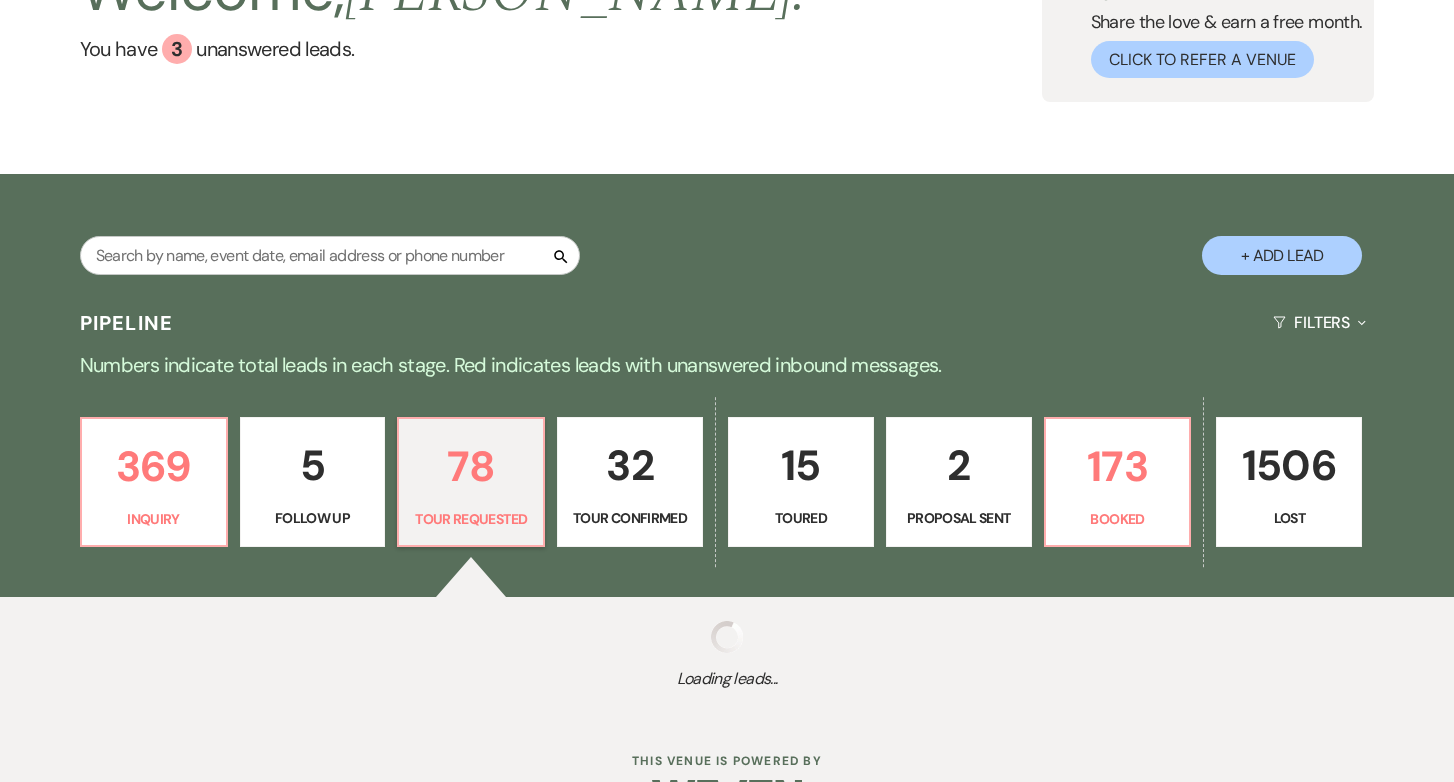 select on "2" 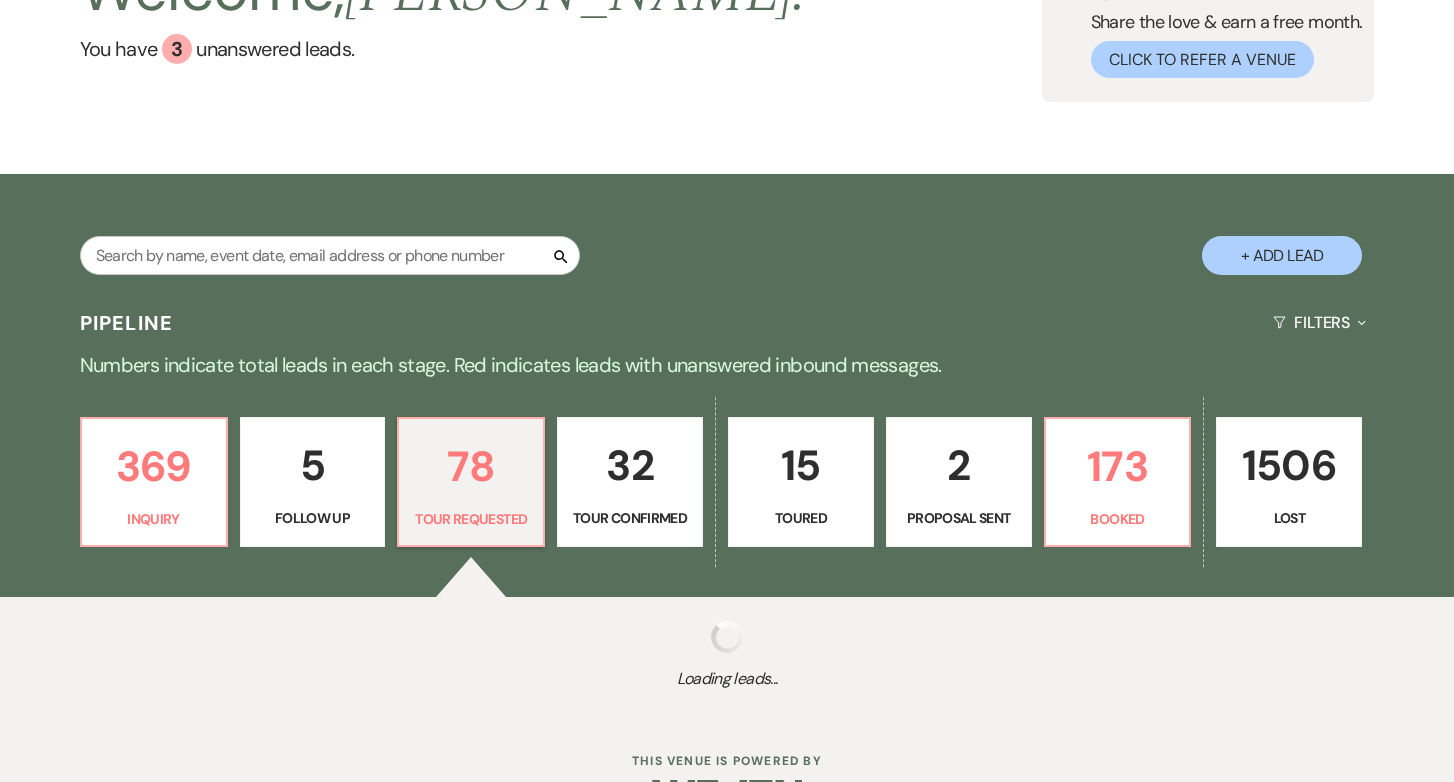 select on "2" 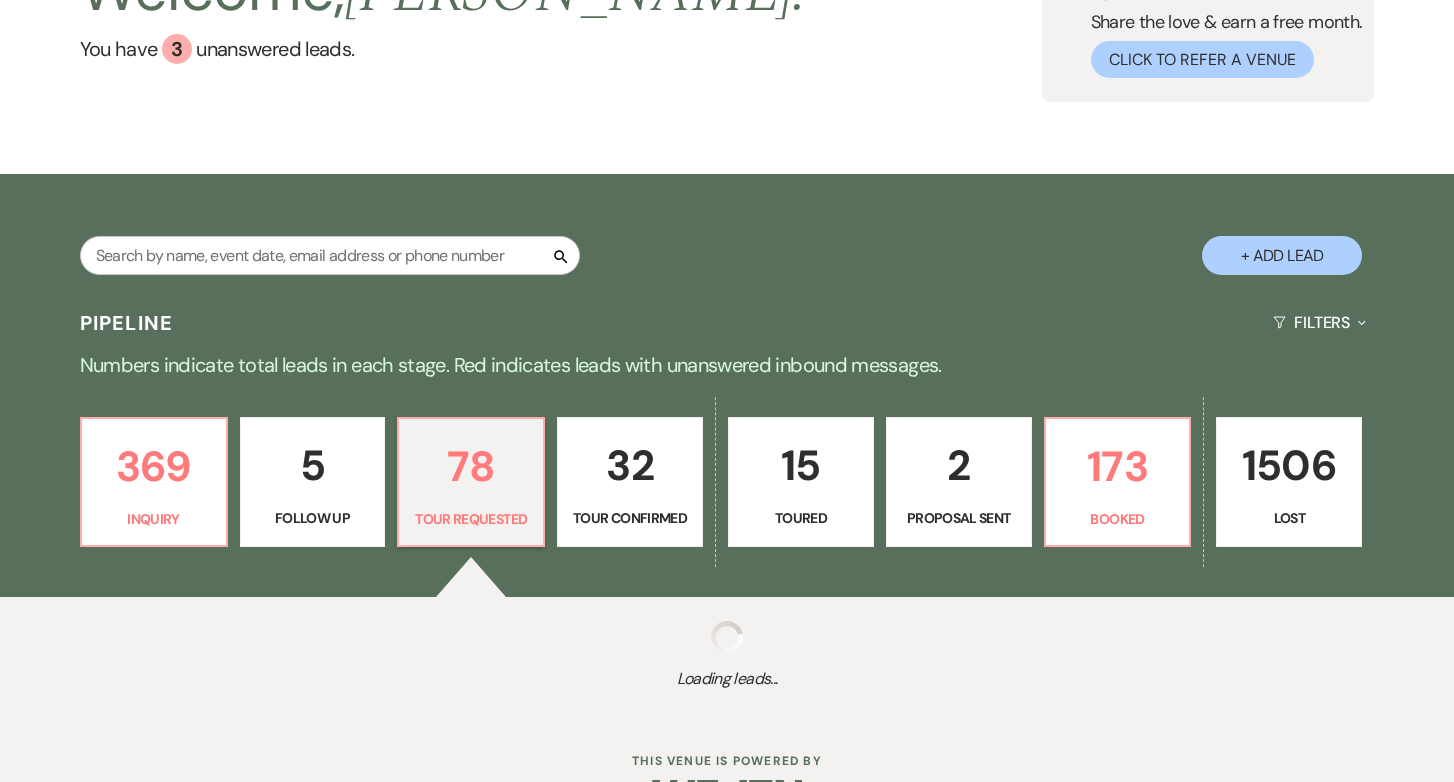 select on "2" 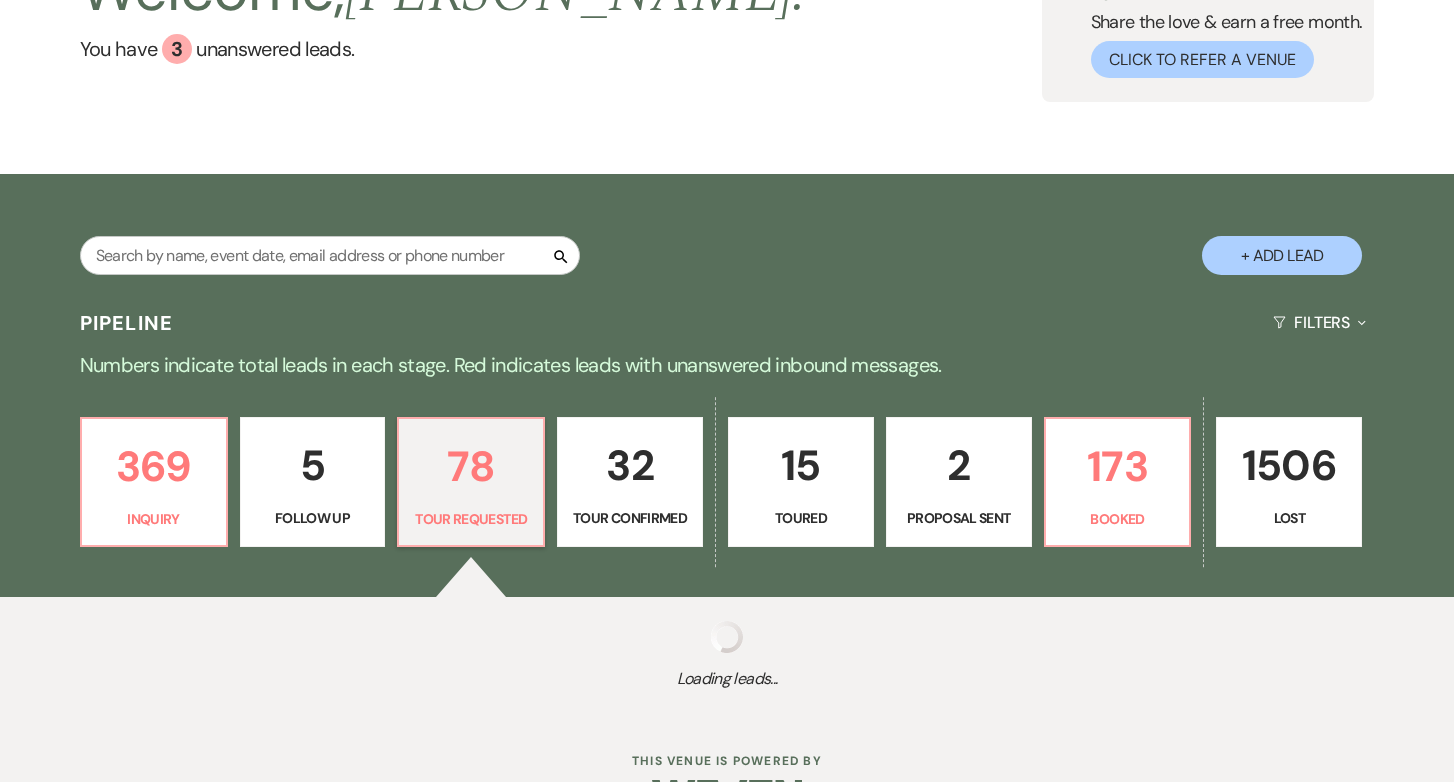 select on "2" 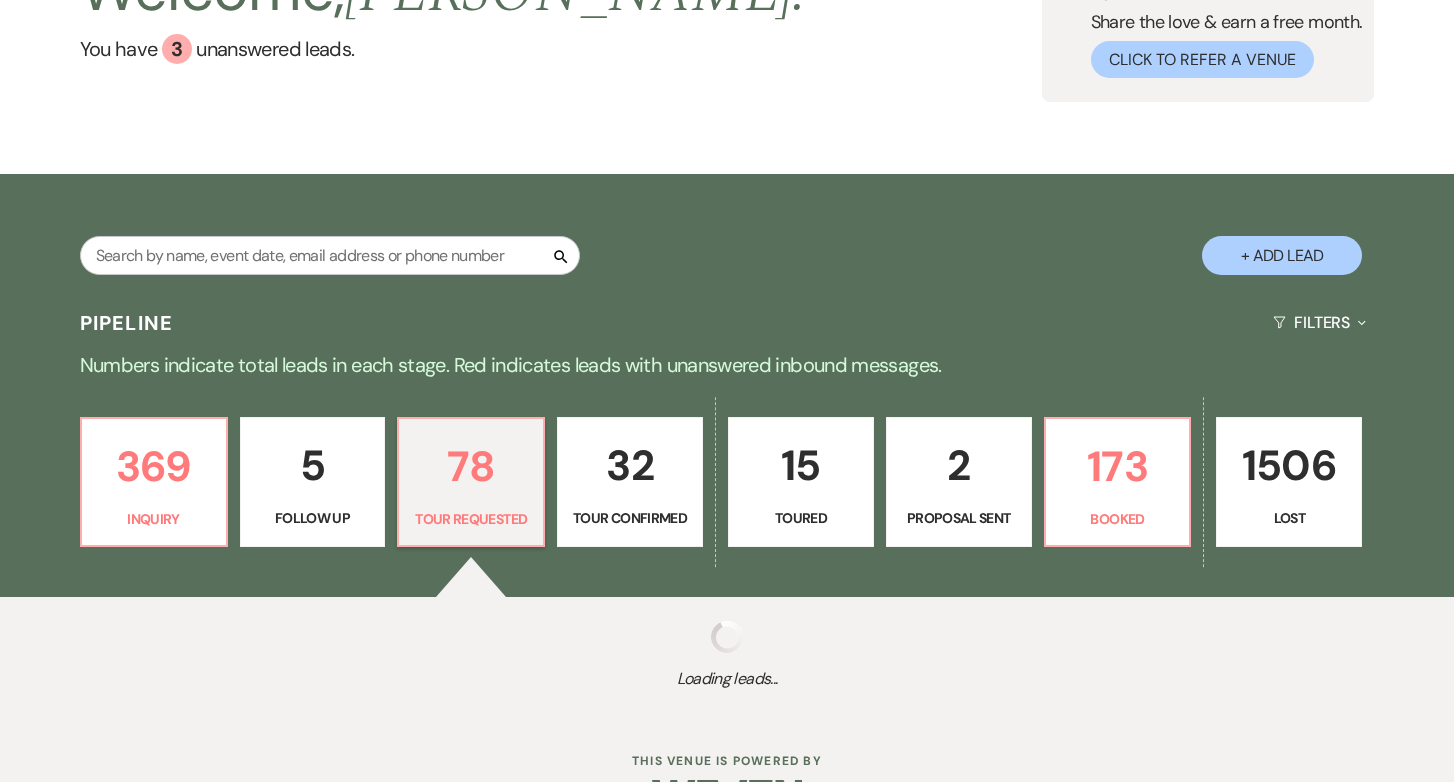 select on "2" 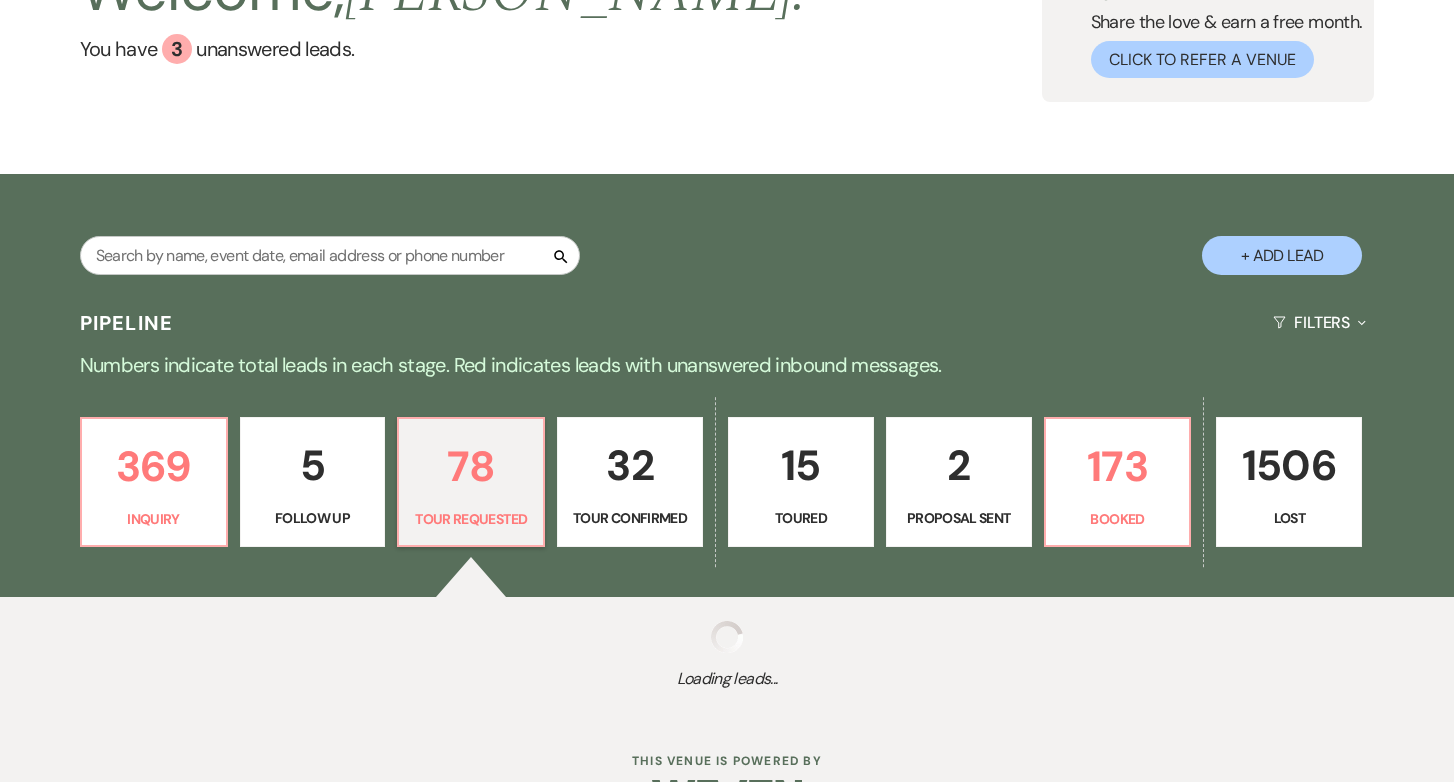 select on "2" 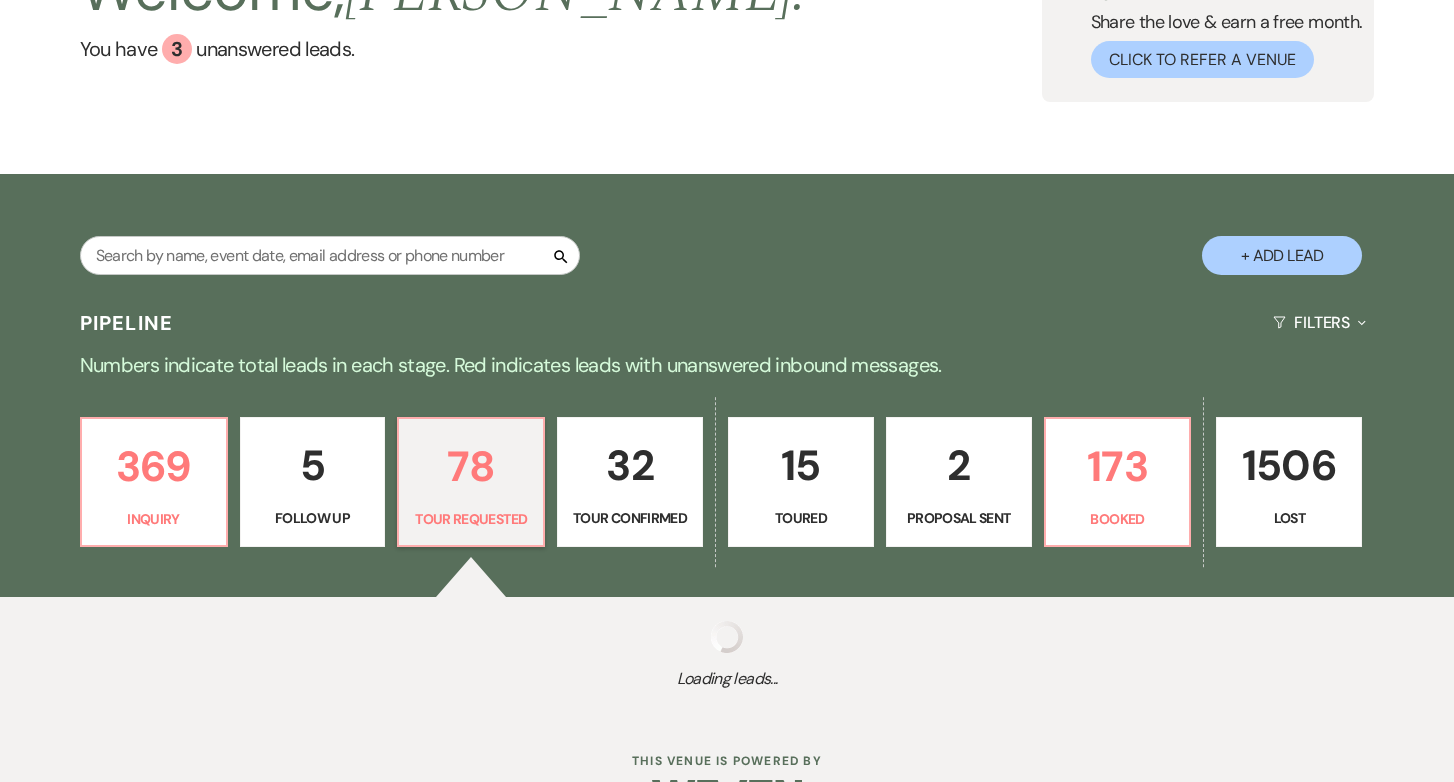 select on "2" 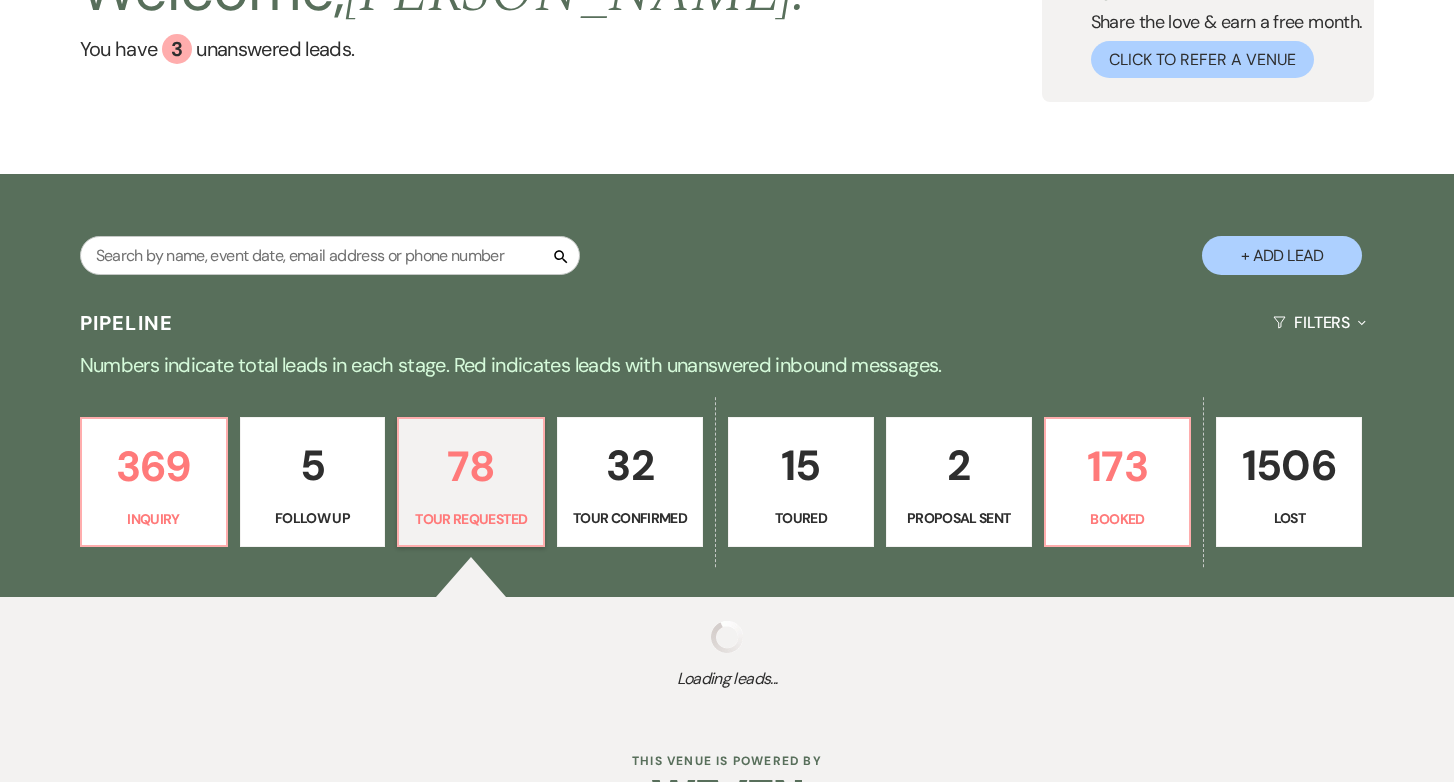 select on "2" 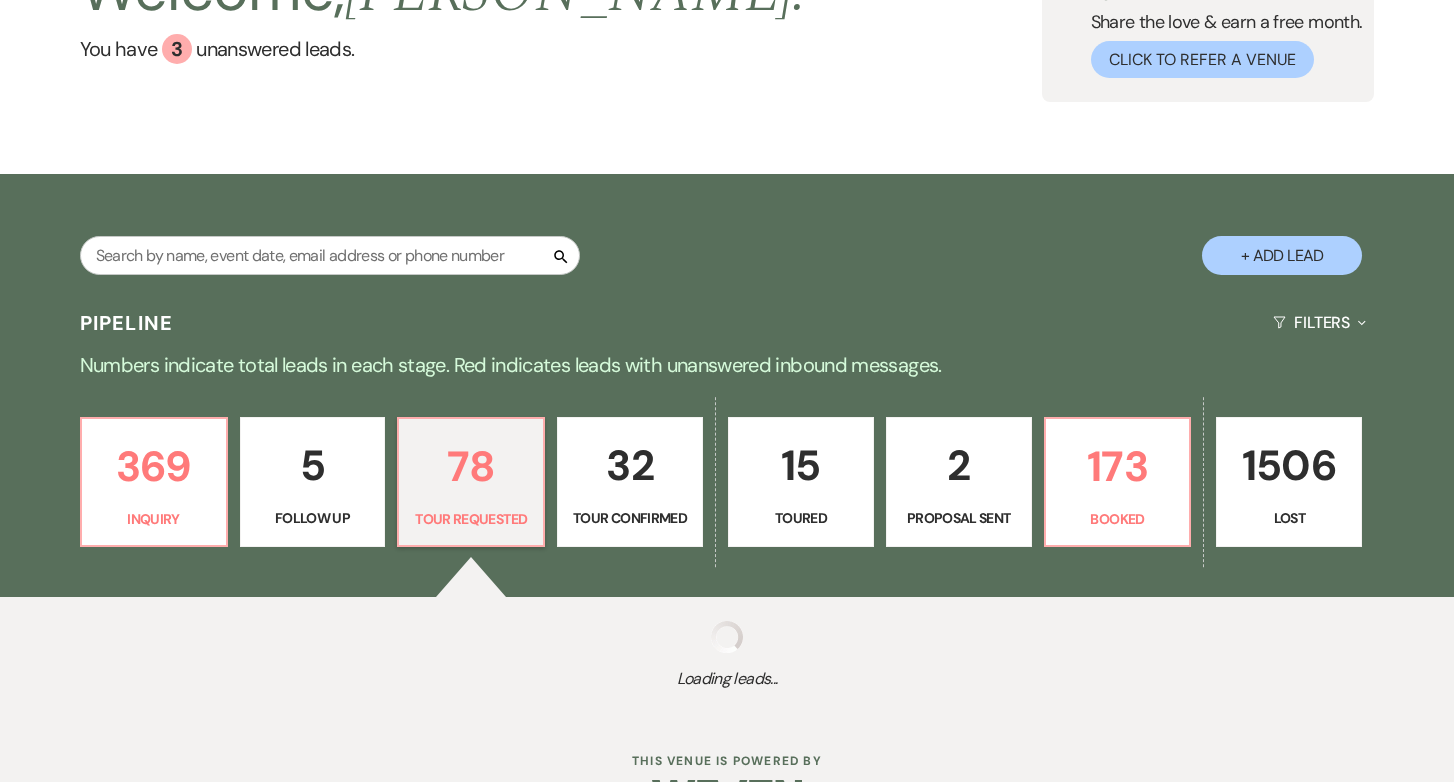 select on "2" 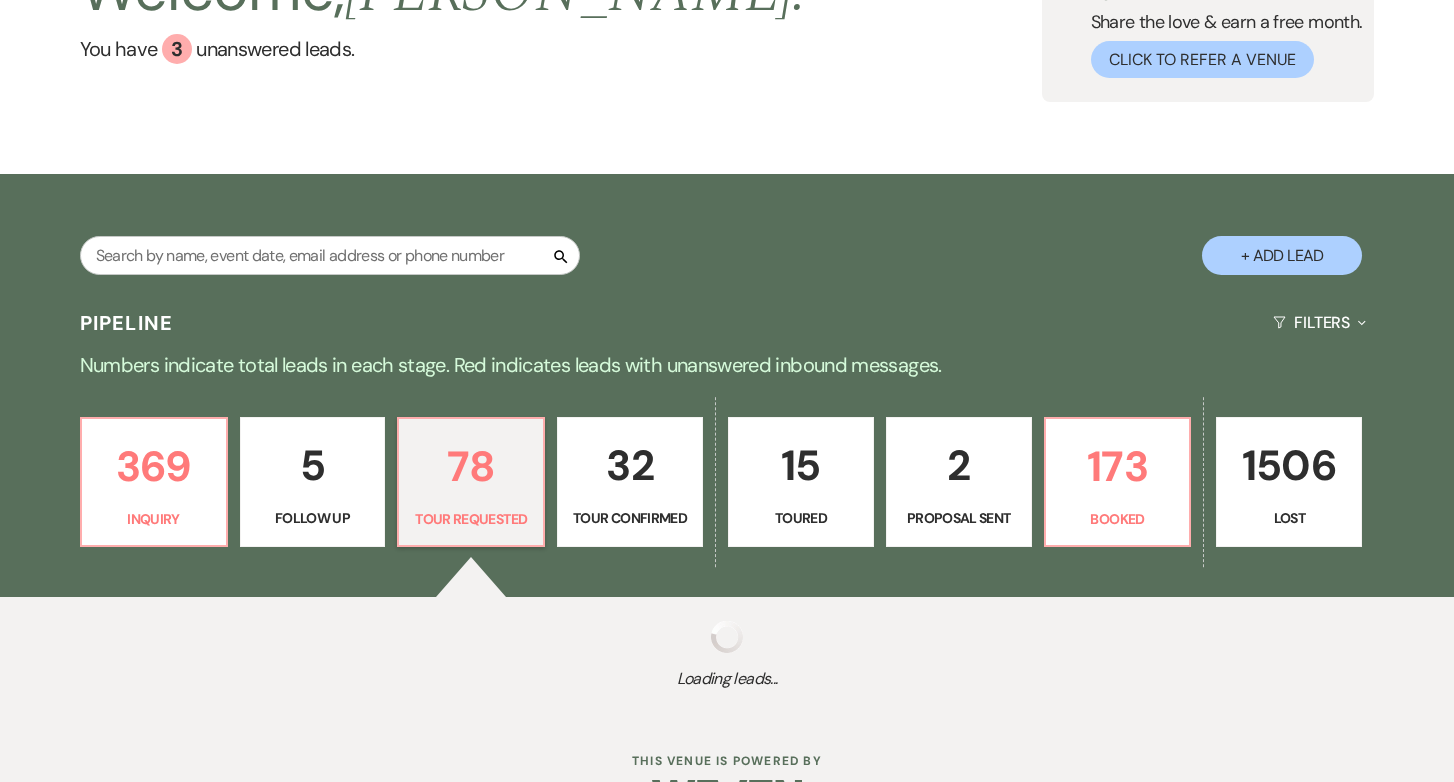 select on "2" 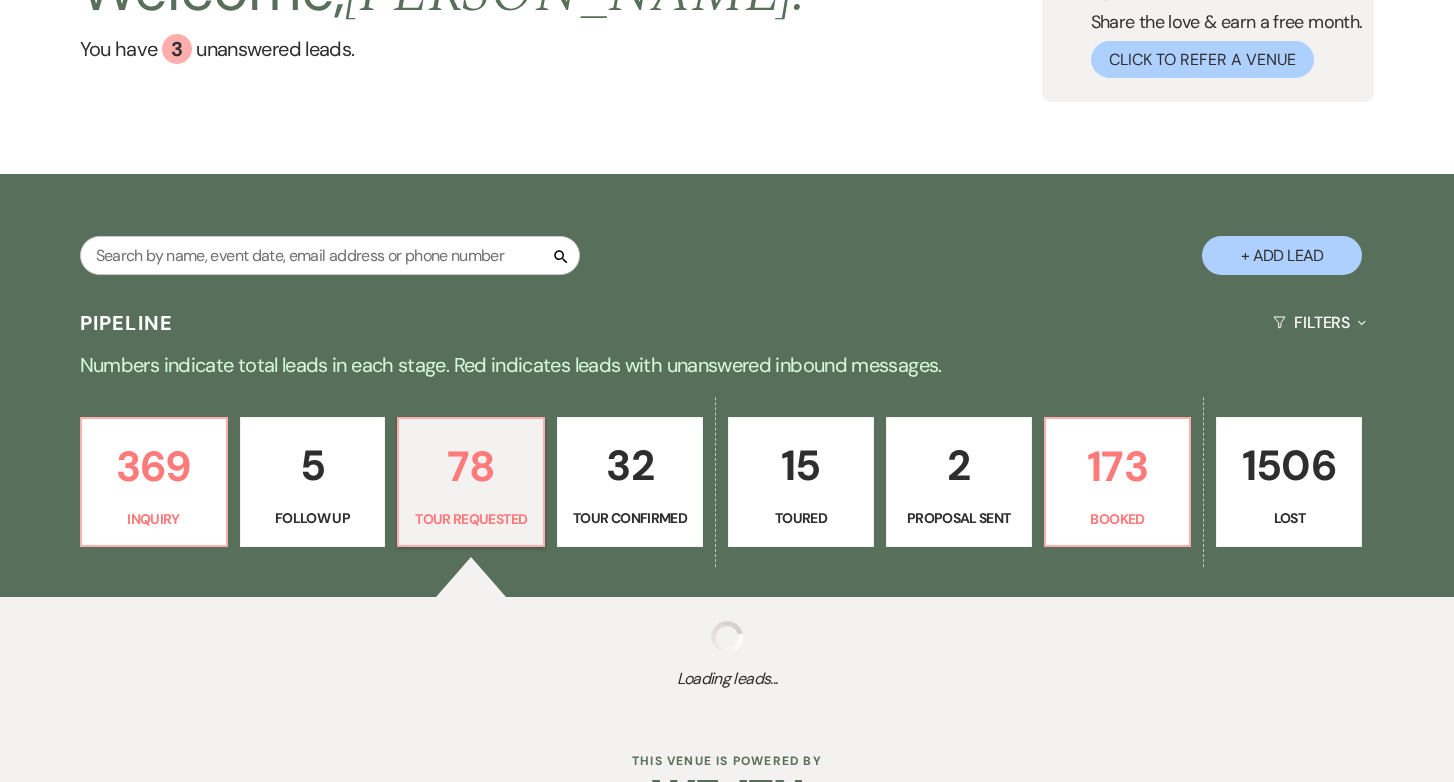 select on "2" 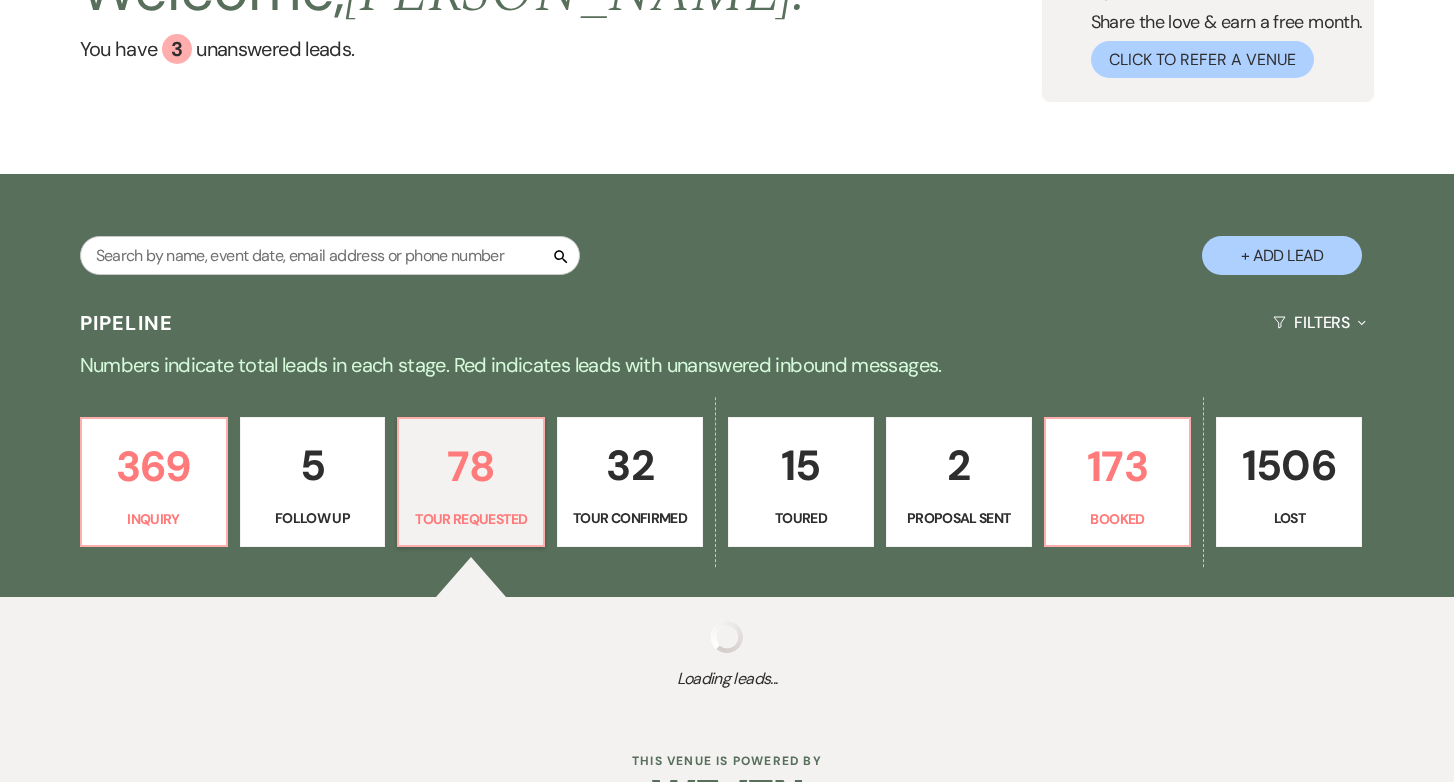 select on "2" 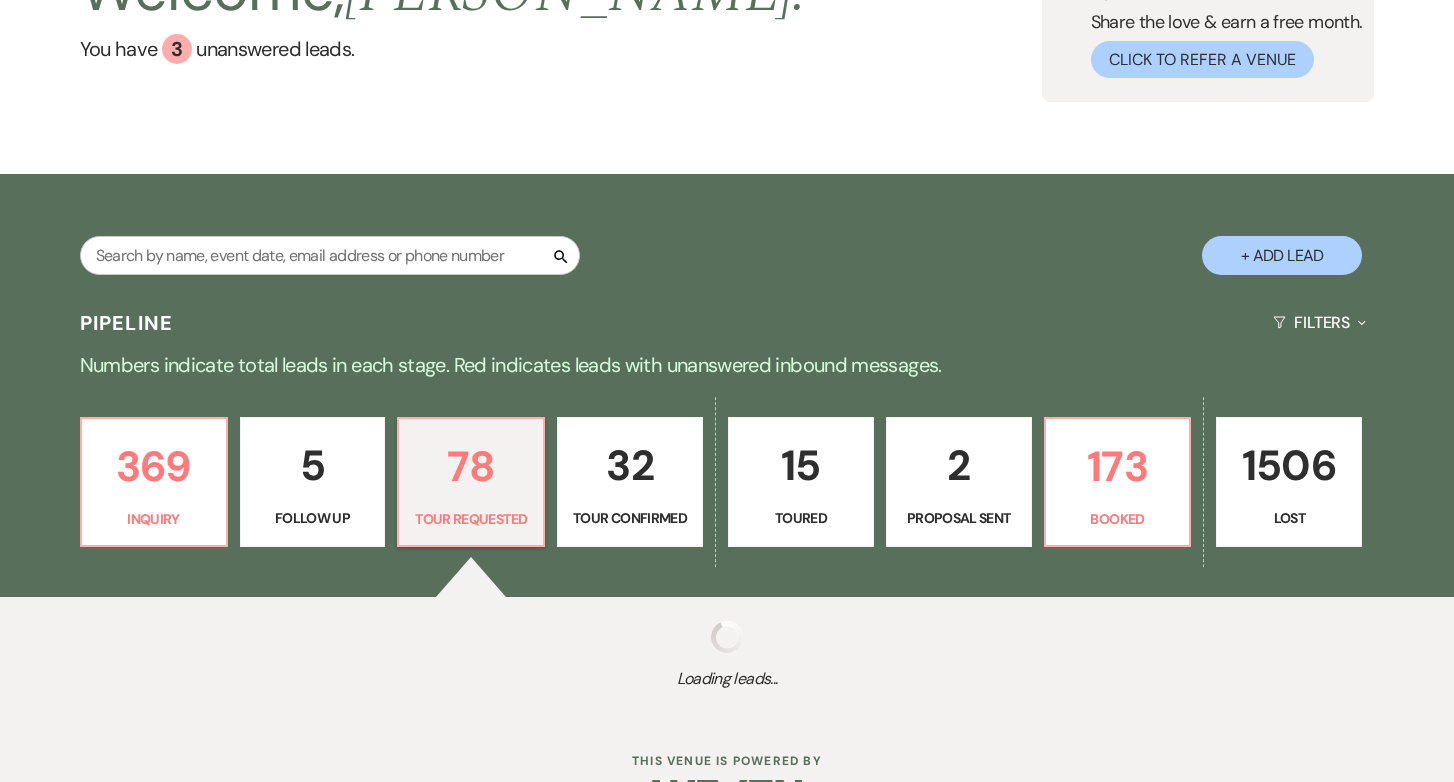 select on "2" 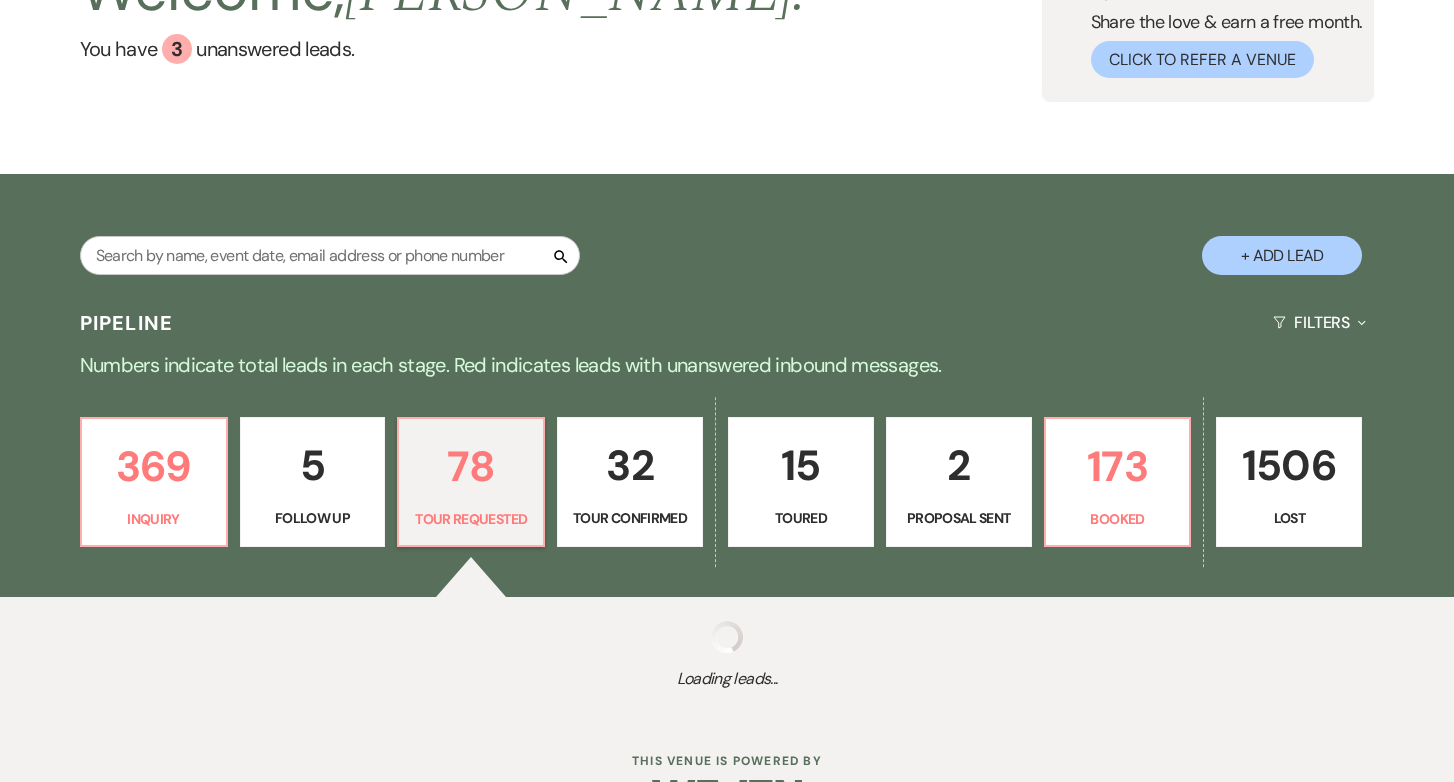 select on "2" 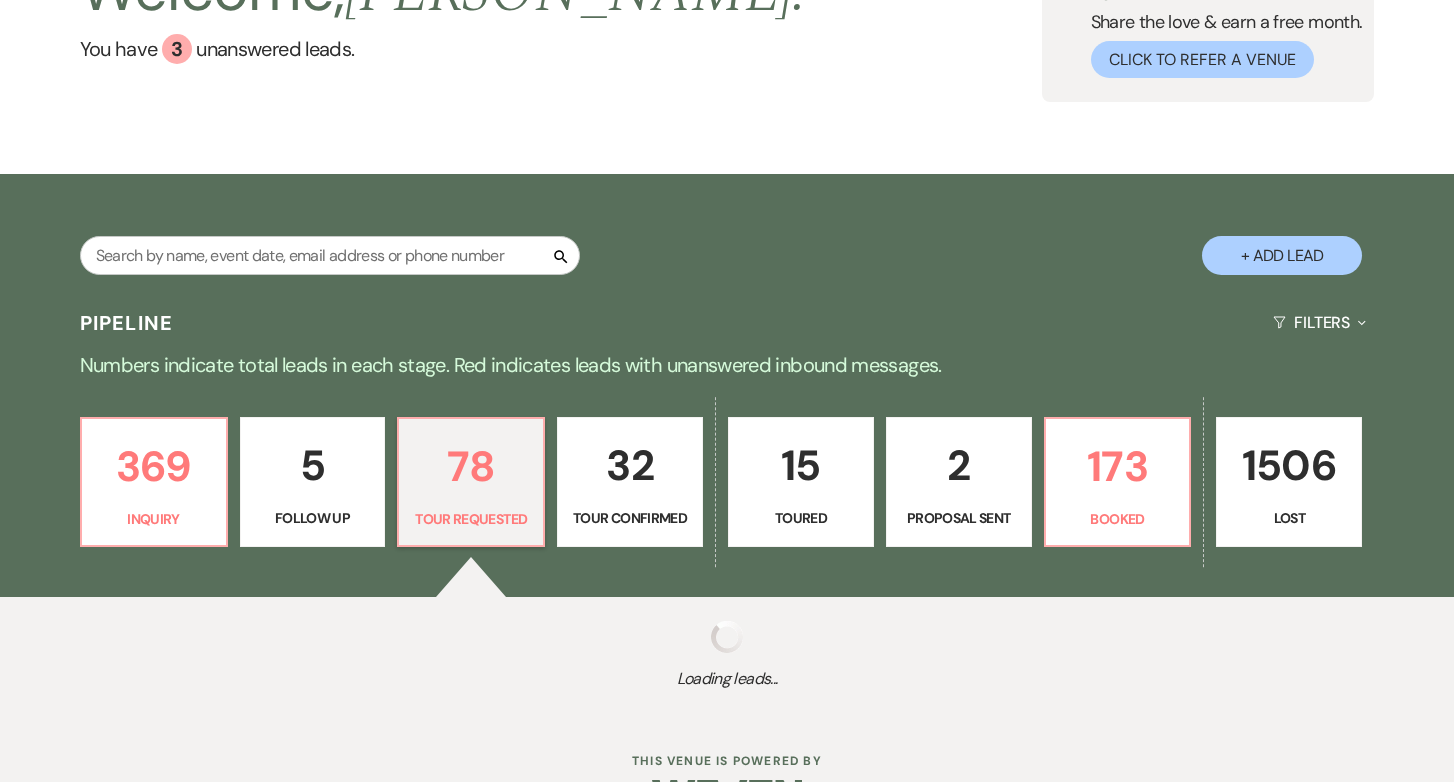 select on "2" 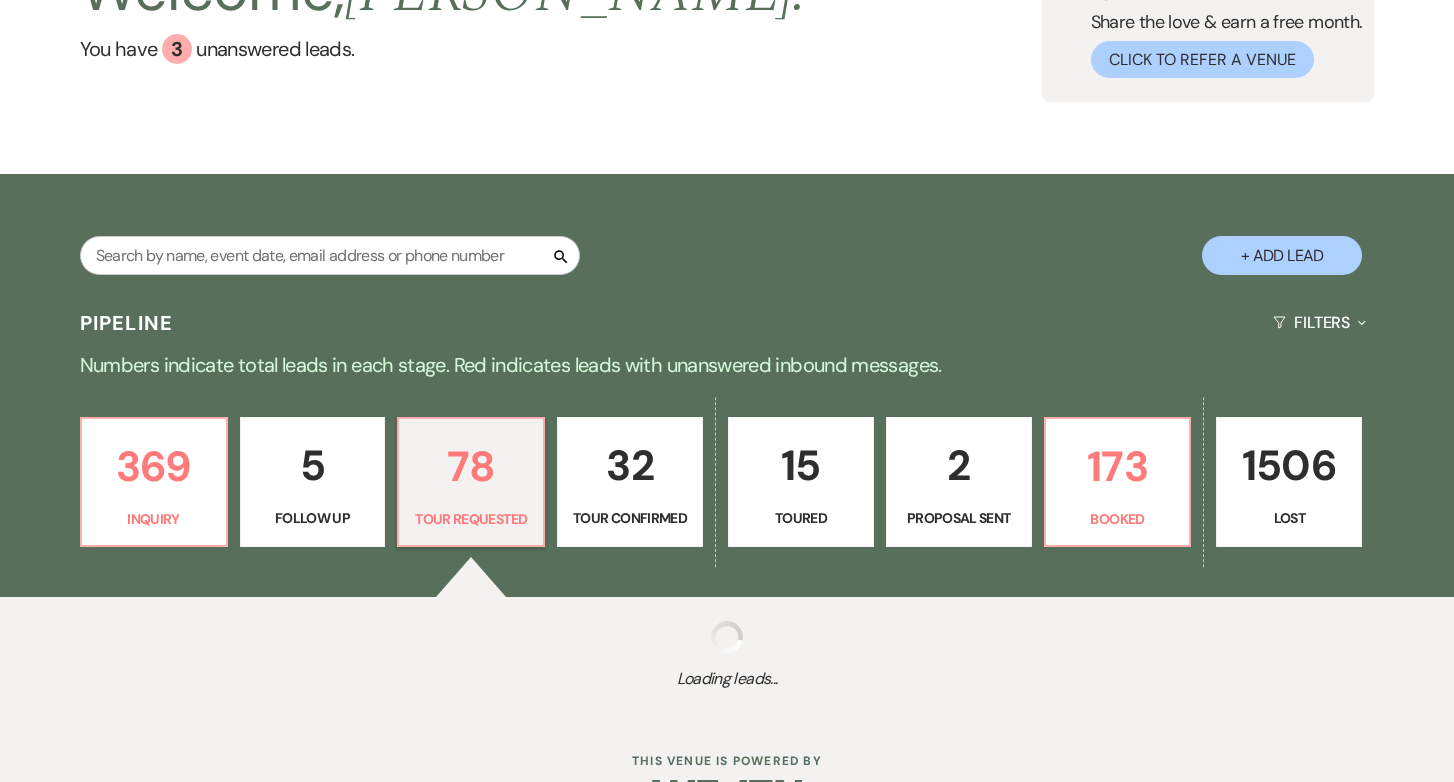 select on "2" 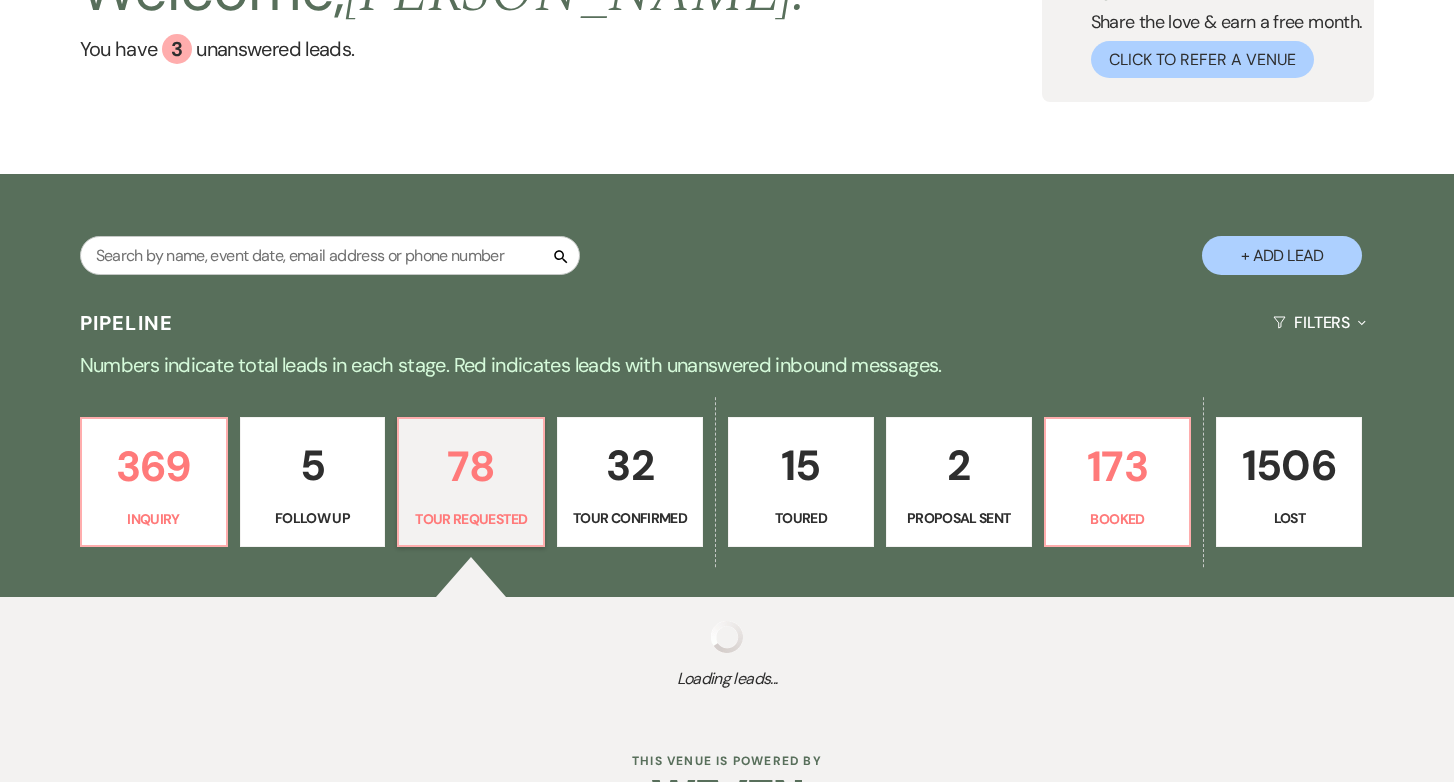 select on "2" 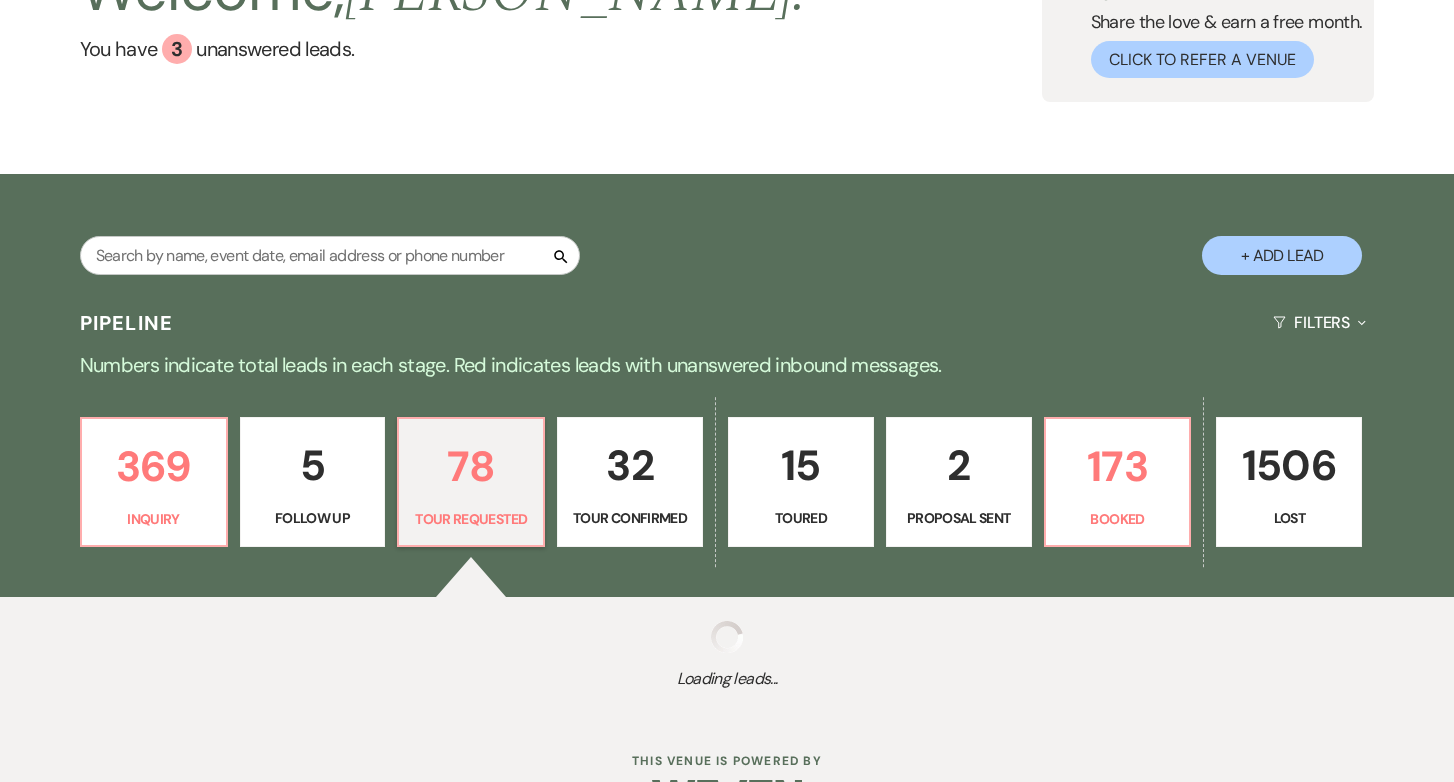 select on "2" 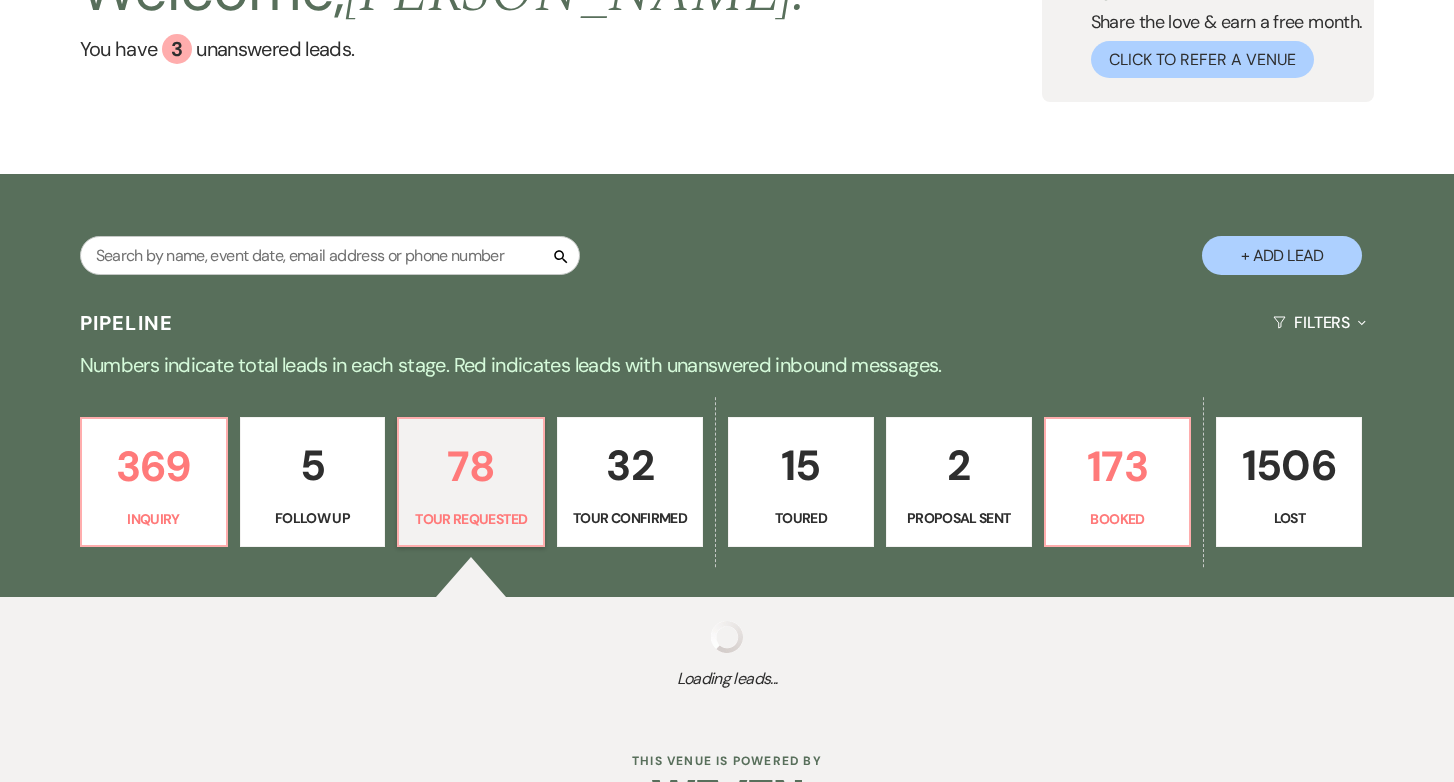 select on "2" 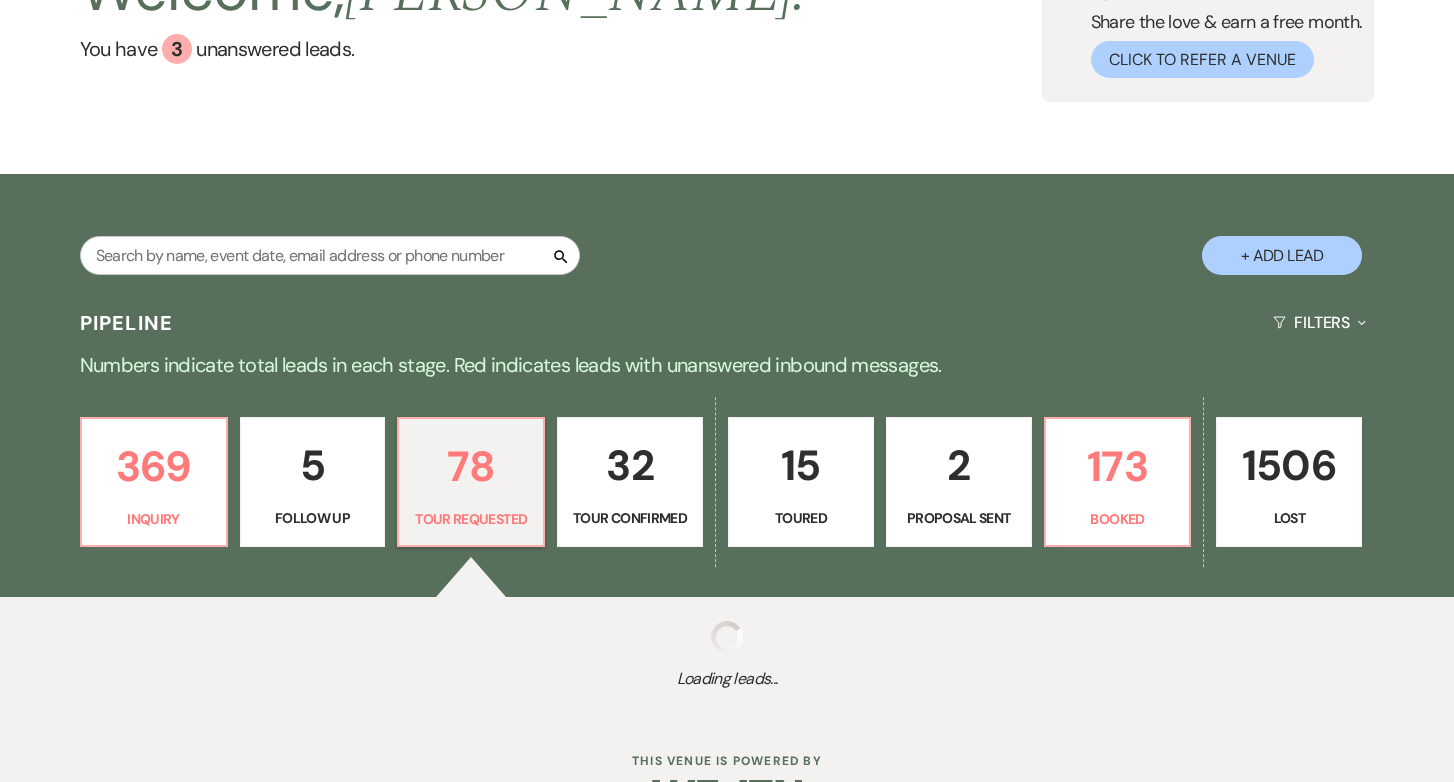 select on "2" 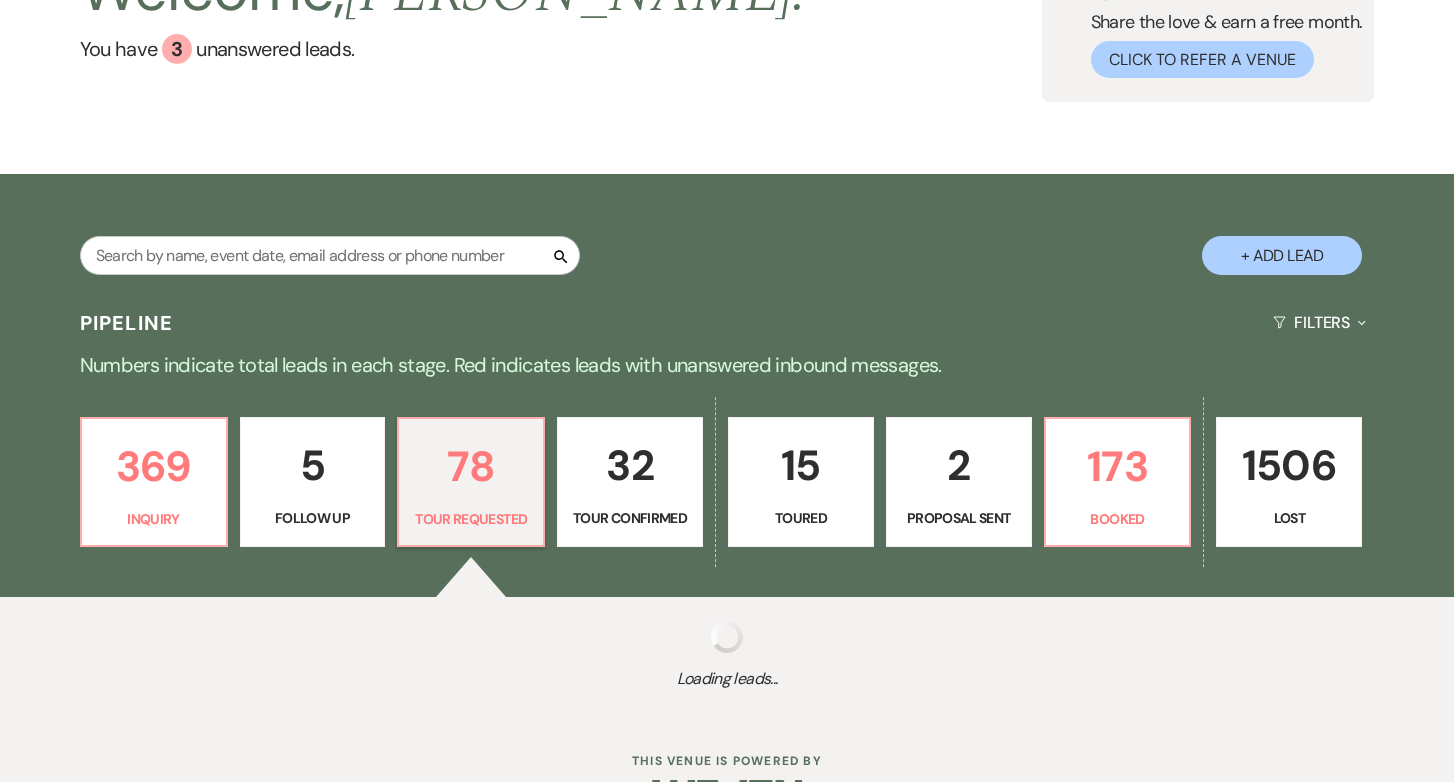 select on "2" 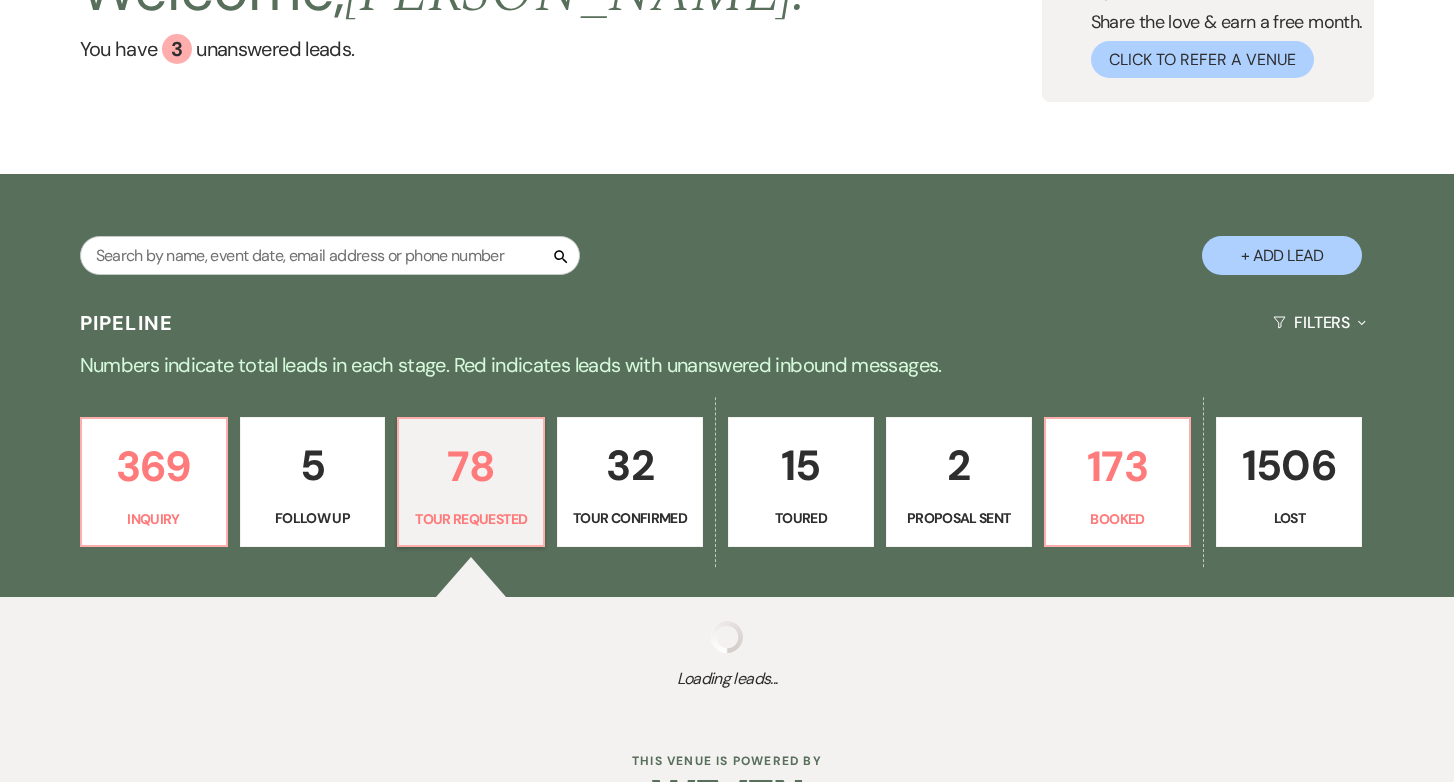 select on "2" 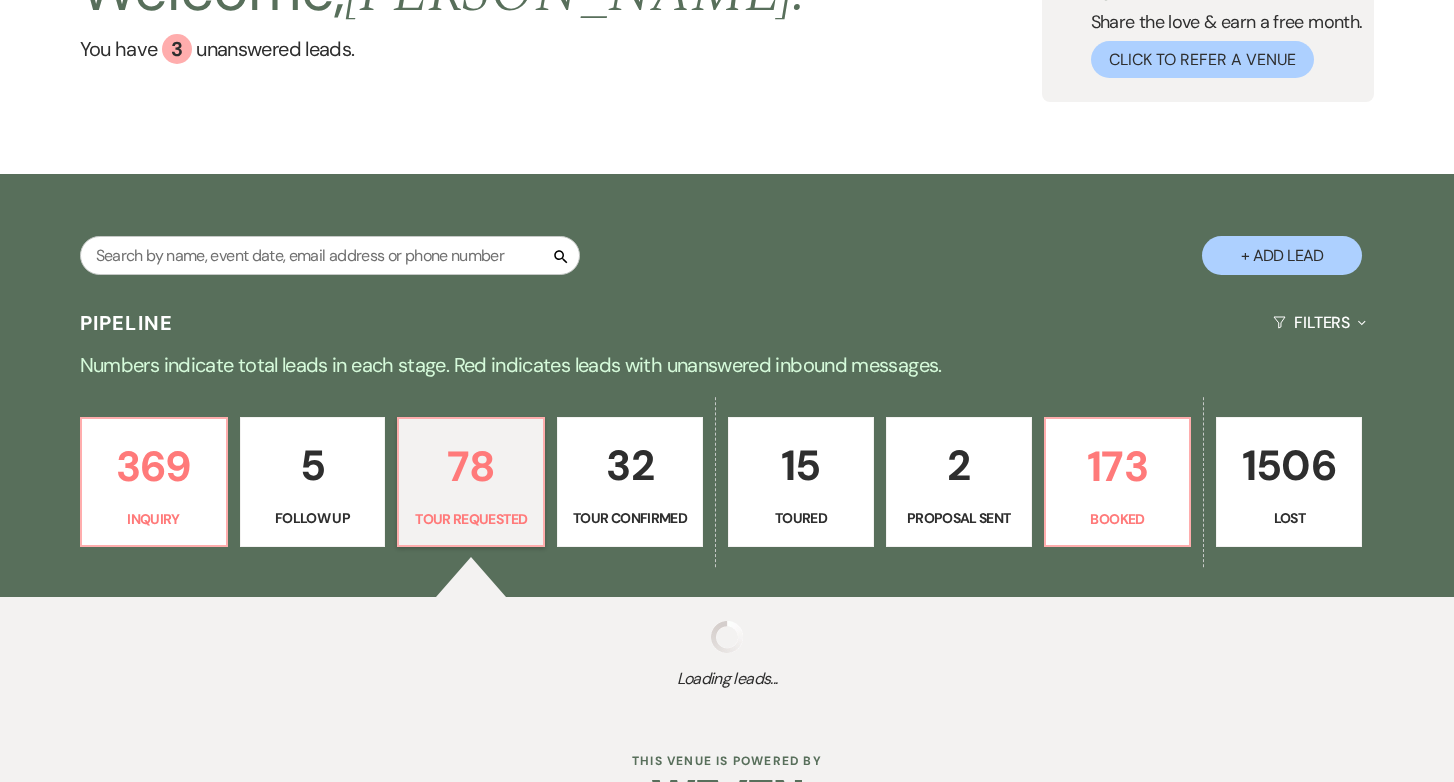 select on "2" 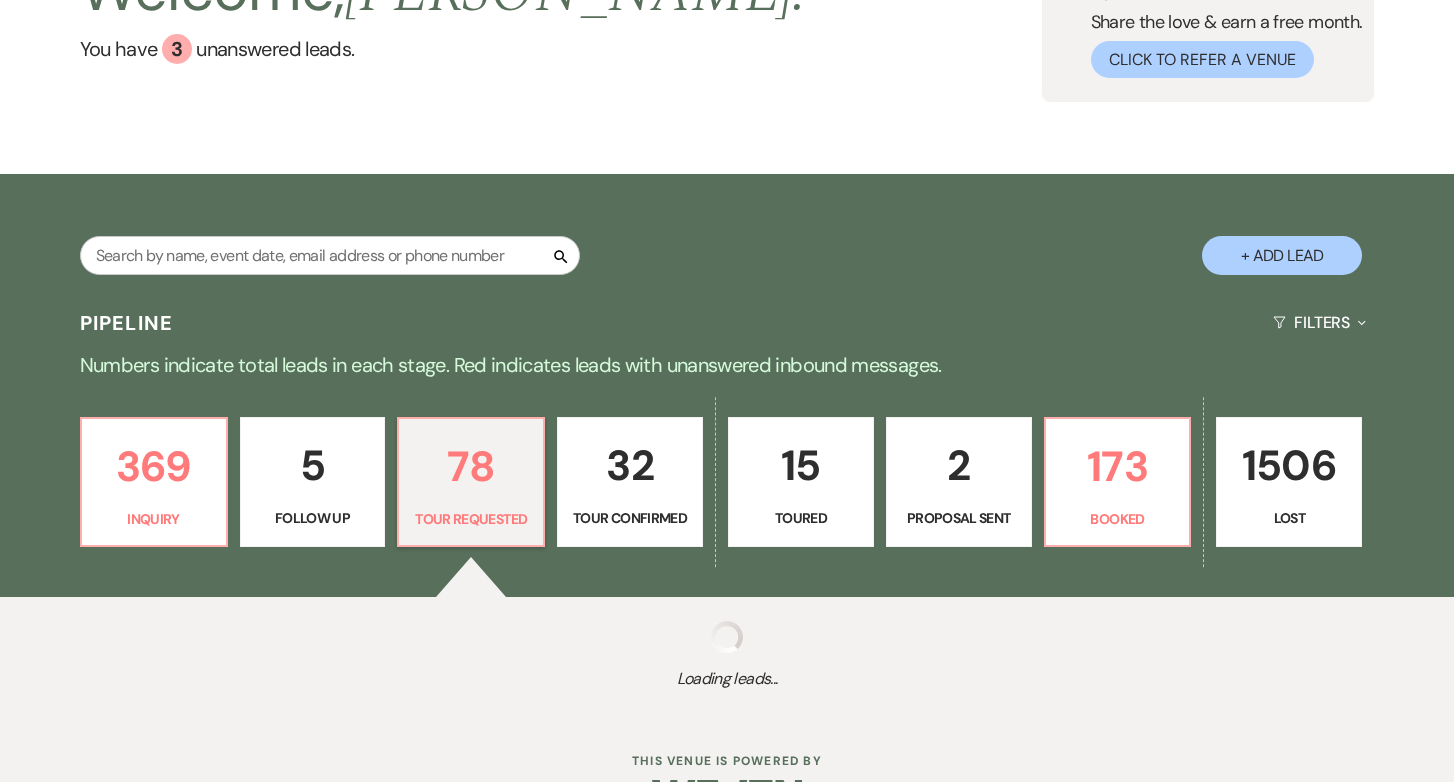 select on "2" 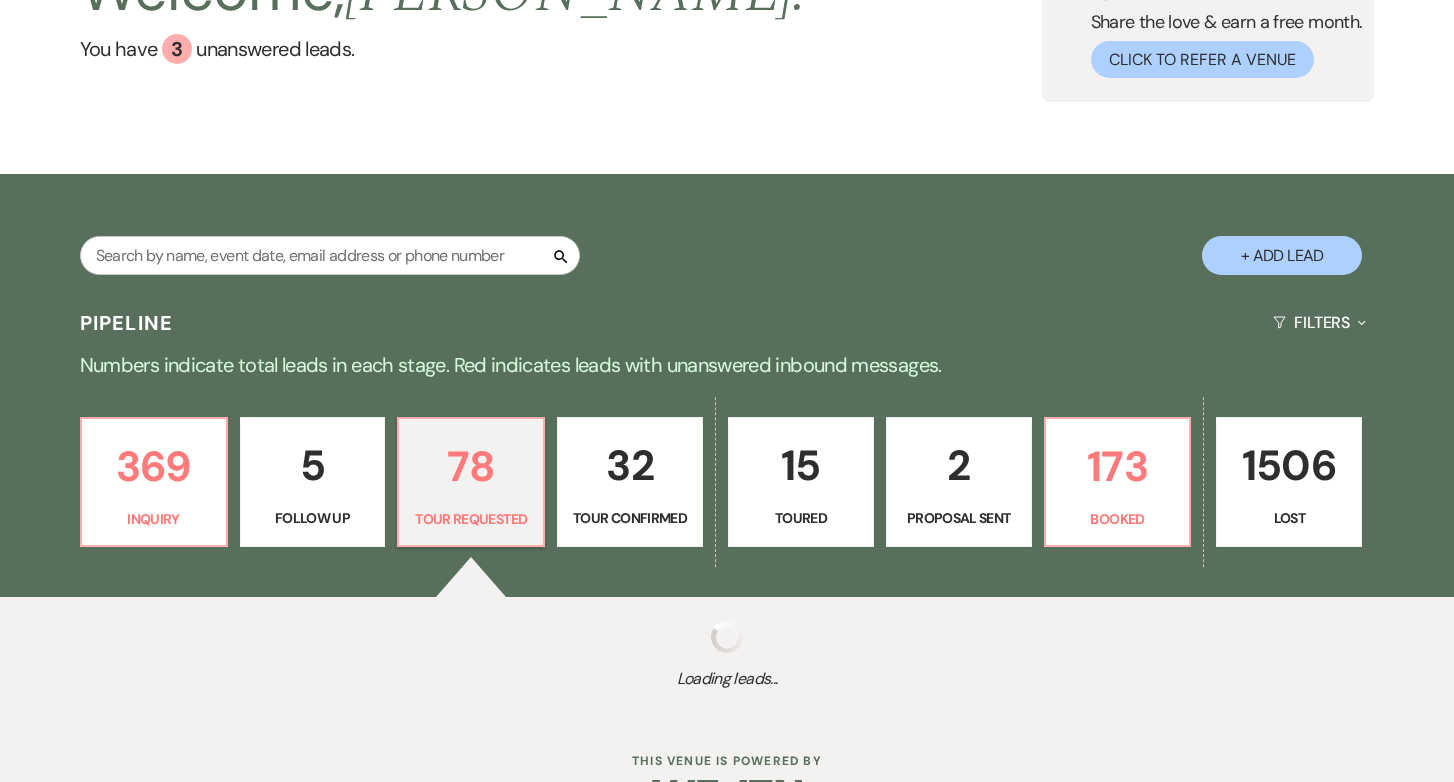 select on "2" 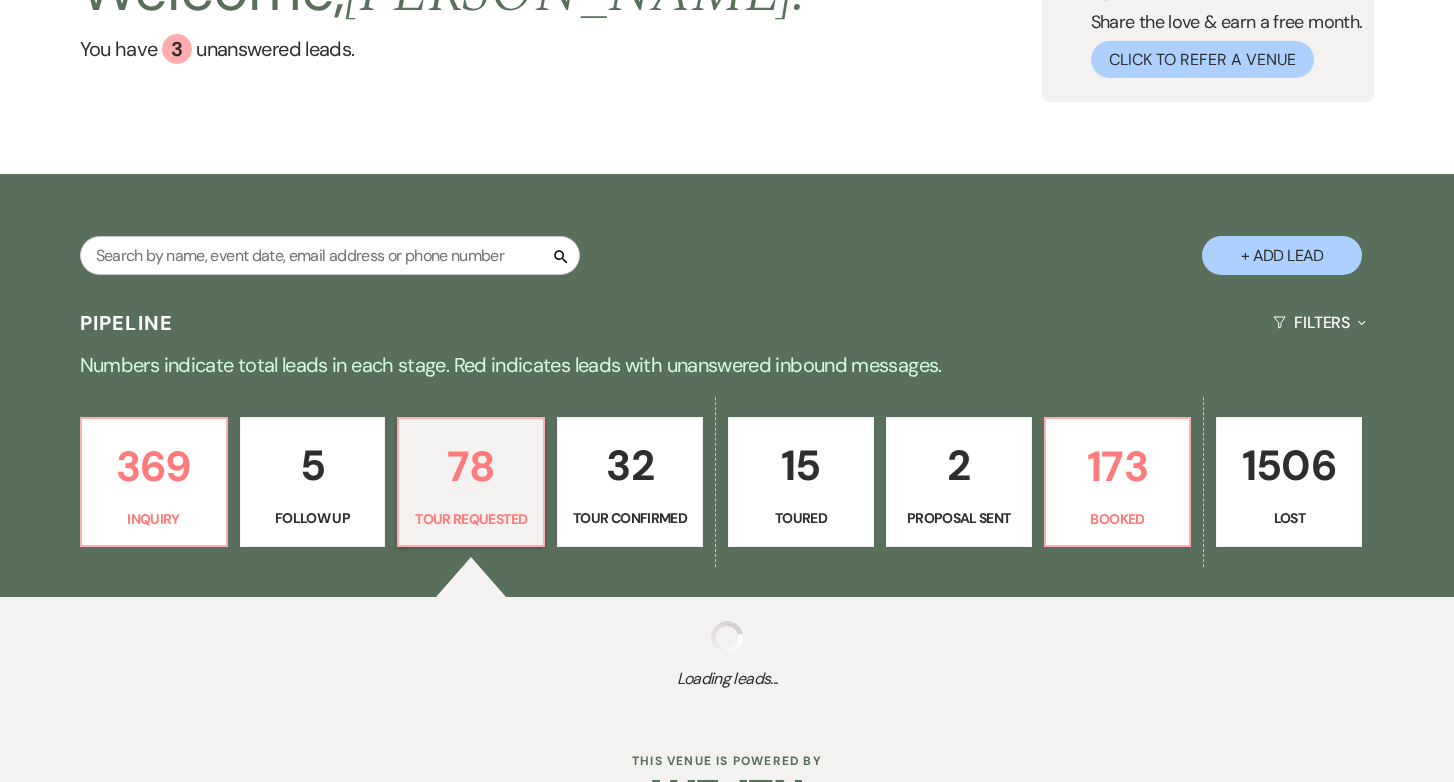 select on "2" 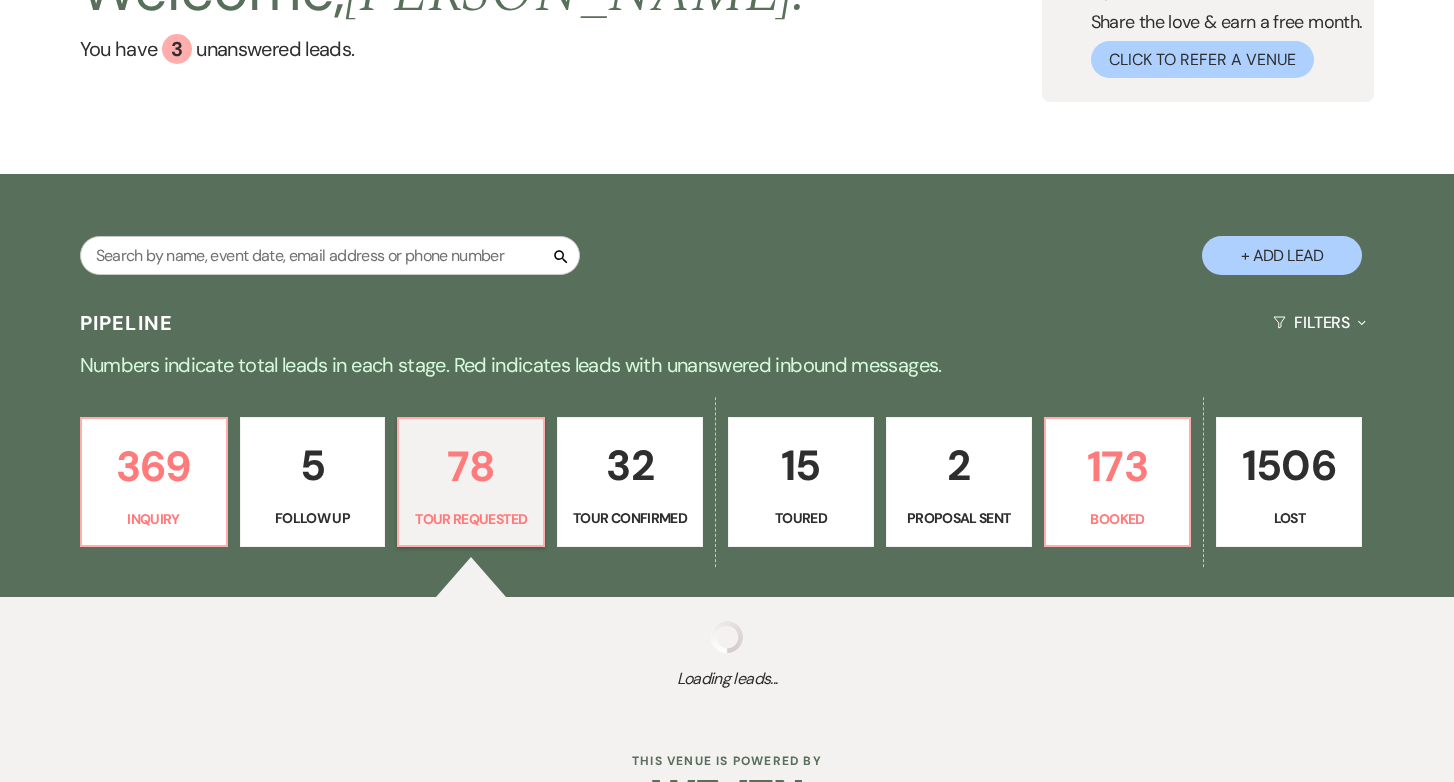 select on "2" 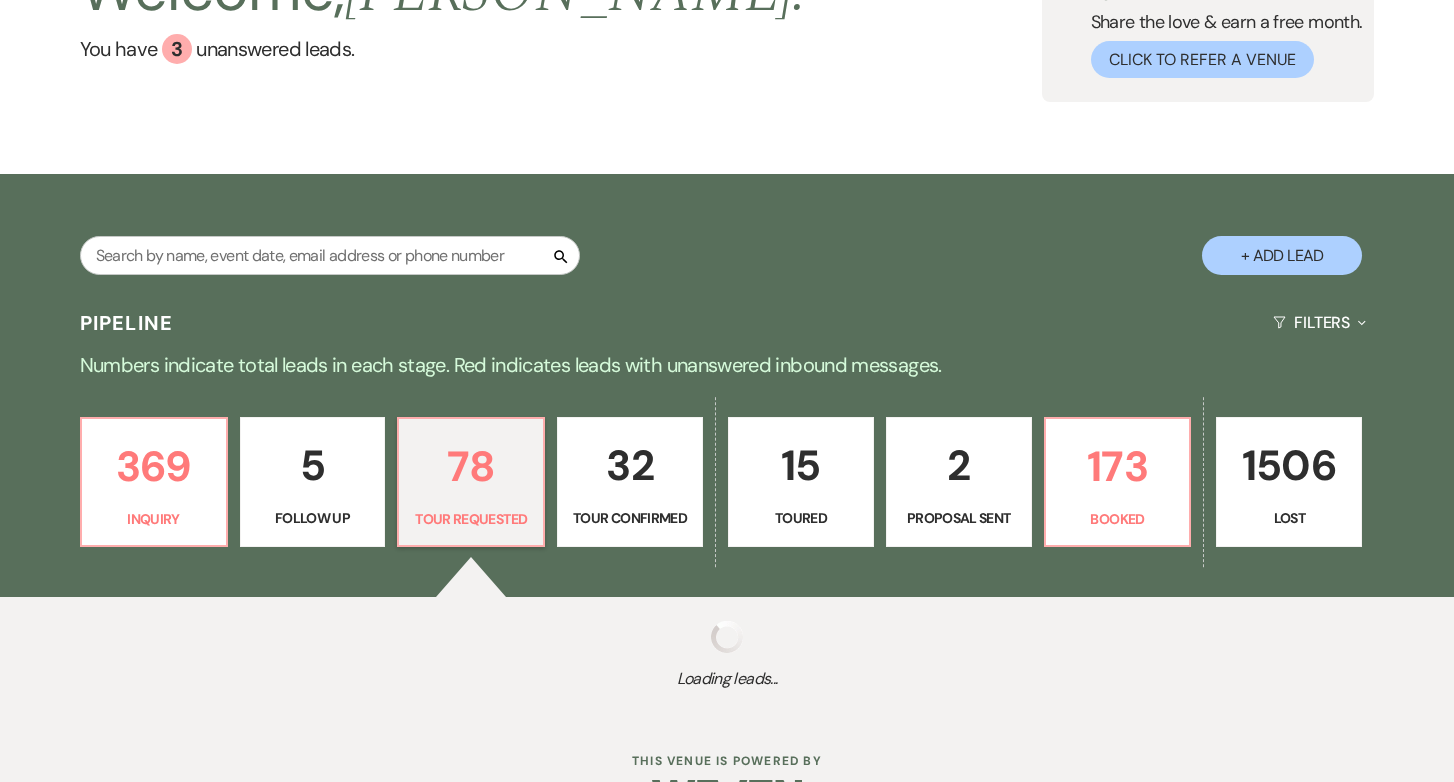 select on "2" 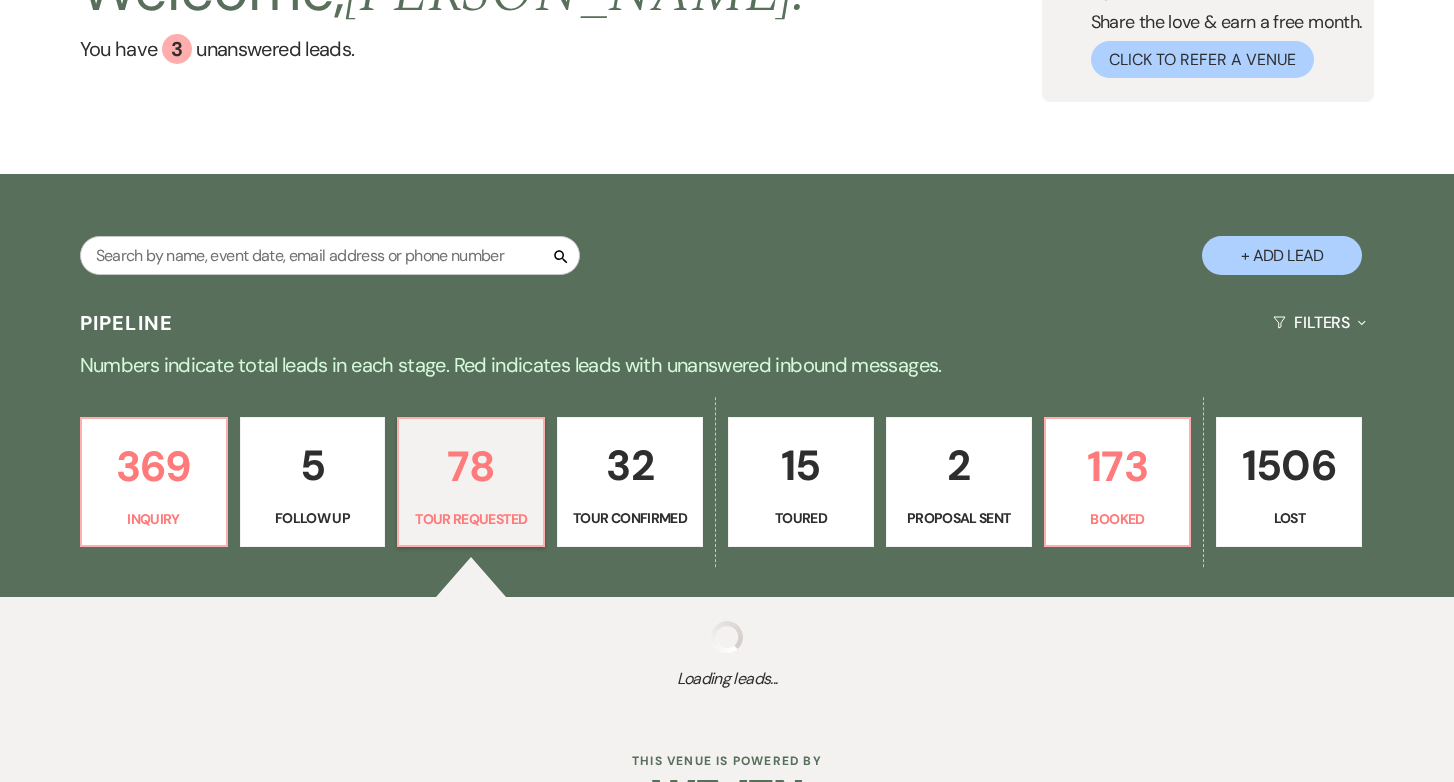 select on "2" 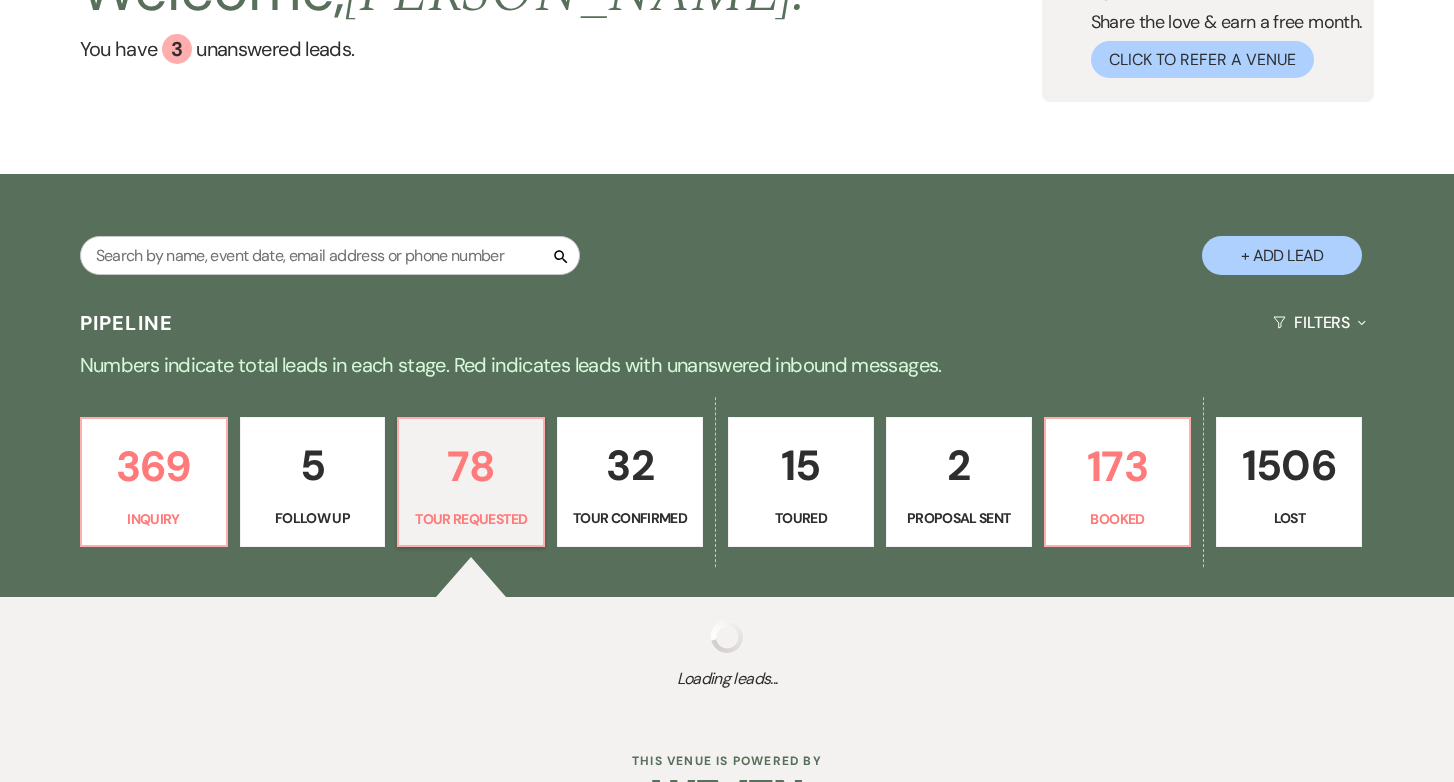 select on "2" 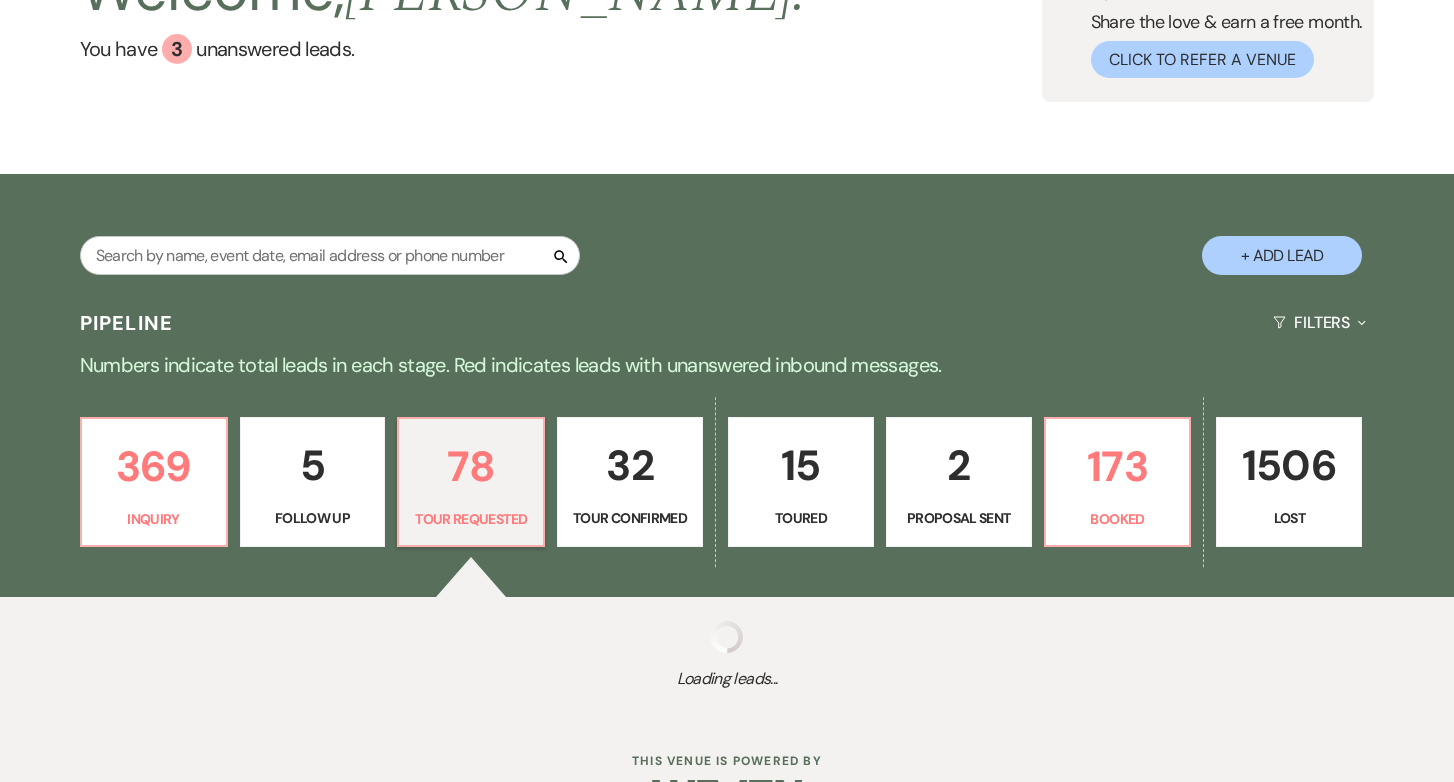 select on "2" 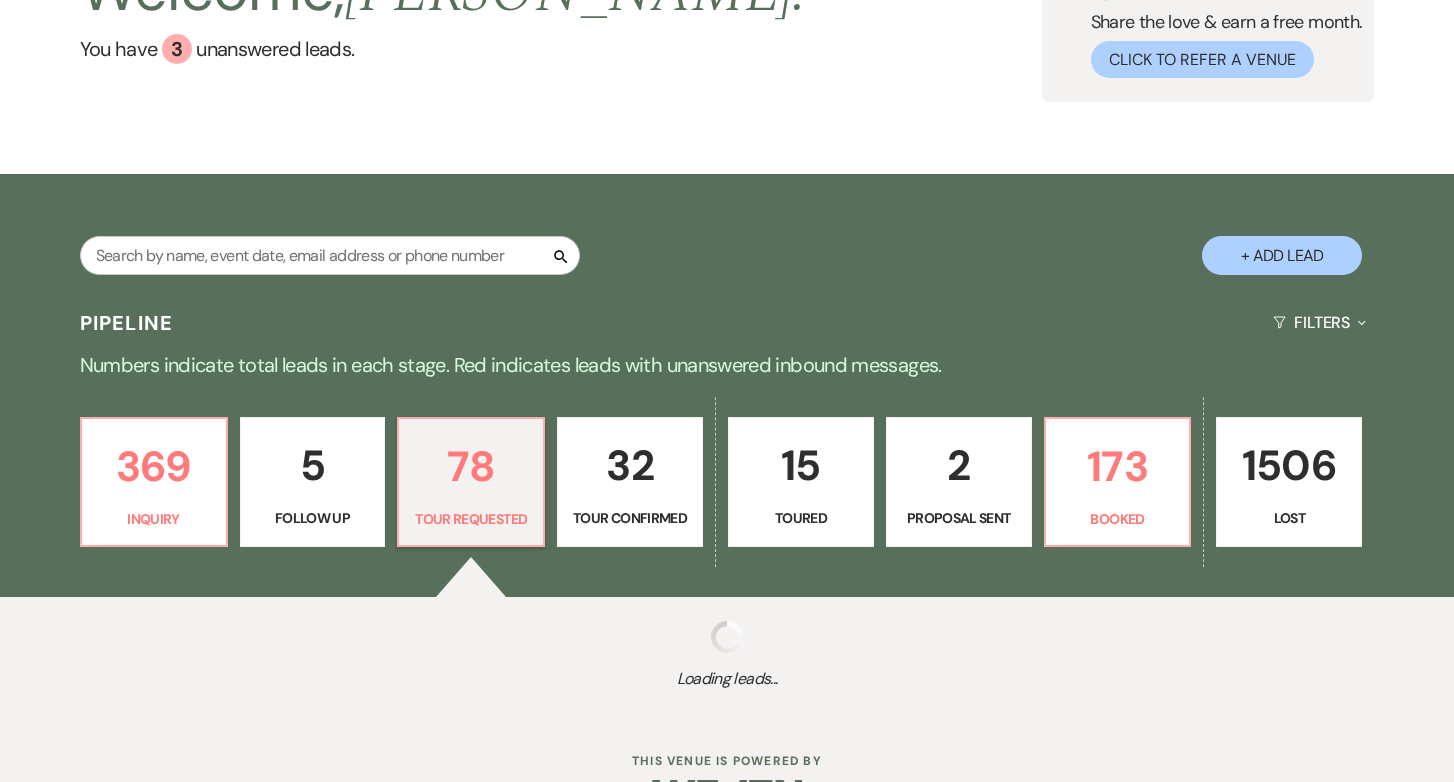 select on "2" 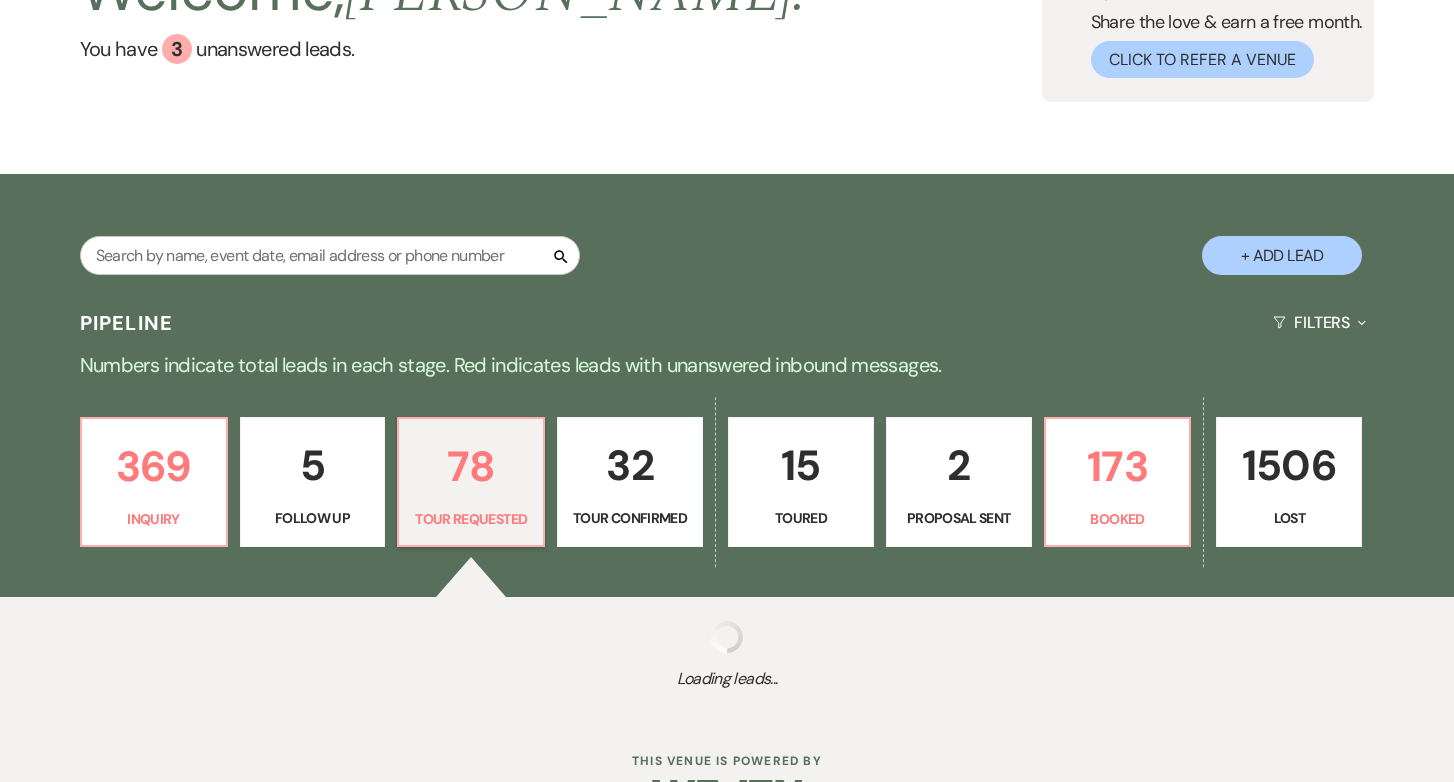 select on "2" 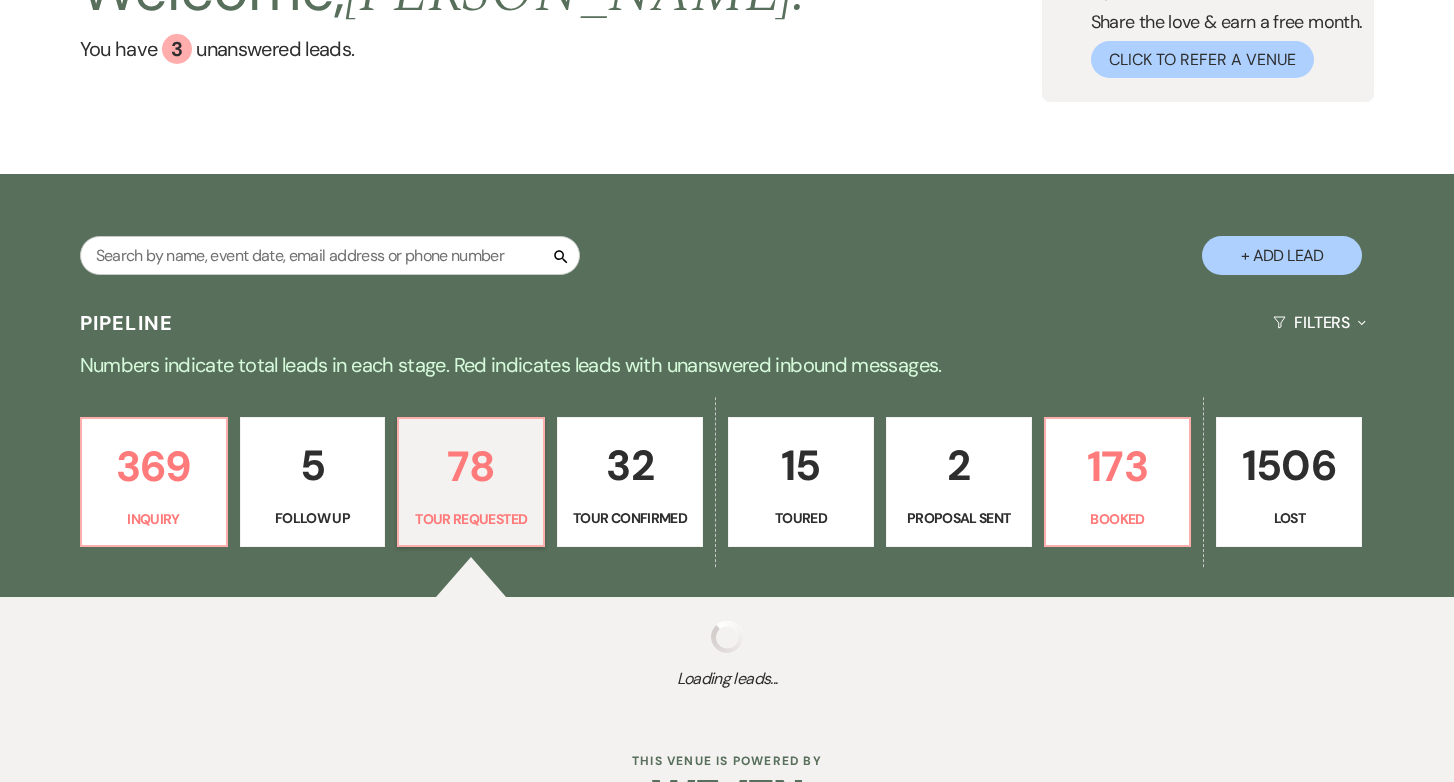 select on "2" 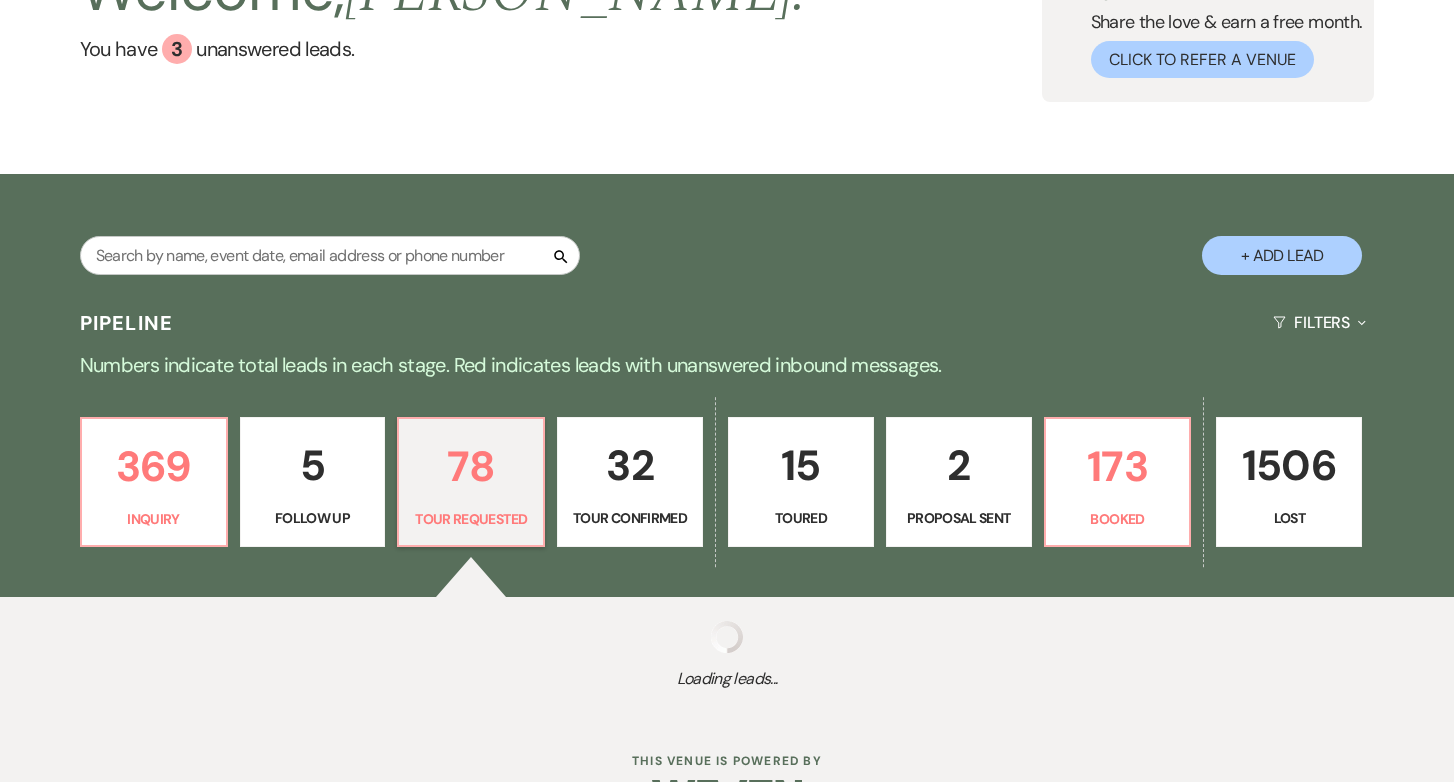 select on "2" 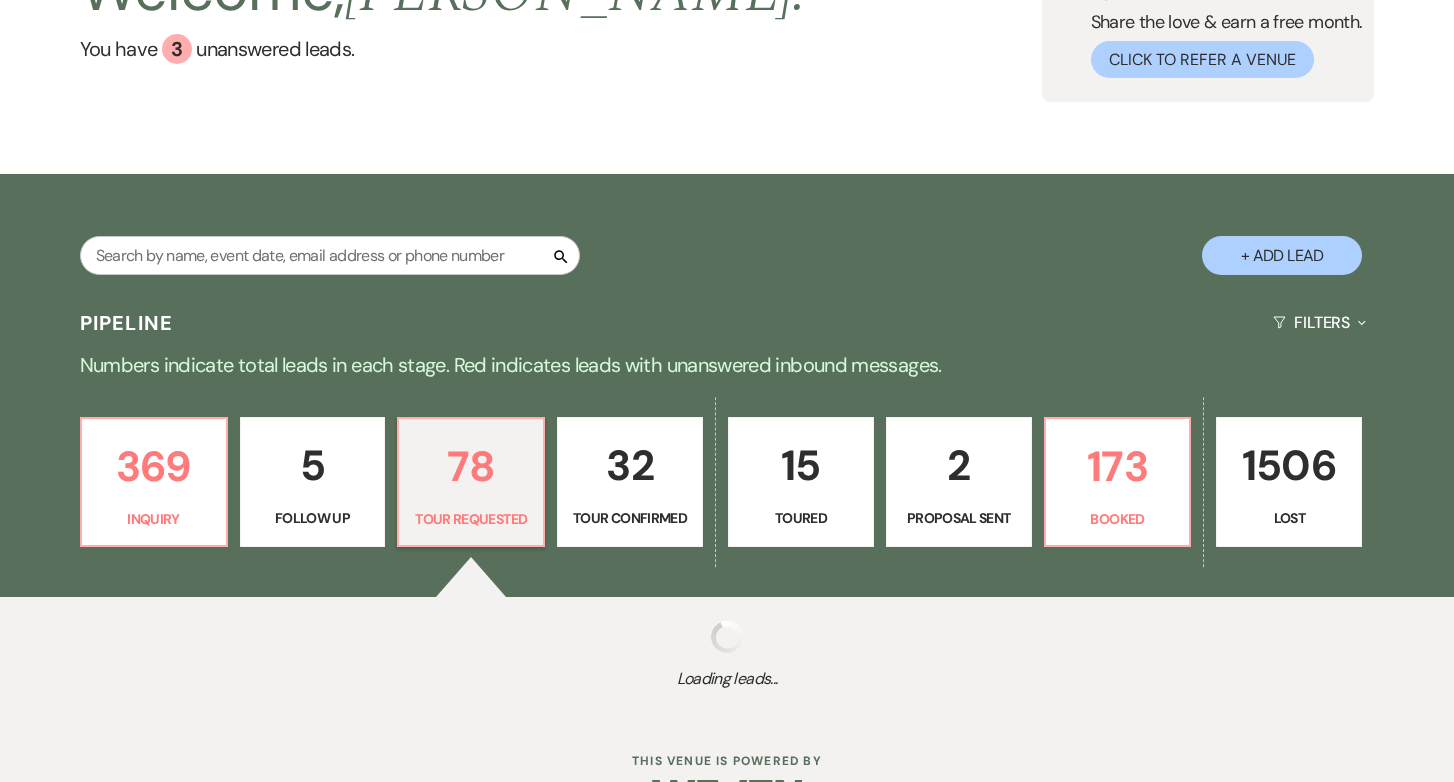select on "2" 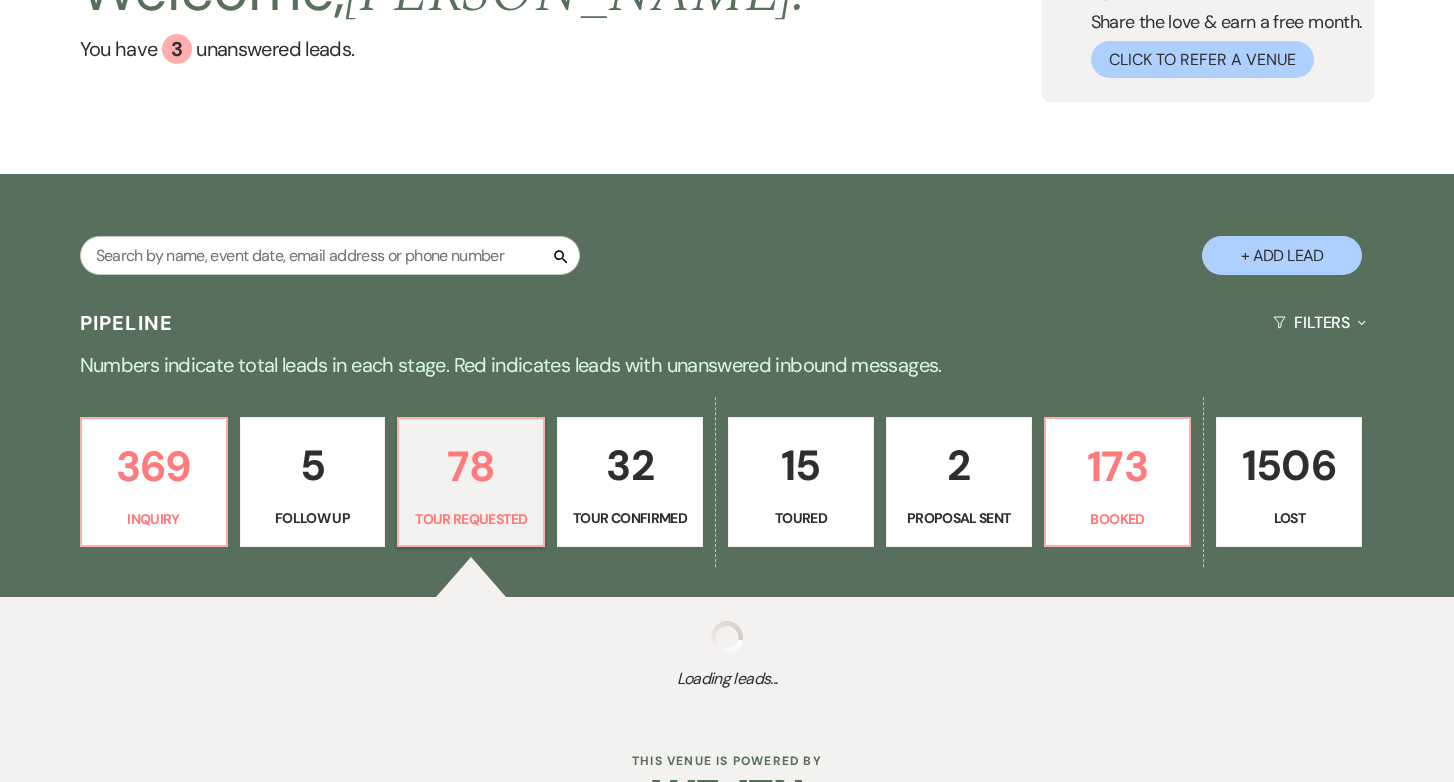 select on "2" 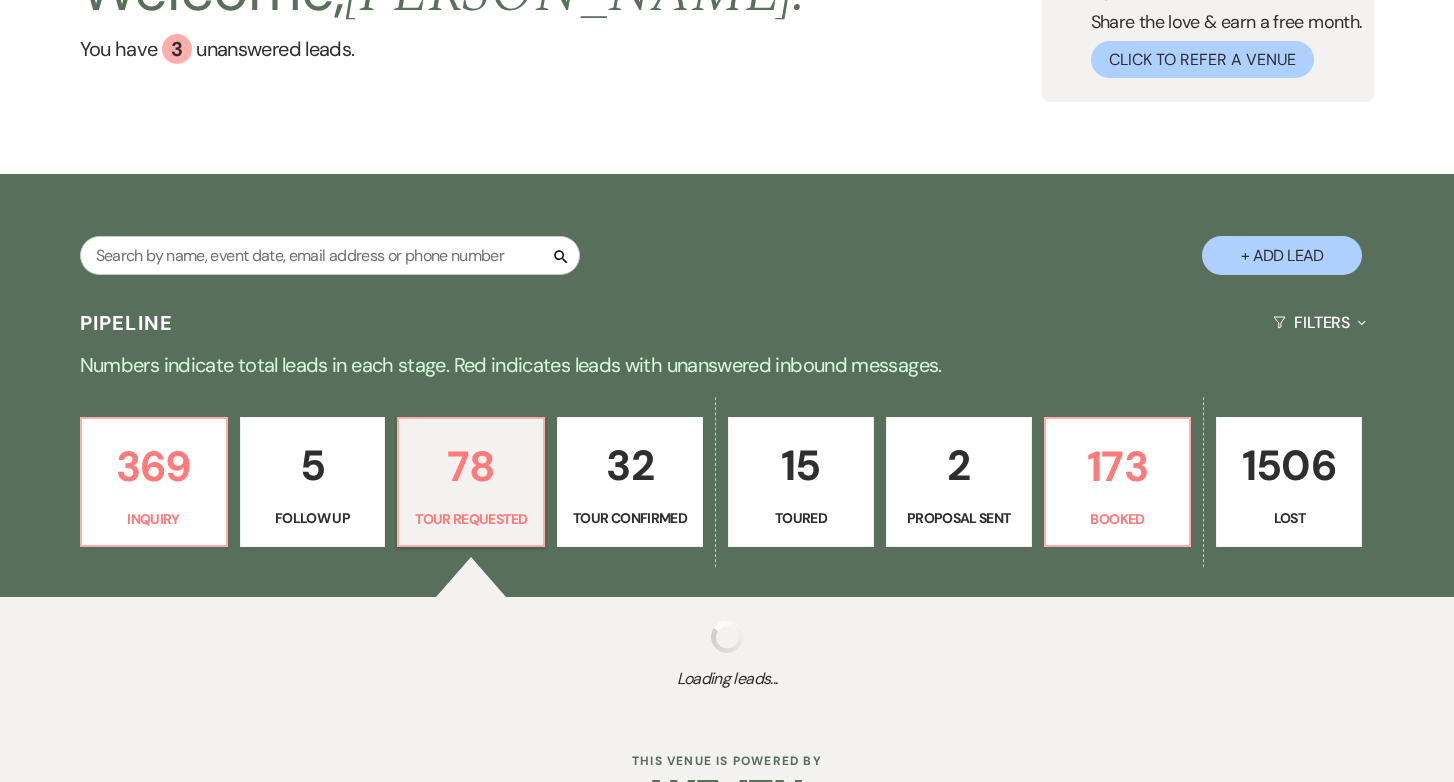 select on "2" 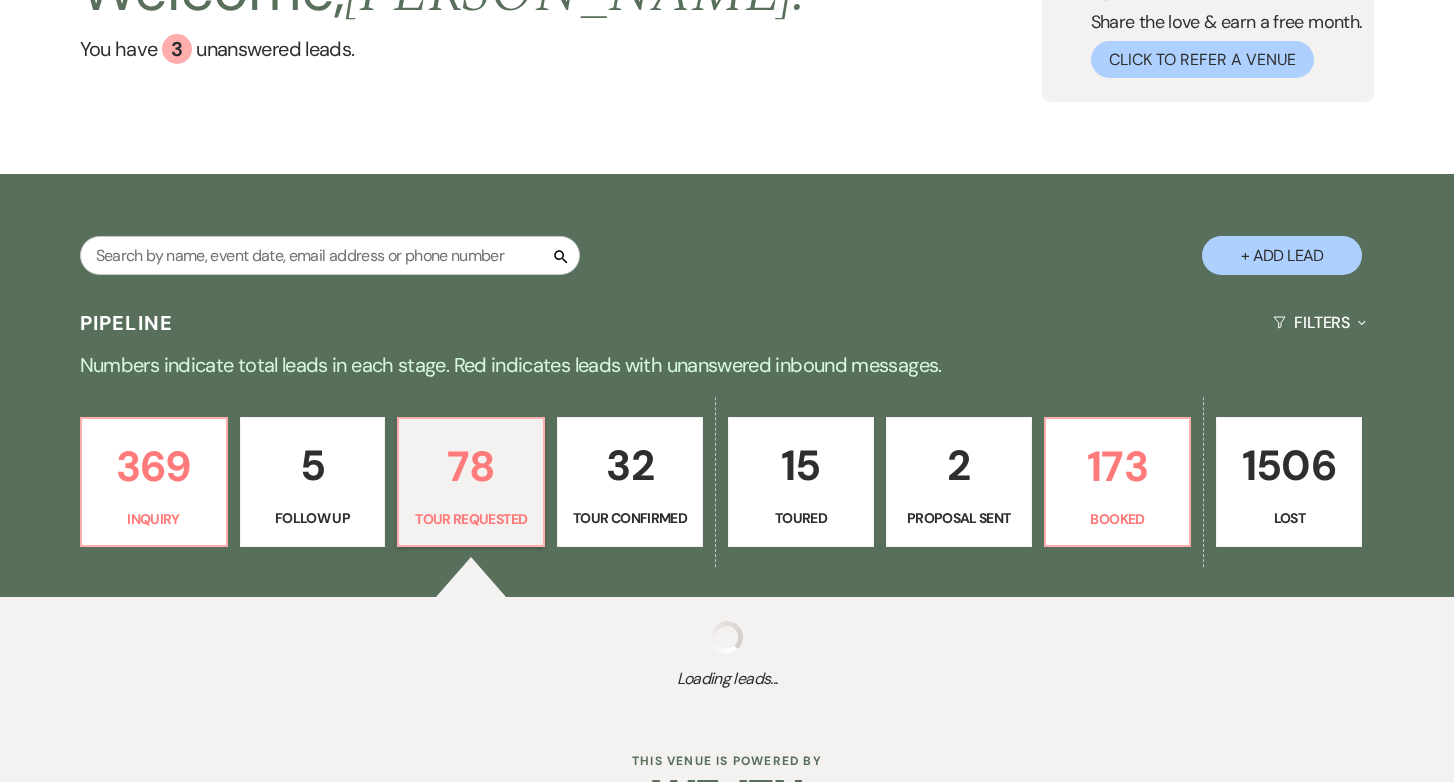 select on "2" 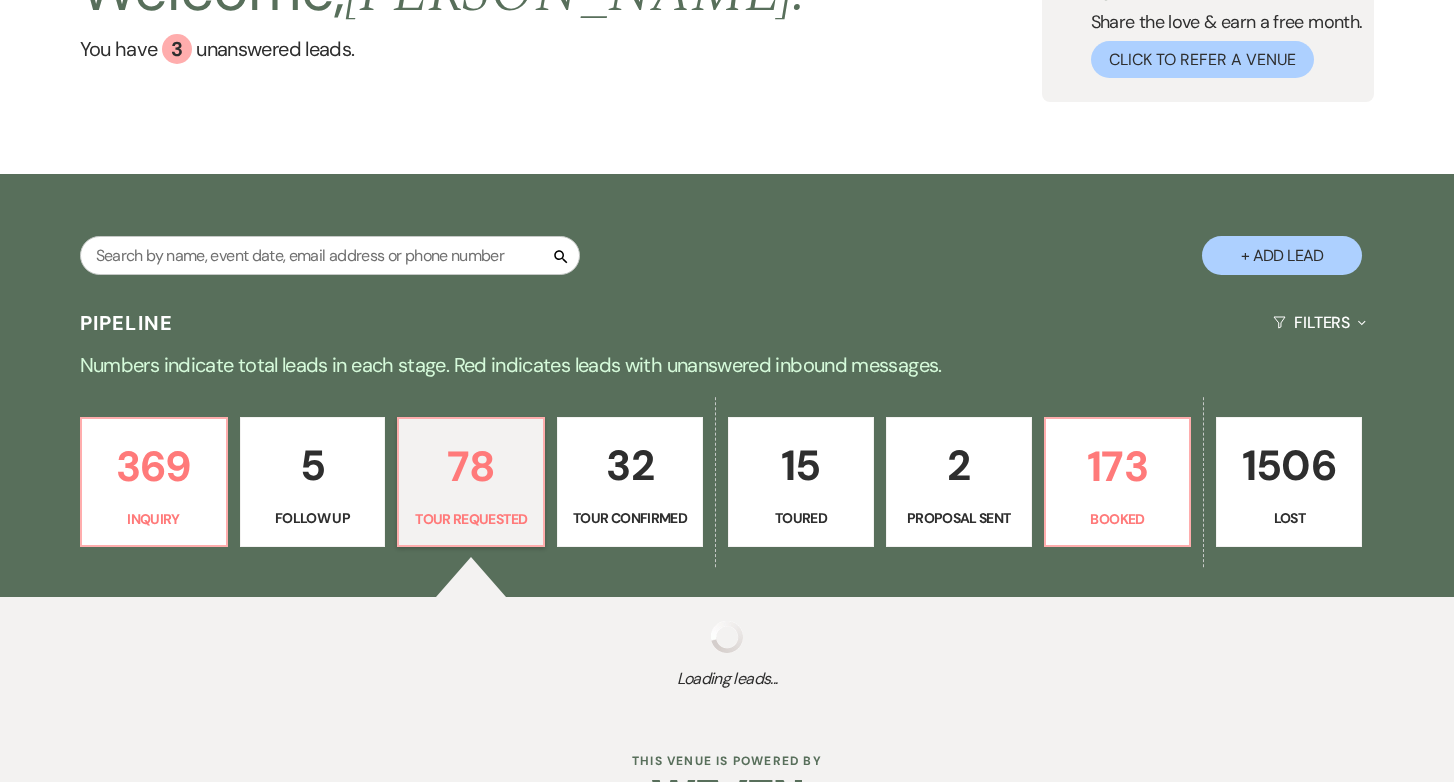 select on "2" 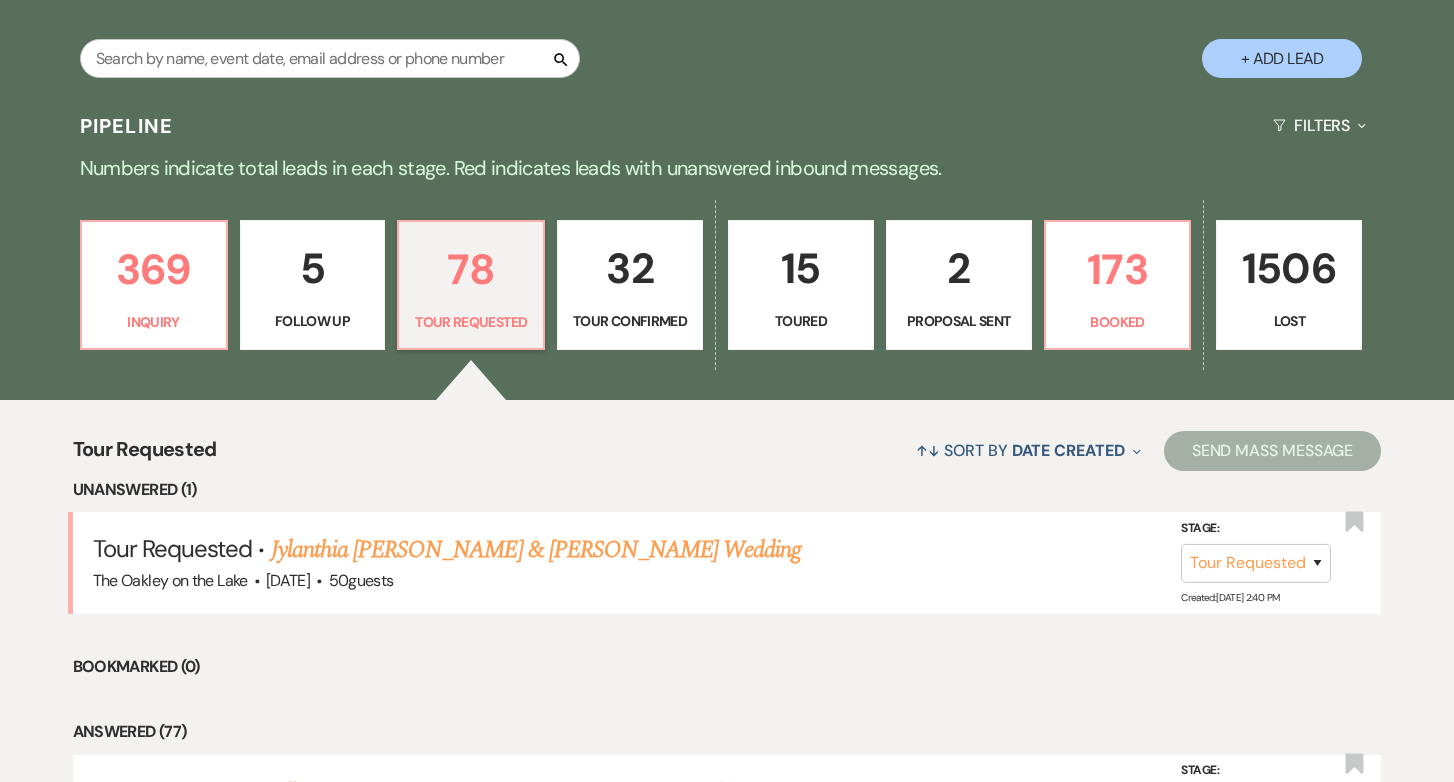 scroll, scrollTop: 379, scrollLeft: 0, axis: vertical 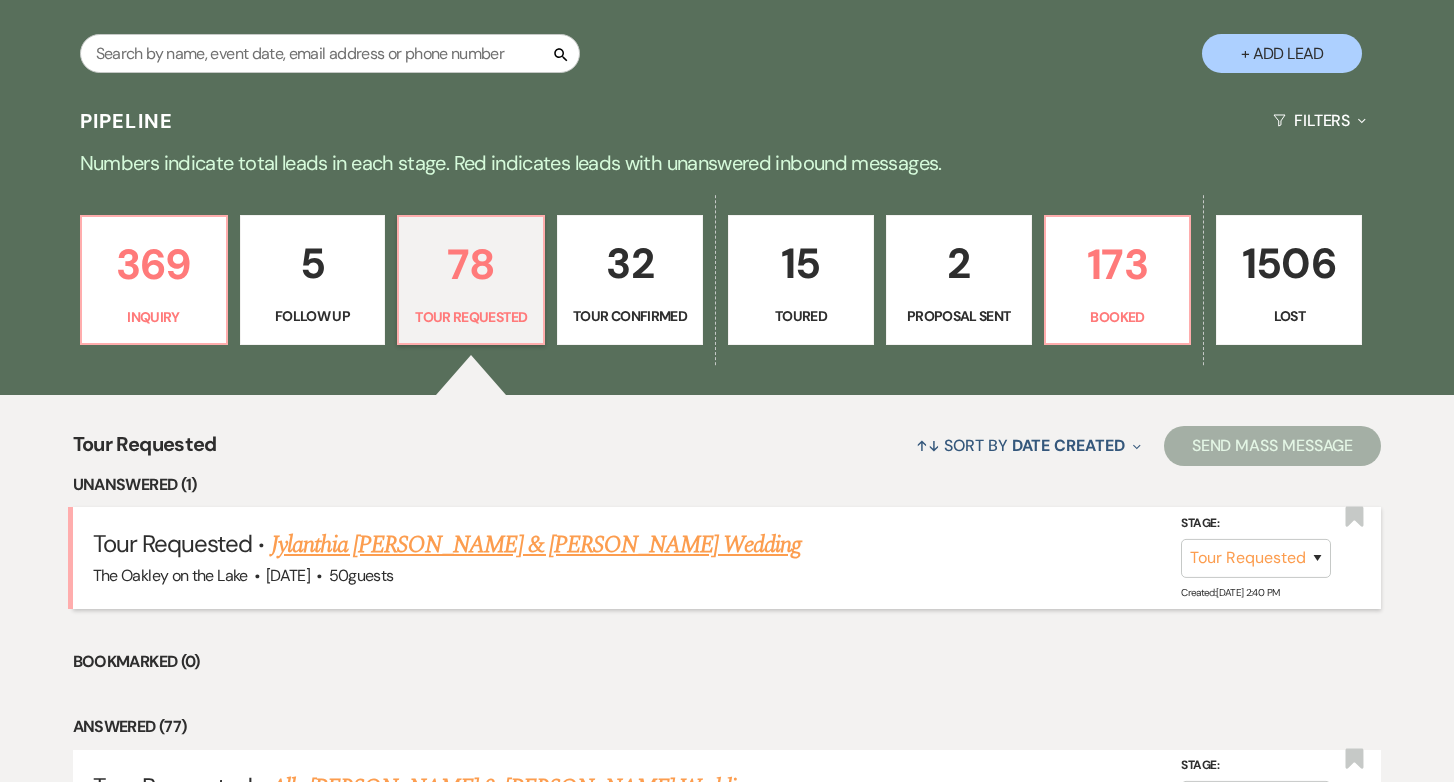 click on "Jylanthia [PERSON_NAME] & [PERSON_NAME] Wedding" at bounding box center (536, 545) 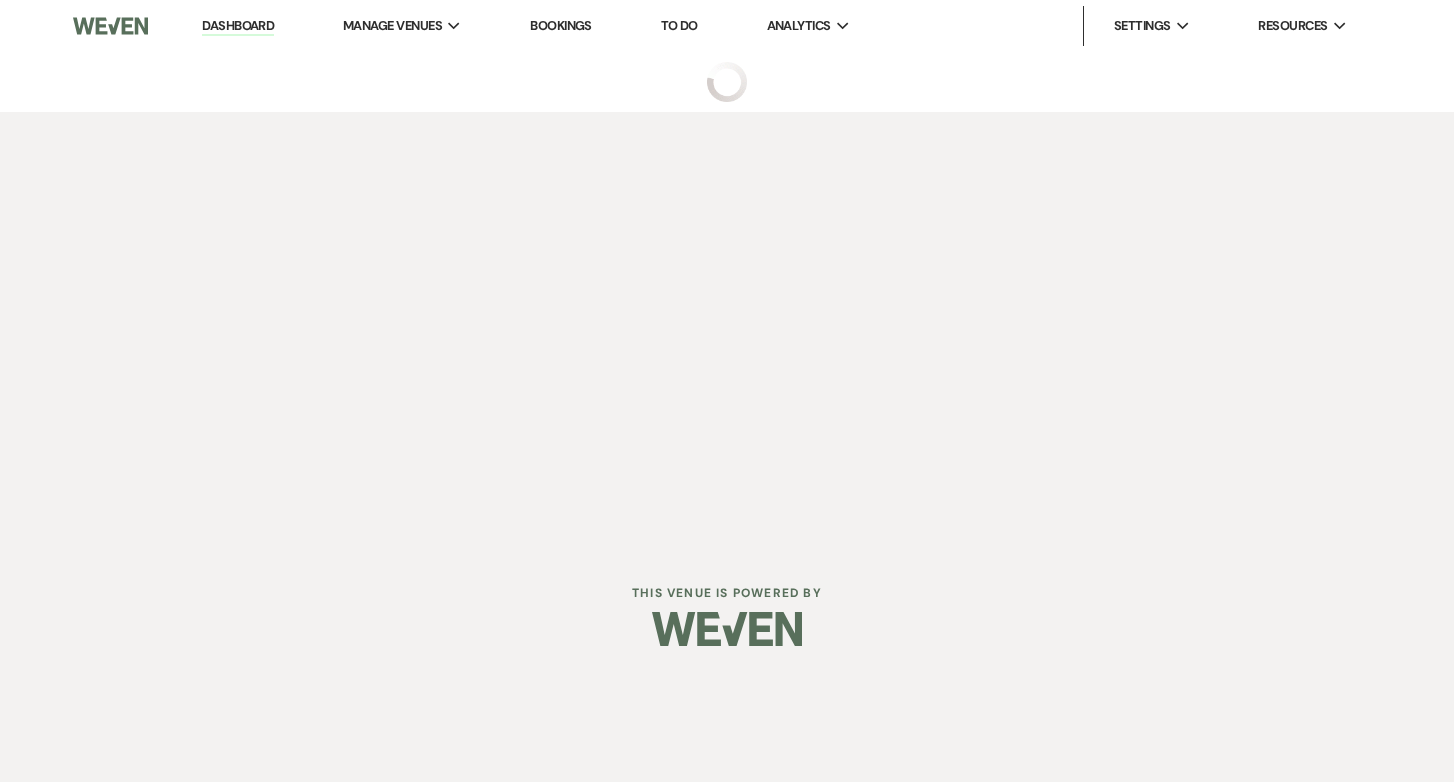 scroll, scrollTop: 0, scrollLeft: 0, axis: both 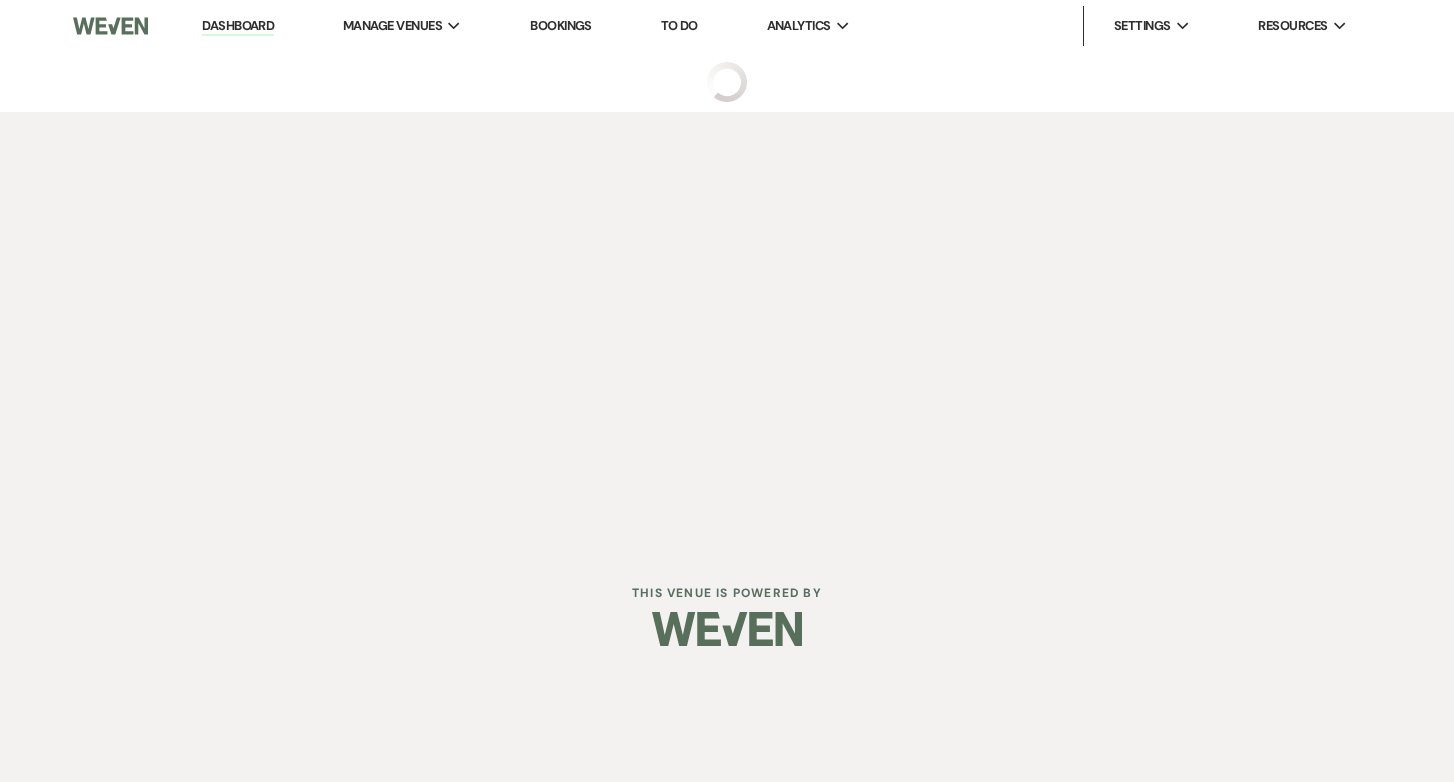 select on "2" 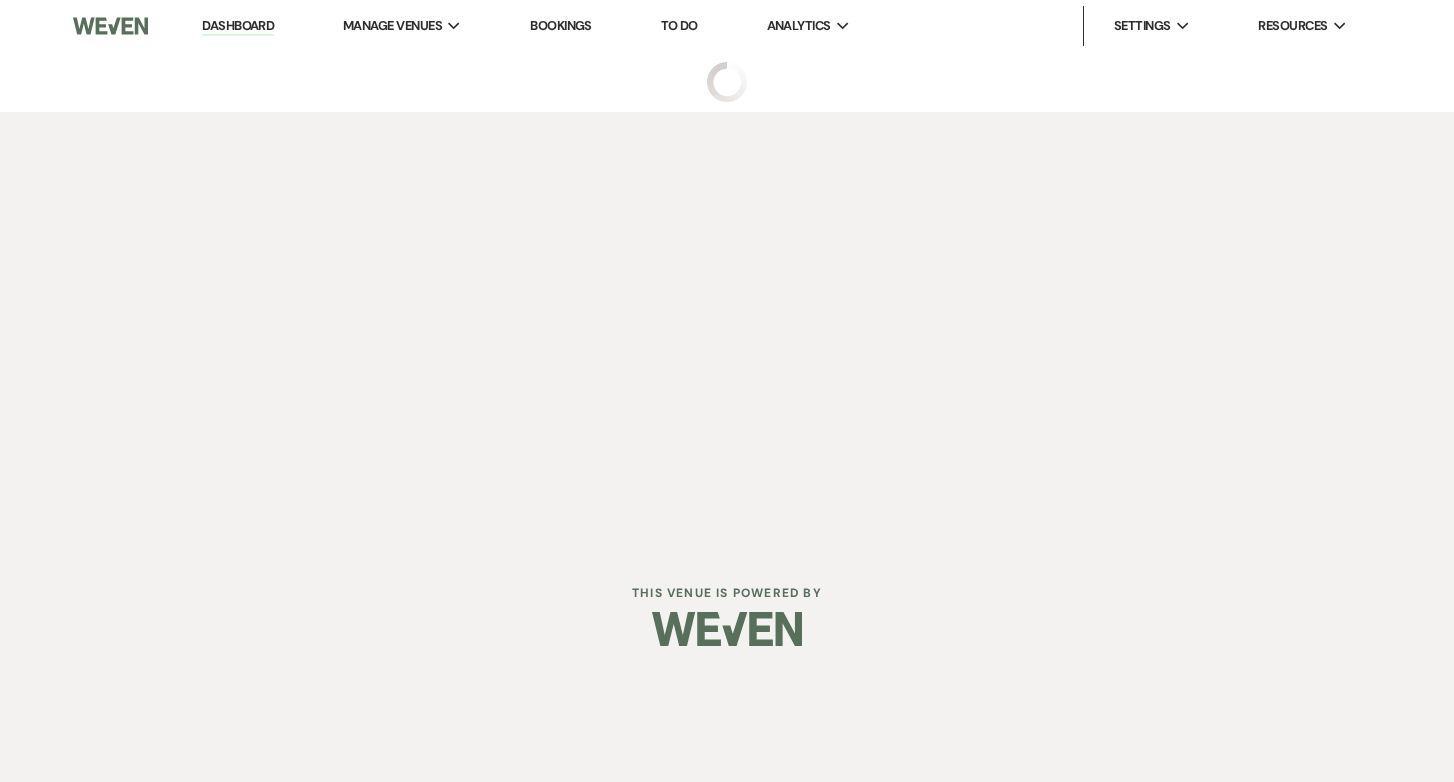 select on "5" 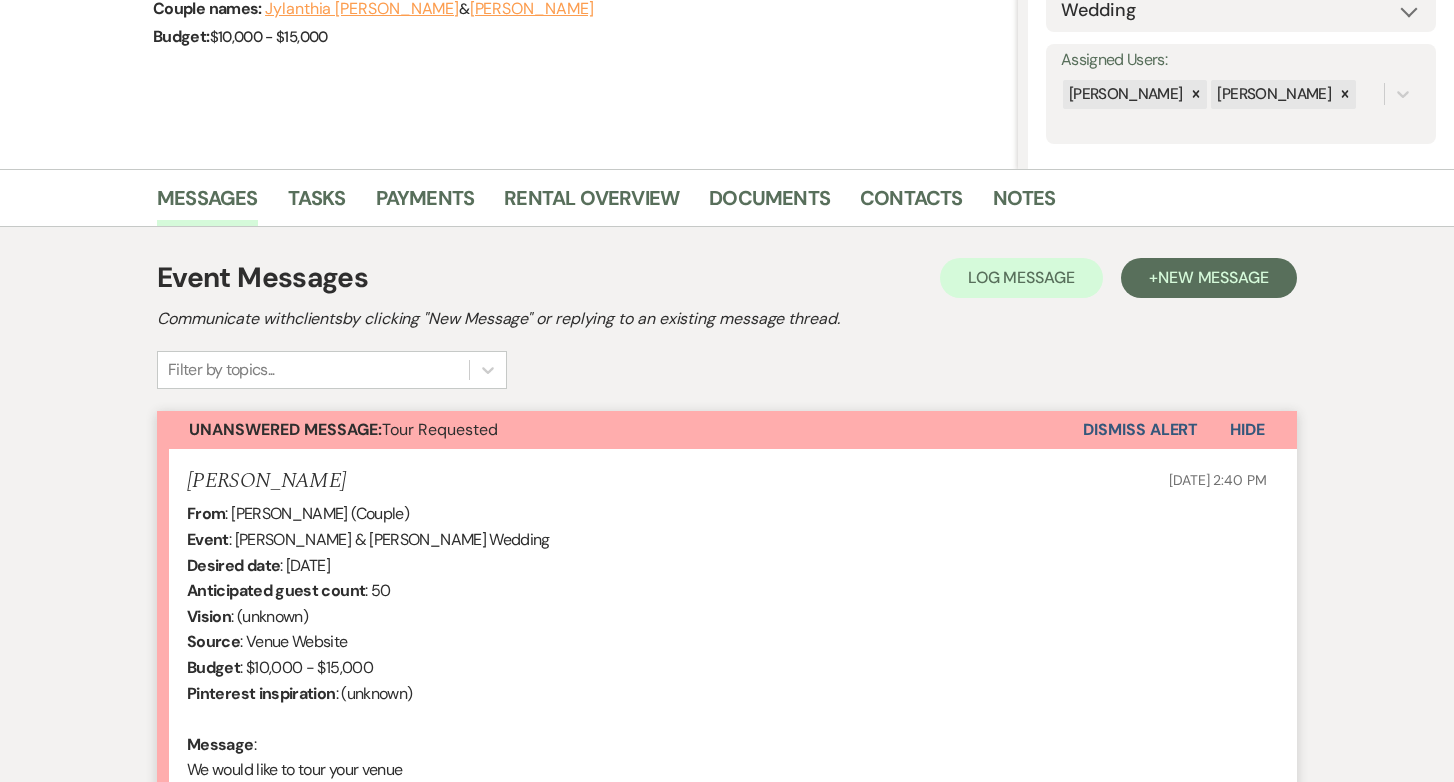 scroll, scrollTop: 353, scrollLeft: 0, axis: vertical 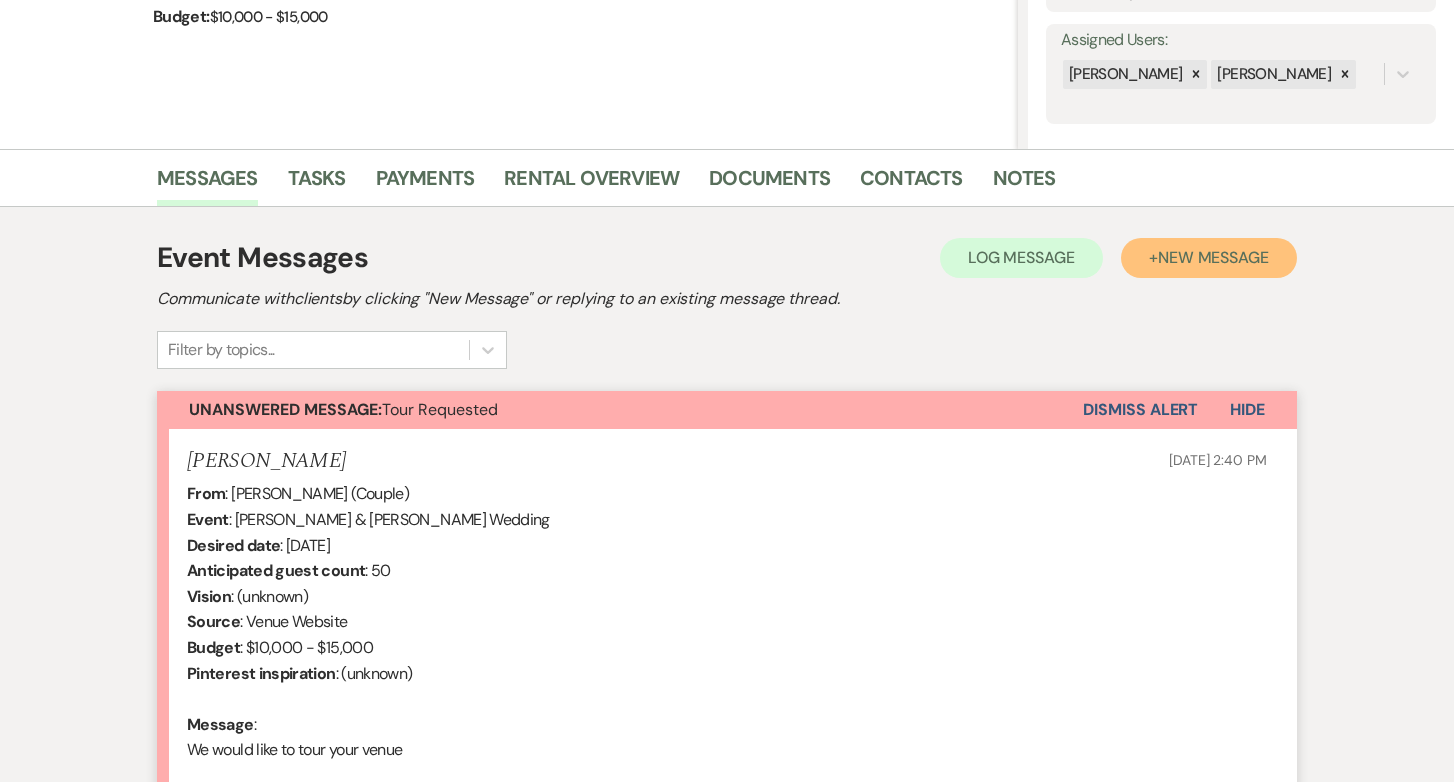 click on "New Message" at bounding box center [1213, 257] 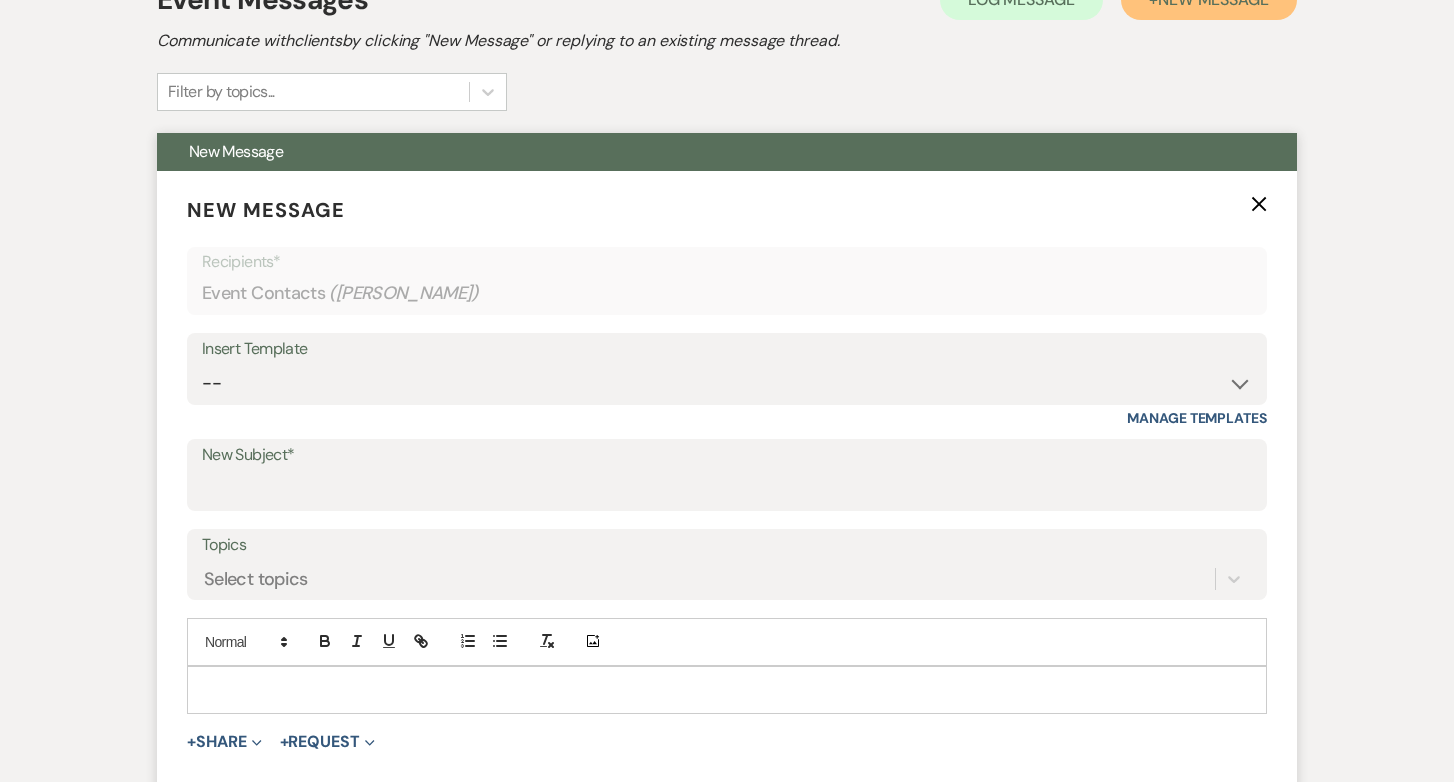 scroll, scrollTop: 615, scrollLeft: 0, axis: vertical 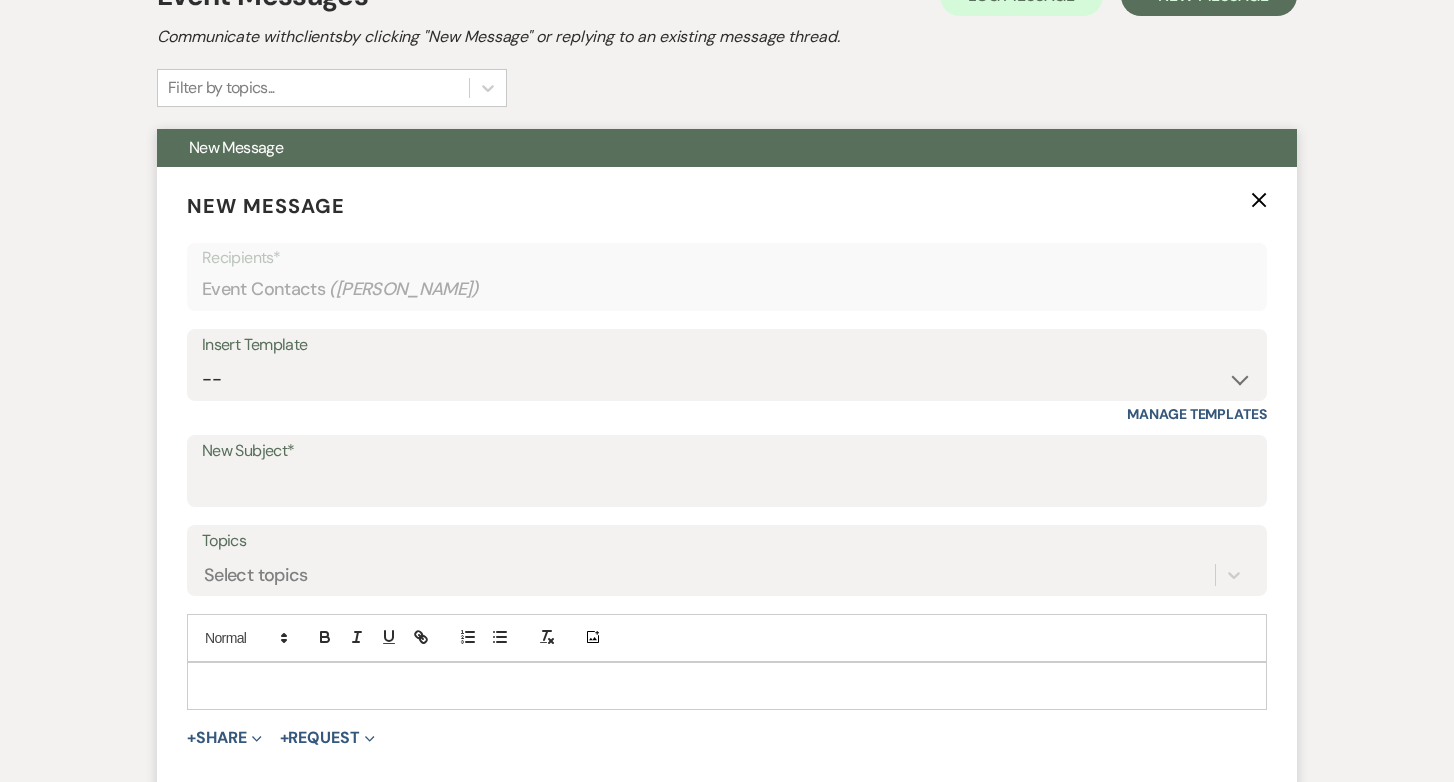 click on "X" 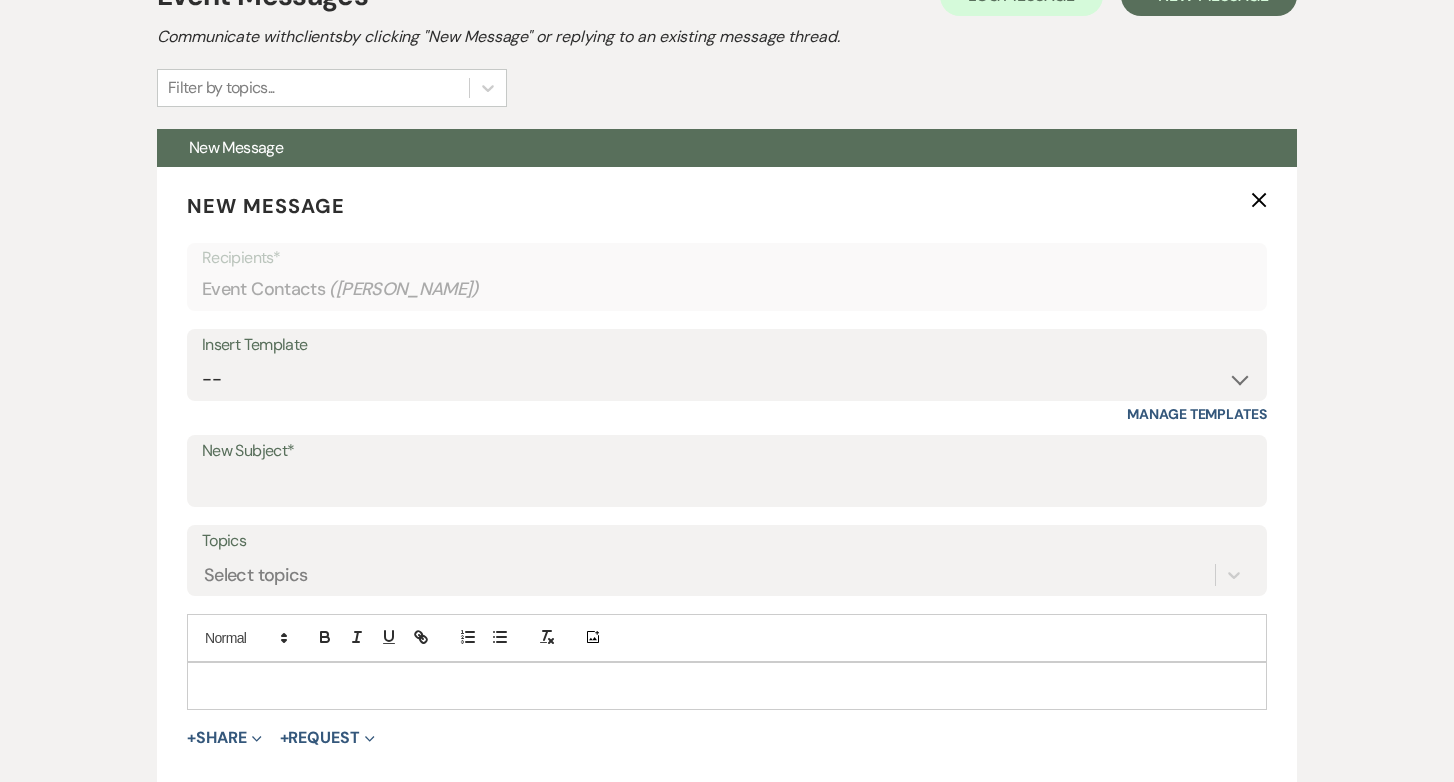 scroll, scrollTop: 595, scrollLeft: 0, axis: vertical 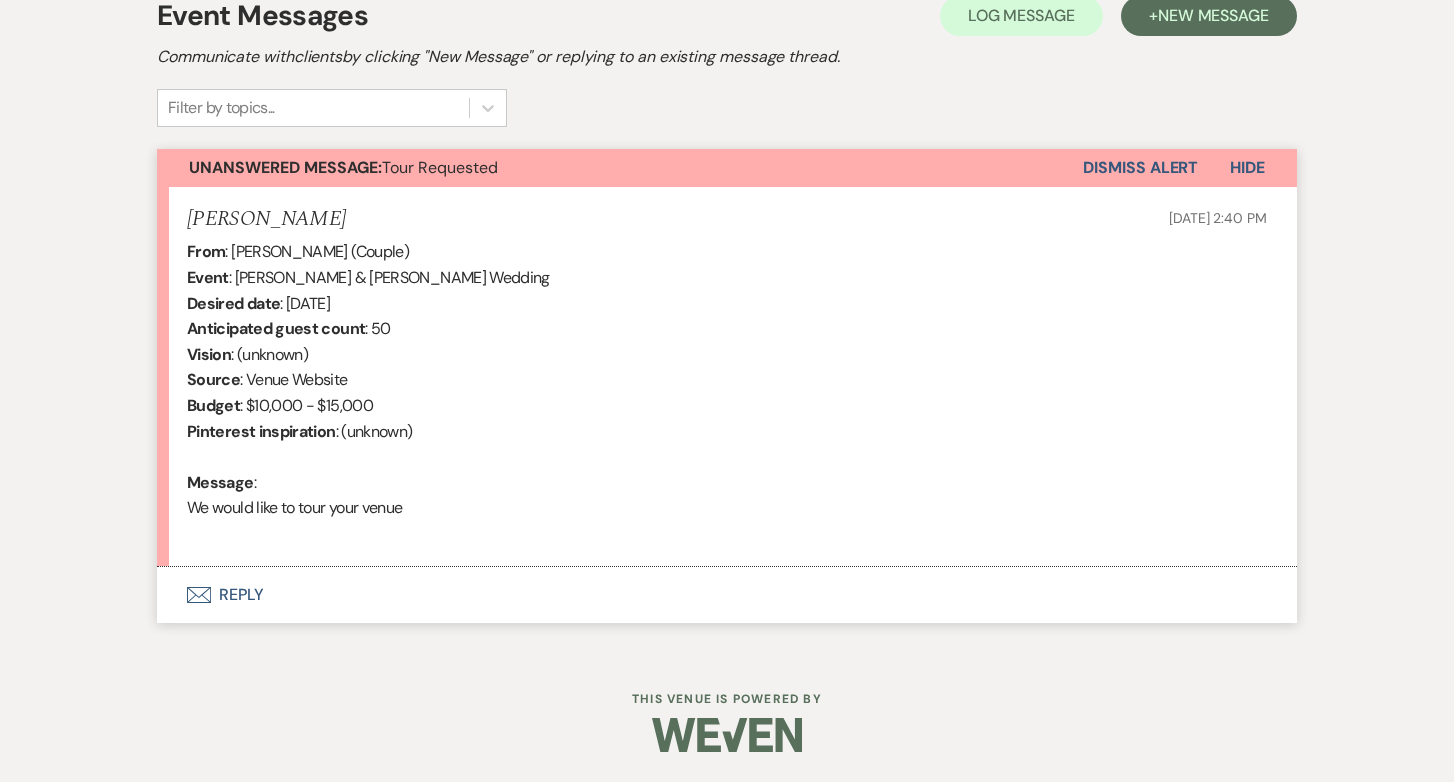 click on "Envelope Reply" at bounding box center [727, 595] 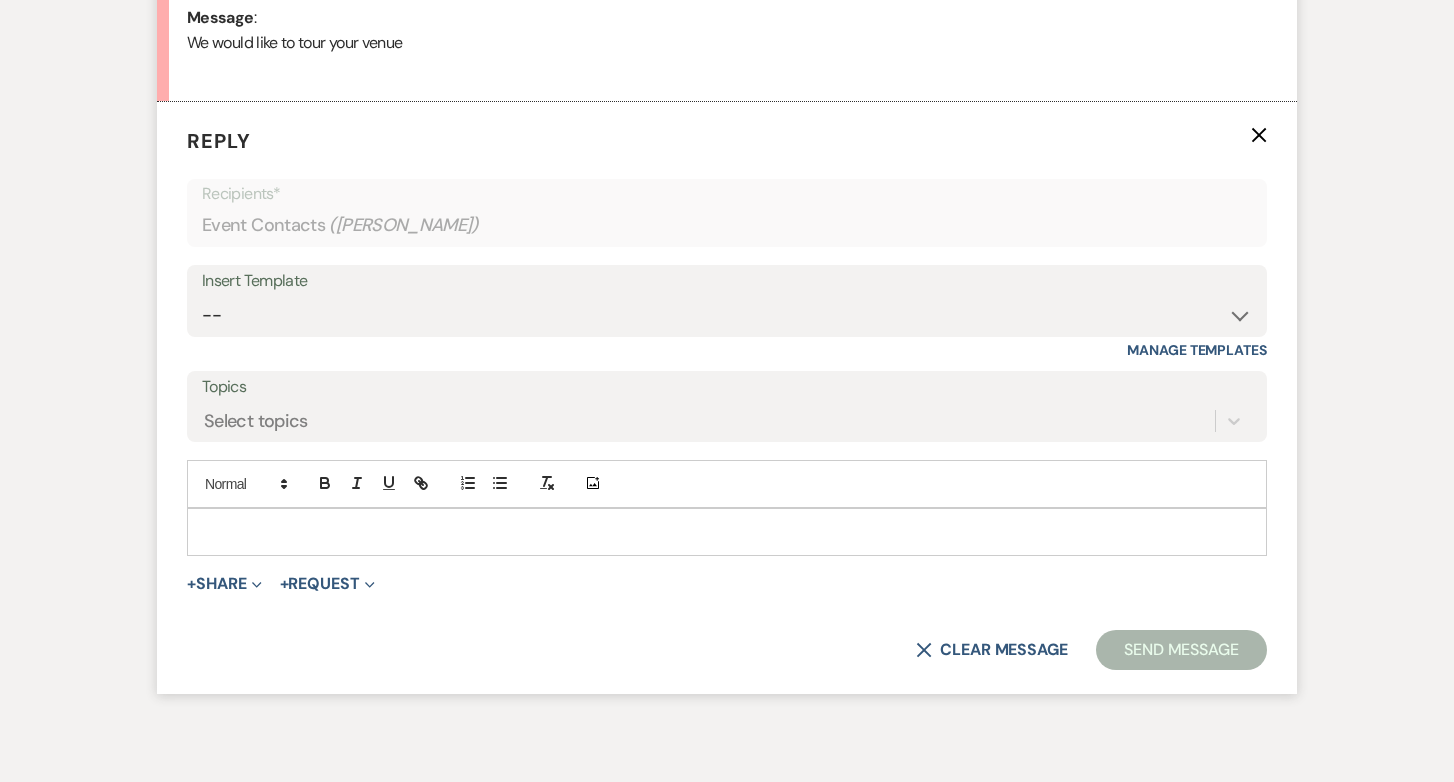 scroll, scrollTop: 1067, scrollLeft: 0, axis: vertical 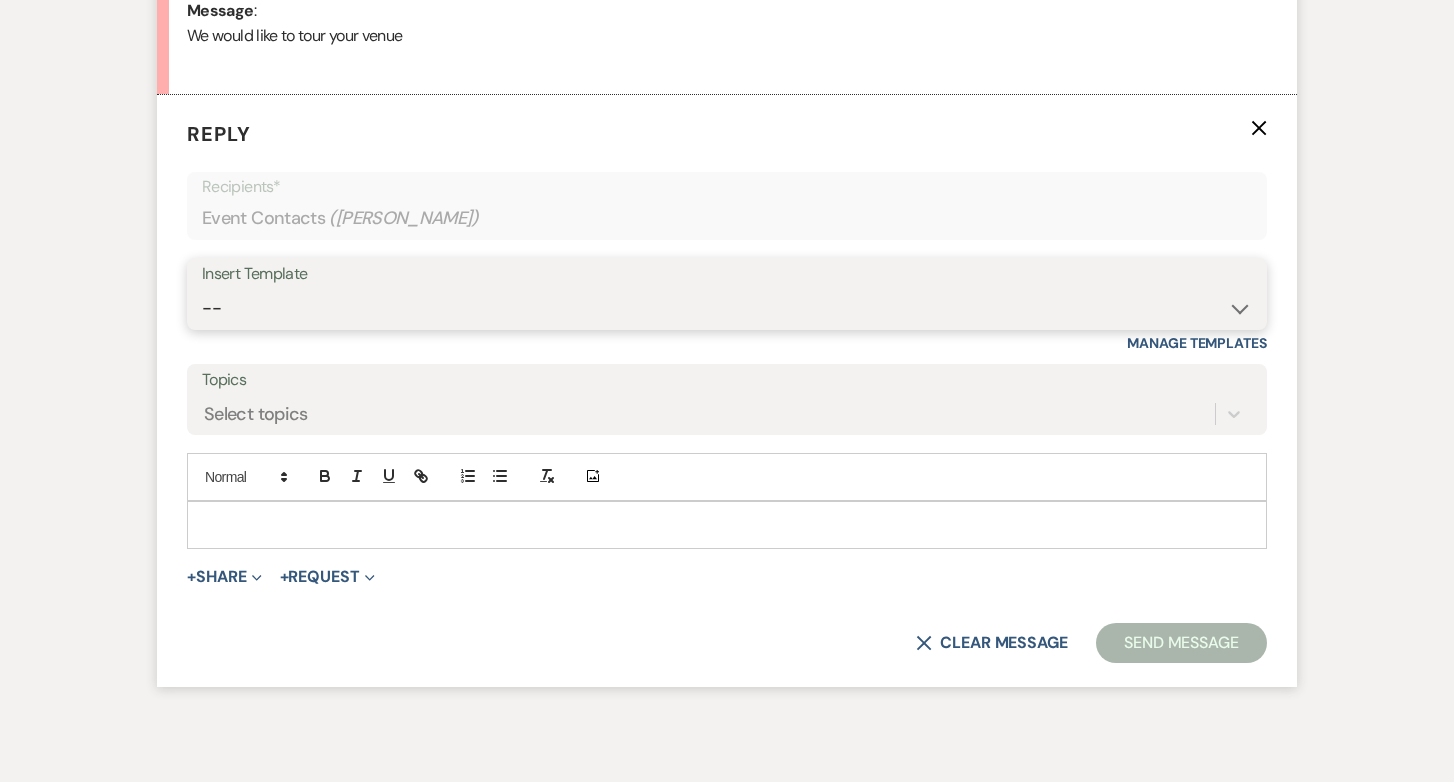 click on "-- Weven Planning Portal Introduction (Booked Events) Tour Request Response Follow Up Contract (Pre-Booked Leads) Tour Followup 2025 [DATE] Peak Leads from AWE Leads from AWE 2 2025 M-Th Rental 2025 [DATE] Peak Follow up #2 Review Request Follow Up #3 Tour Confirmation with Address #2 Scheduled Calendly Additional Questions Final email Packages Offered 2025 [DATE] Peak 2025 [DATE] Non-Peak 2025 [DATE] Non-Peak 2025 [DATE] Non Peak 2026 [DATE] Peak 2026 [DATE] Peak 2026 [DATE] Peak 2026 [DATE] Non Peak 2026 [DATE] Non Peak 2026 [DATE] Non Peak Pontoon Offering to 2025 Brides Wedding Planners or Coordinators Security Deposit Quinceanera  Explaining Security Deposit Tour Follow Up - Confirmed Contract Onsite Contract Follow-Up – Urgent Date Hold Schedule Your 30-Day Walkthrough Urgent- Over Due Payment -Action Required Immediately [PERSON_NAME] Interest Response [DATE] Booking Bonus & Invite to Open House for Inquries Lakehouse Quote & Date Confirmation Venue Availability Update 2026 M-Th Rental No Date" at bounding box center (727, 308) 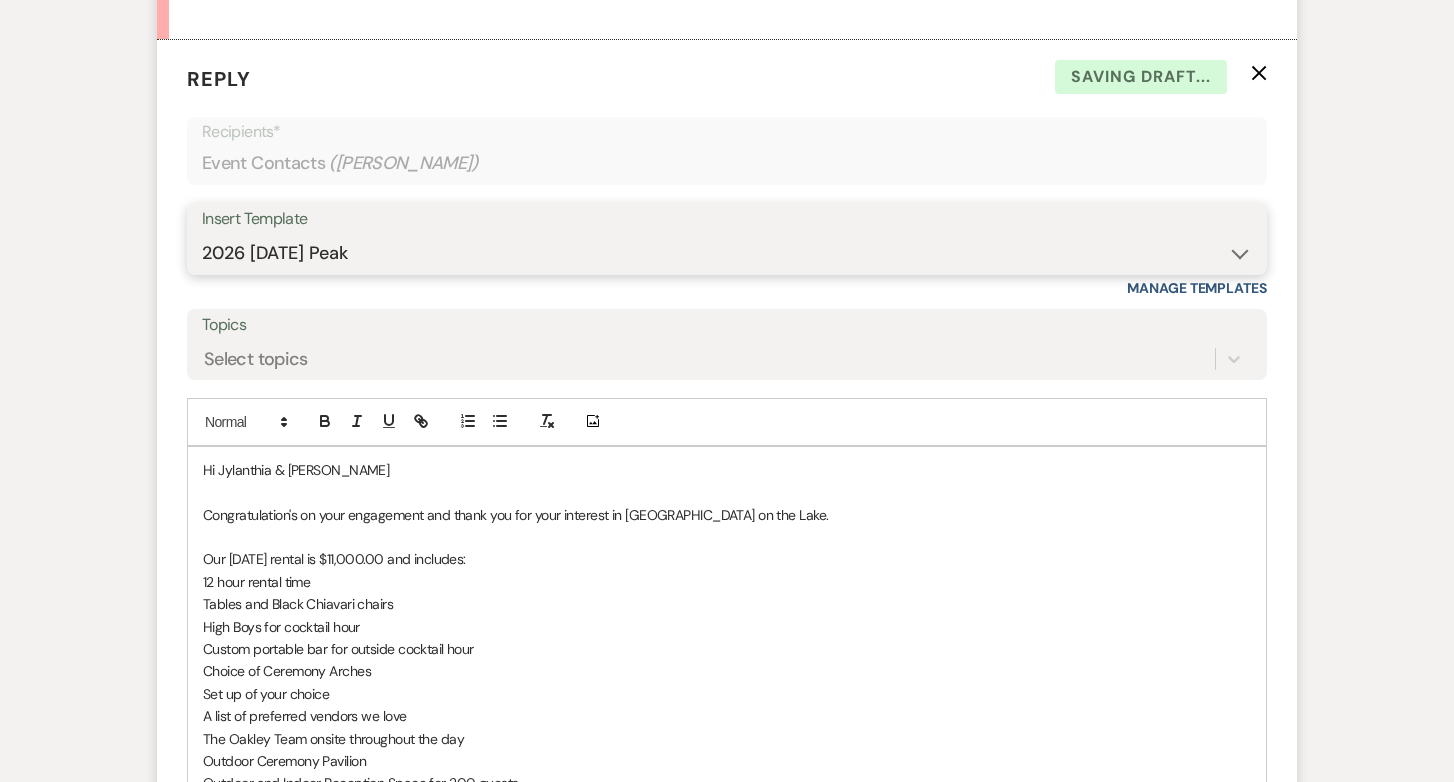scroll, scrollTop: 1121, scrollLeft: 0, axis: vertical 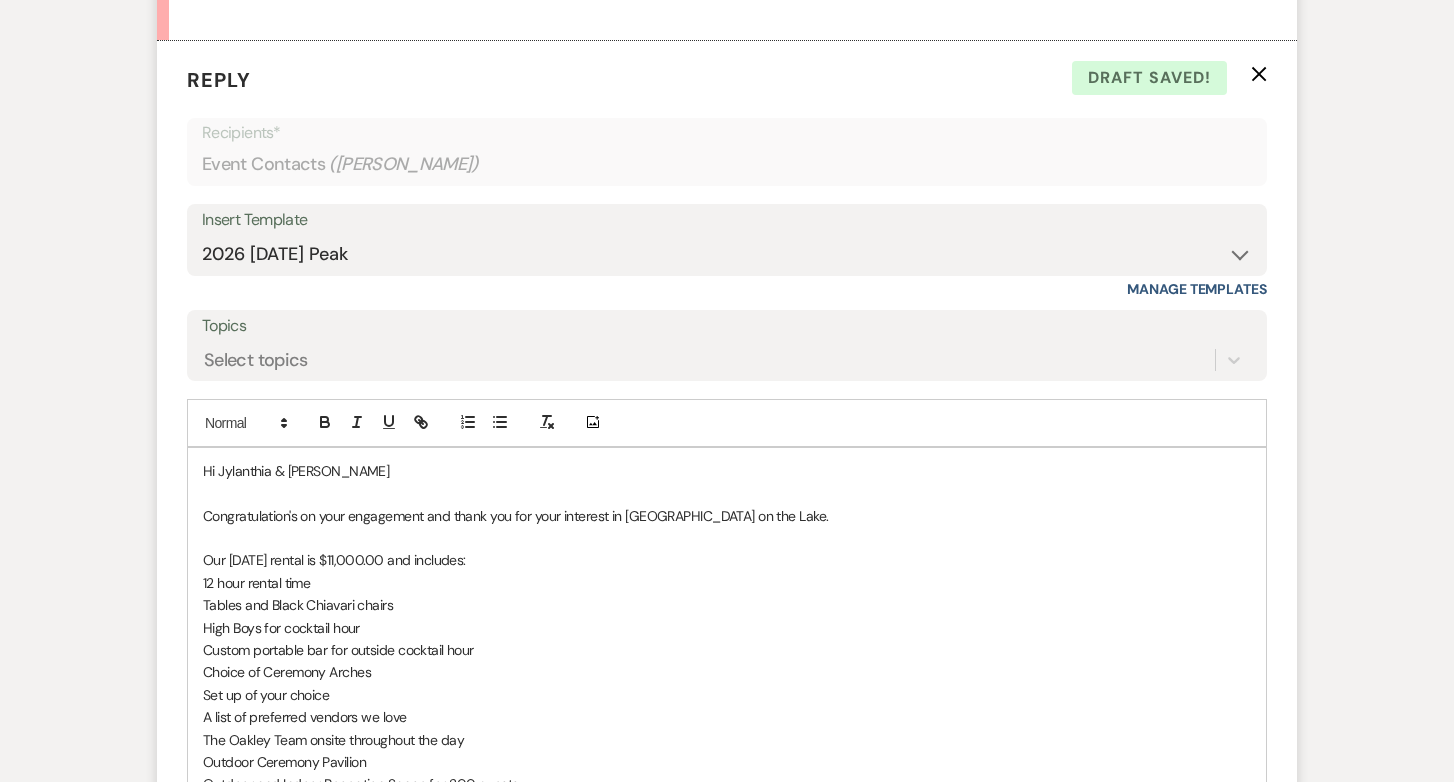 click on "Congratulation's on your engagement and thank you for your interest in [GEOGRAPHIC_DATA] on the Lake." at bounding box center (727, 516) 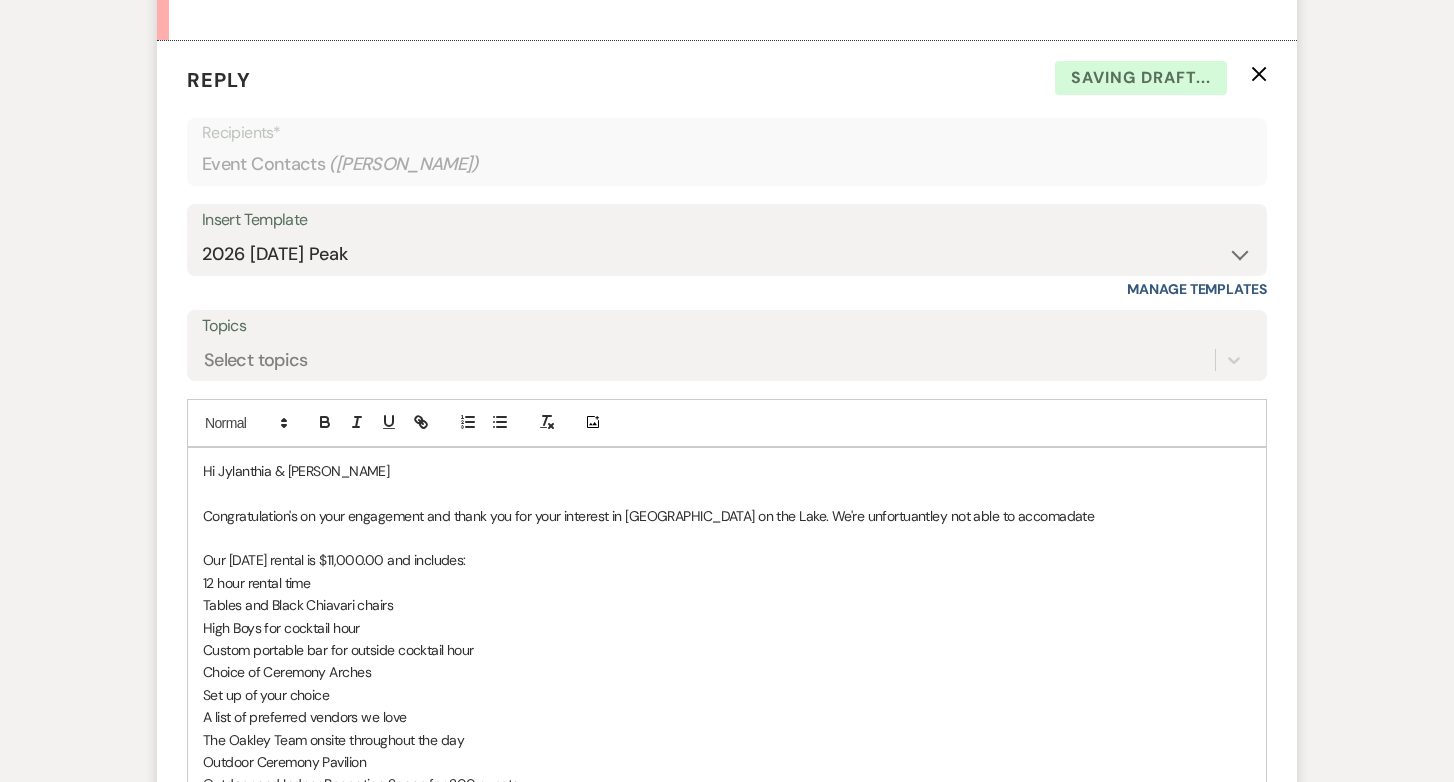 click on "Congratulation's on your engagement and thank you for your interest in [GEOGRAPHIC_DATA] on the Lake. We're unfortuantley not able to accomadate" at bounding box center (727, 516) 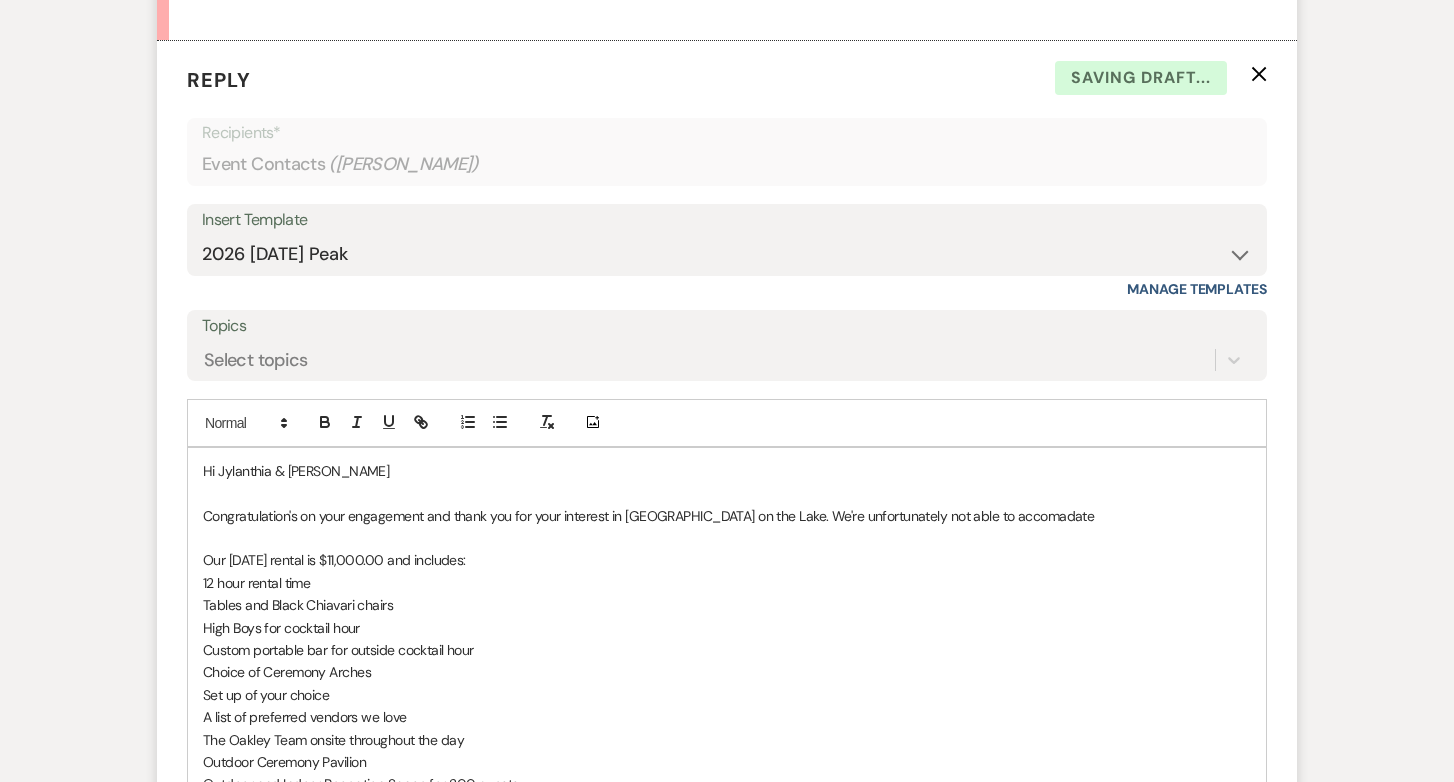 click on "Congratulation's on your engagement and thank you for your interest in [GEOGRAPHIC_DATA] on the Lake. We're unfortunately not able to accomadate" at bounding box center [727, 516] 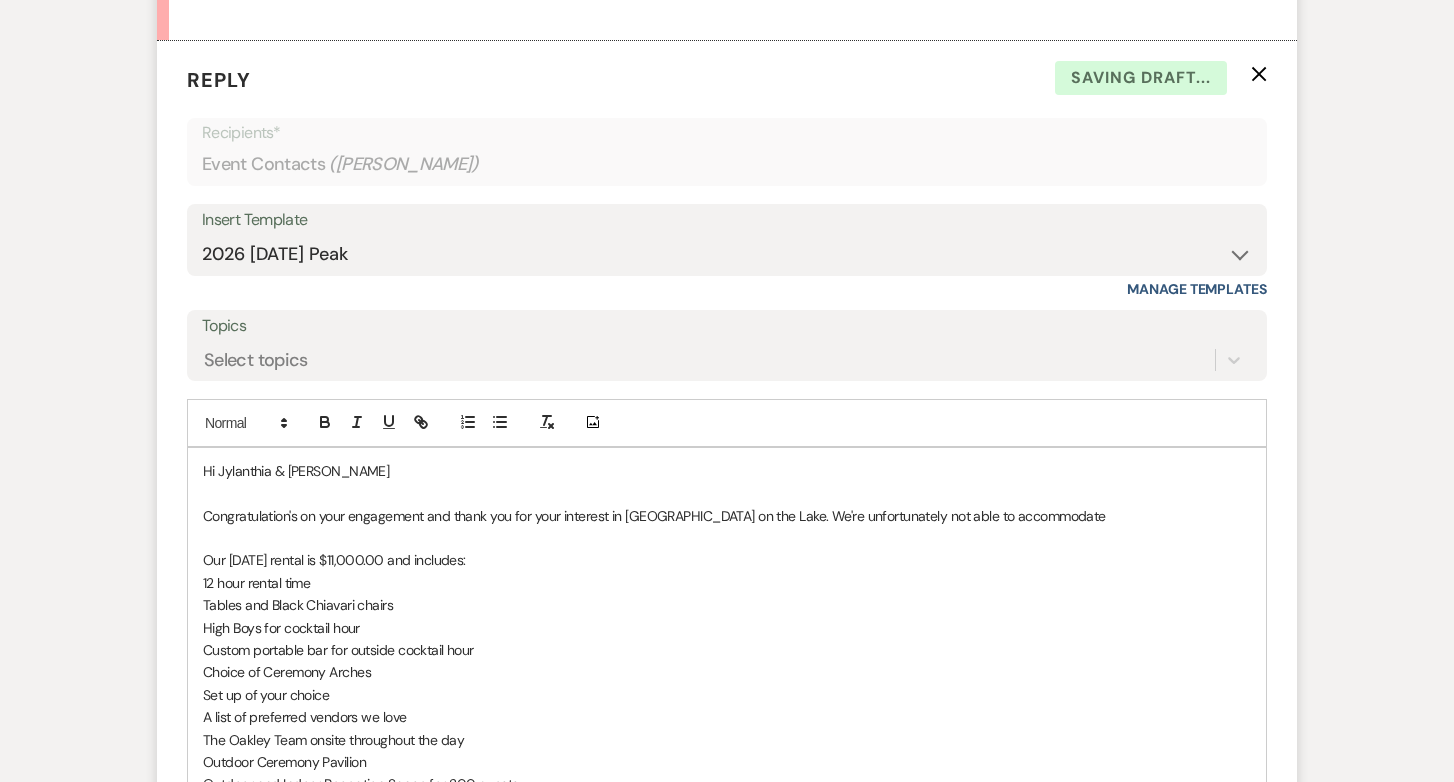 click on "Congratulation's on your engagement and thank you for your interest in [GEOGRAPHIC_DATA] on the Lake. We're unfortunately not able to accommodate" at bounding box center [727, 516] 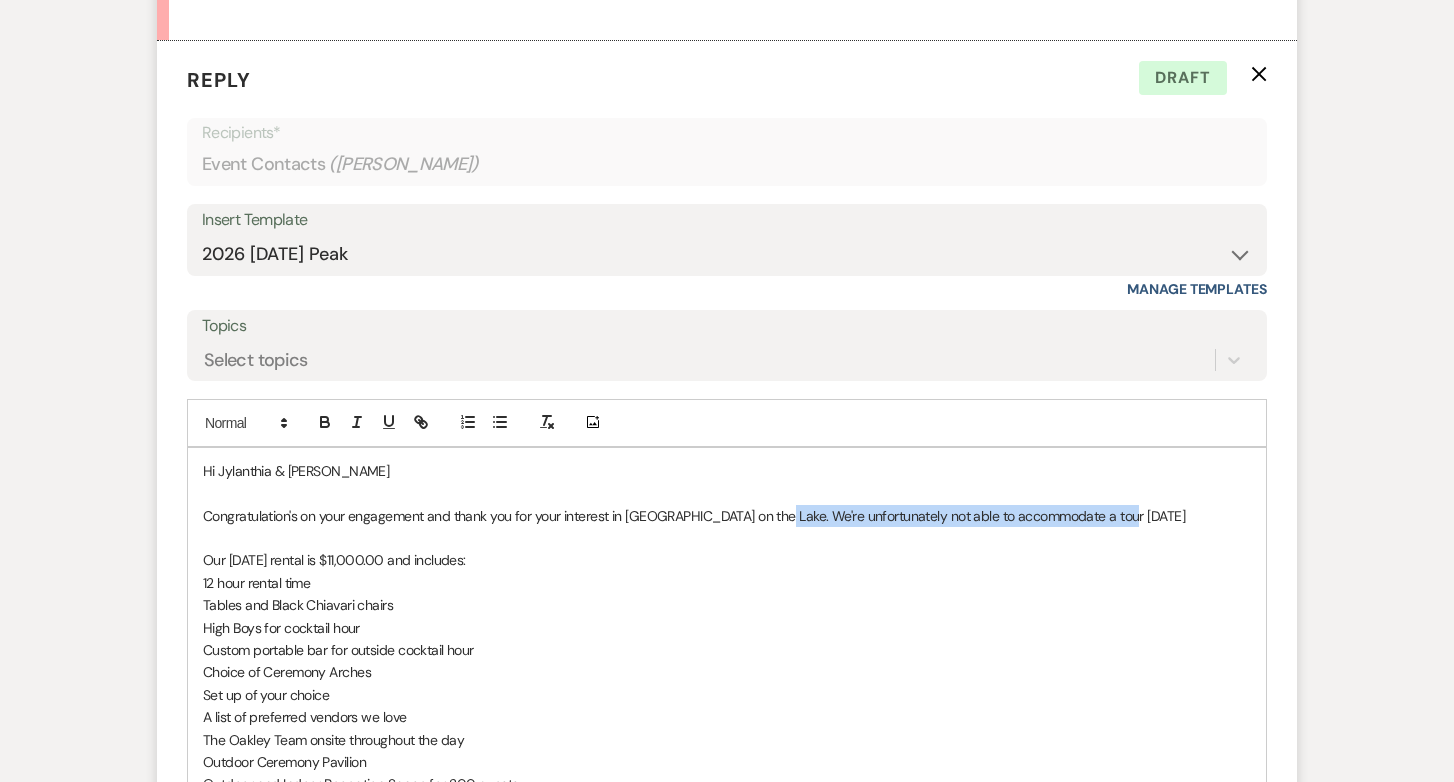 drag, startPoint x: 772, startPoint y: 516, endPoint x: 1157, endPoint y: 524, distance: 385.0831 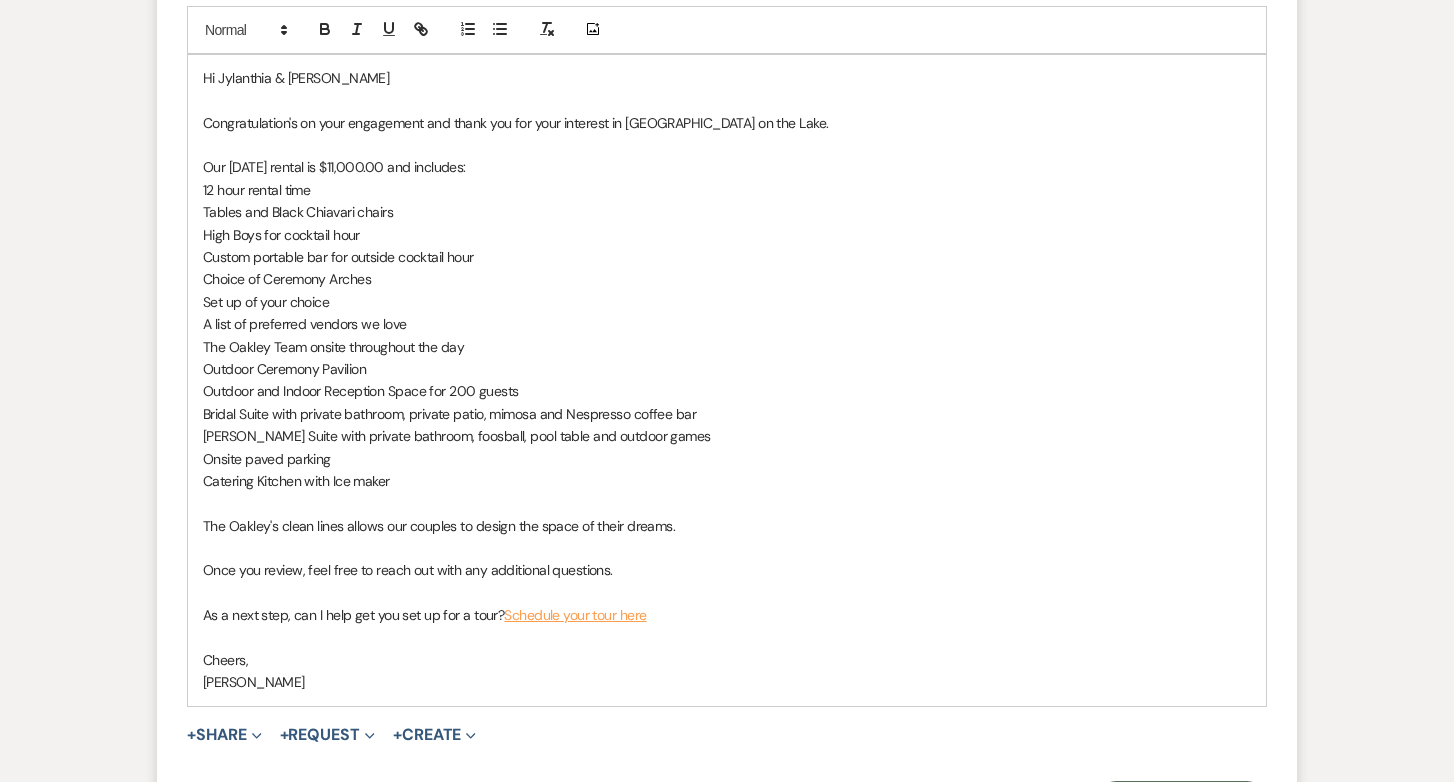 scroll, scrollTop: 1525, scrollLeft: 0, axis: vertical 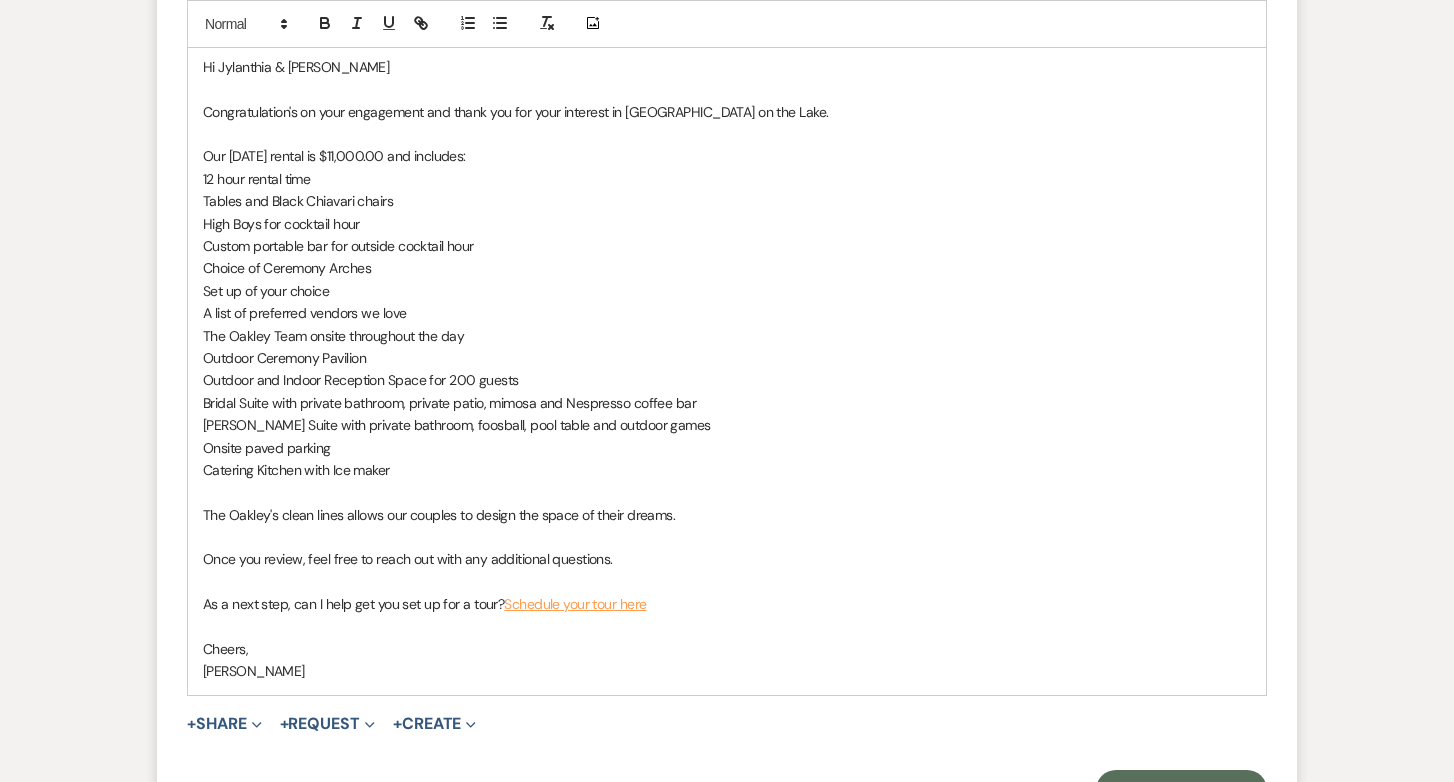 click on "As a next step, can I help get you set up for a tour?  Schedule your tour here" at bounding box center [727, 604] 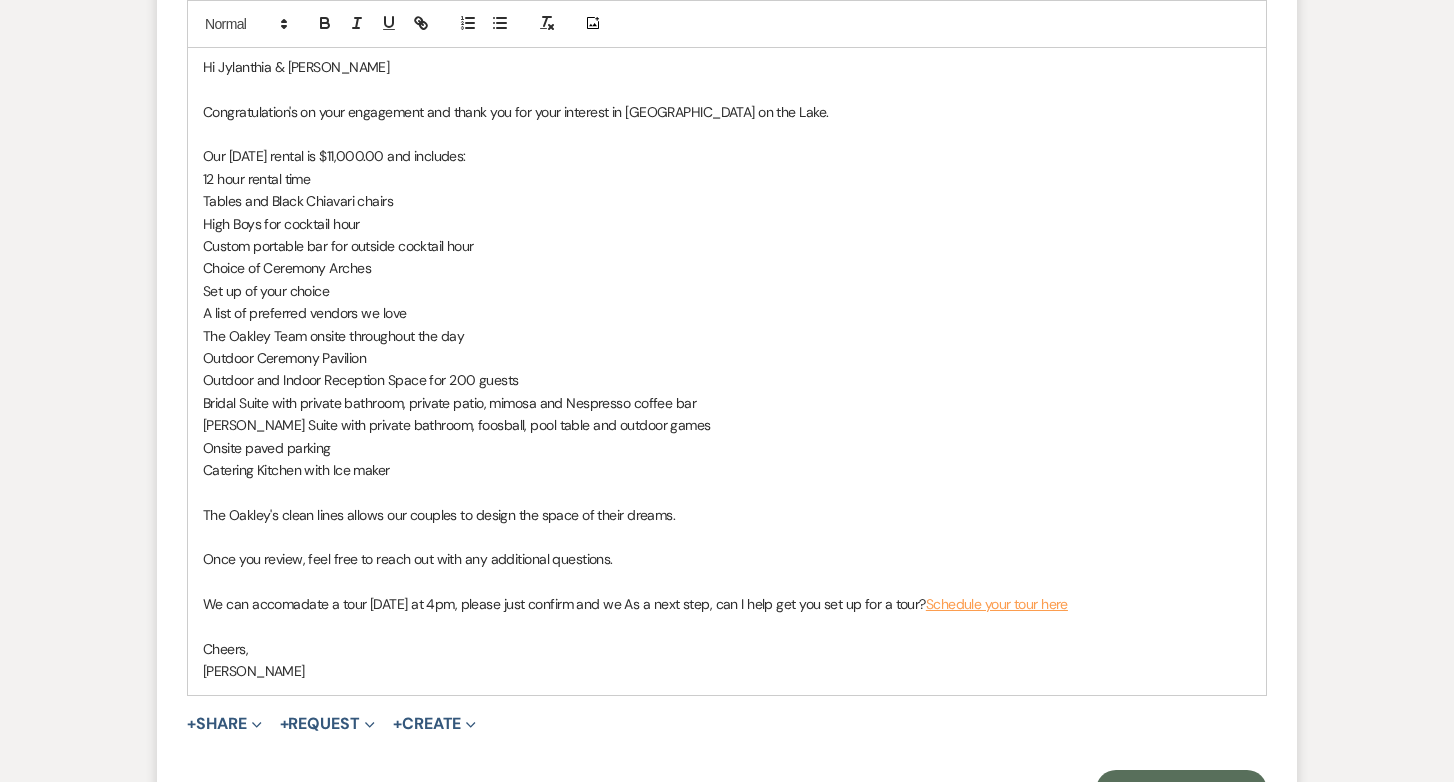 click on "We can accomadate a tour [DATE] at 4pm, please just confirm and we As a next step, can I help get you set up for a tour?  Schedule your tour here" at bounding box center (727, 604) 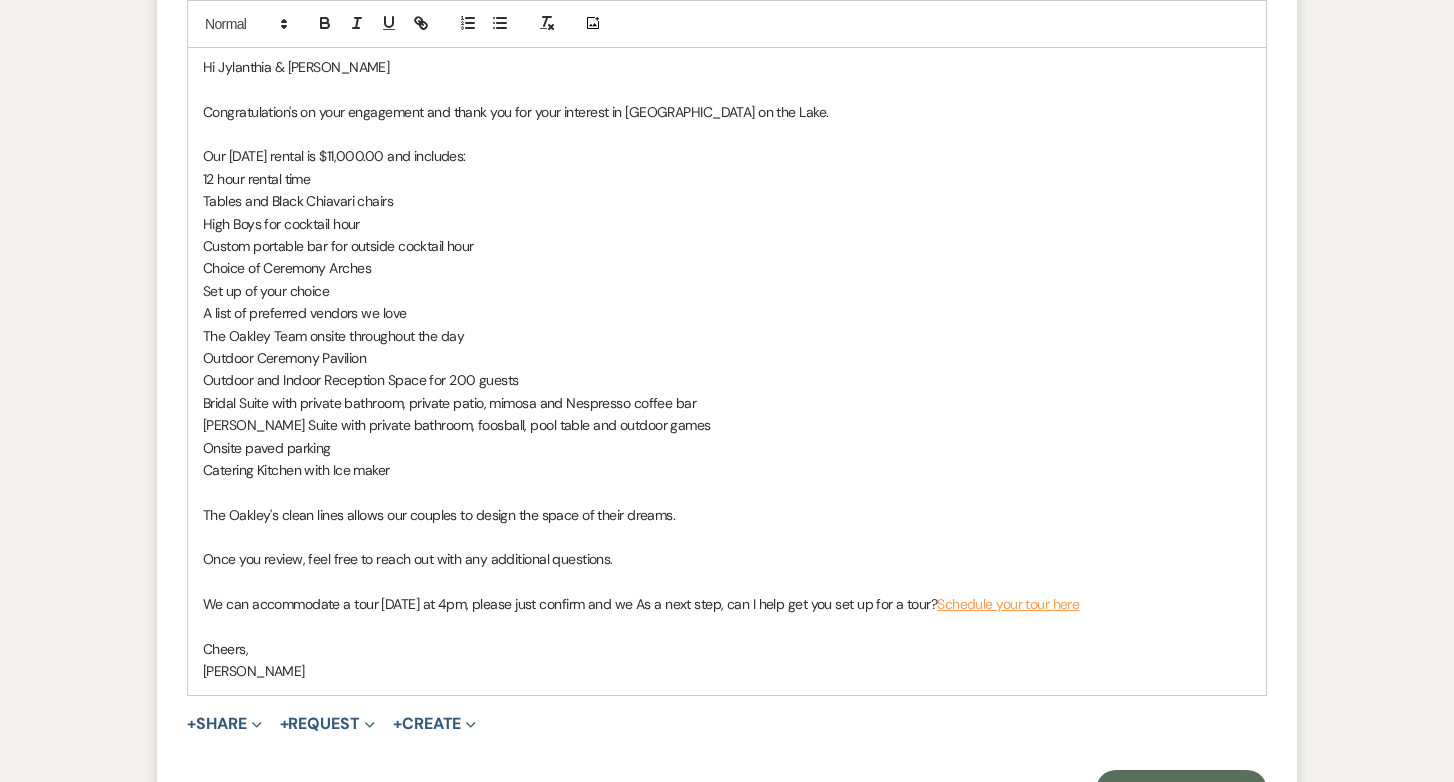 click on "We can accommodate a tour [DATE] at 4pm, please just confirm and we As a next step, can I help get you set up for a tour?  Schedule your tour here" at bounding box center (727, 604) 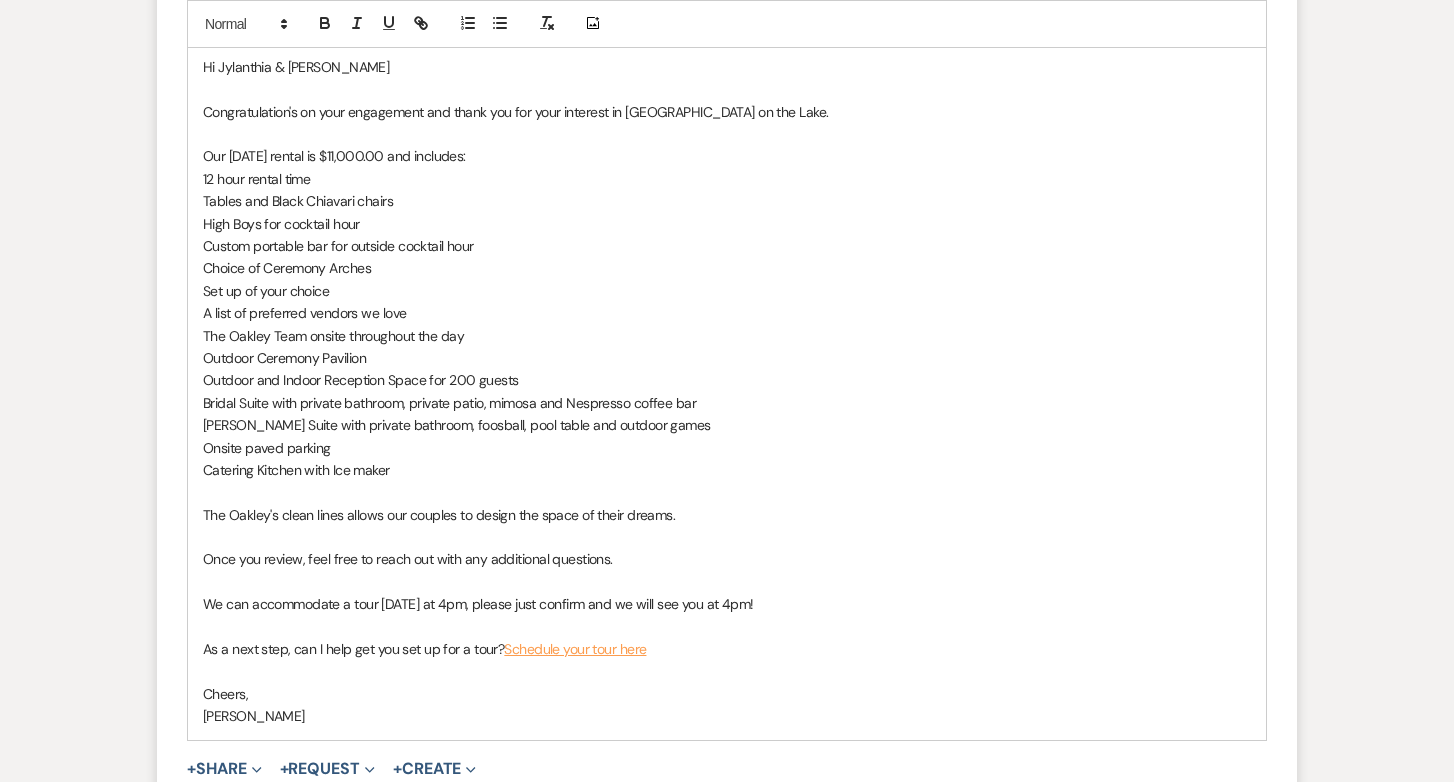 click on "As a next step, can I help get you set up for a tour?  Schedule your tour here" at bounding box center [727, 649] 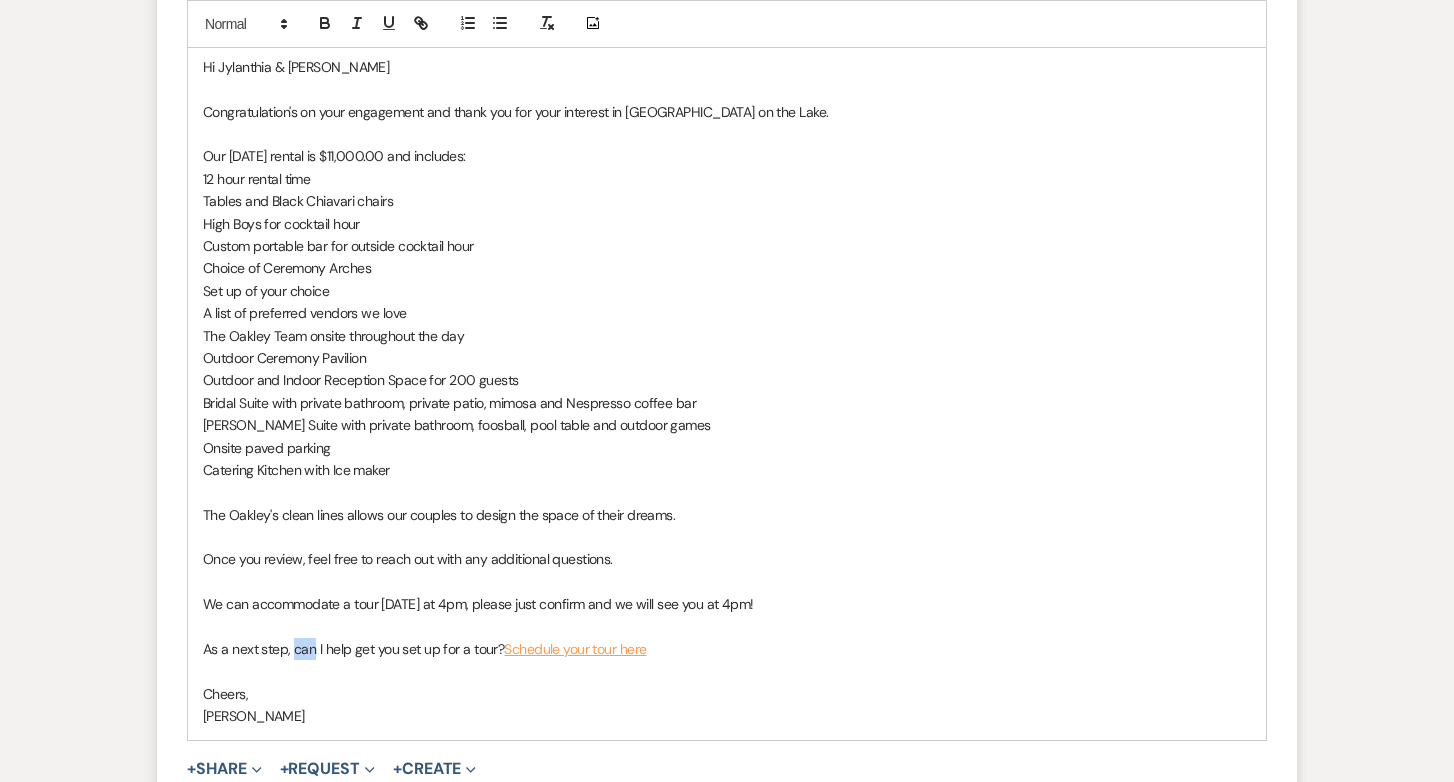 click on "As a next step, can I help get you set up for a tour?  Schedule your tour here" at bounding box center [727, 649] 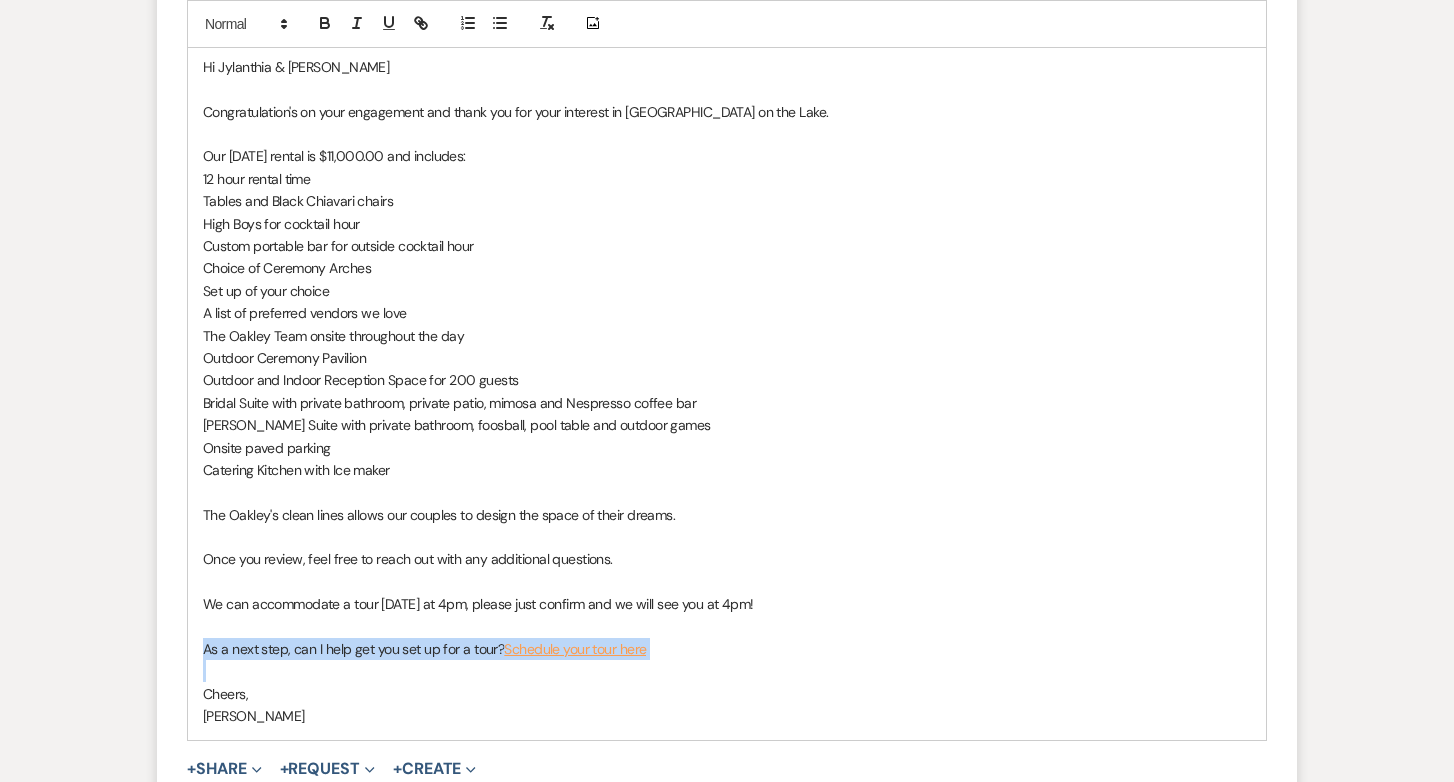 click on "As a next step, can I help get you set up for a tour?  Schedule your tour here" at bounding box center [727, 649] 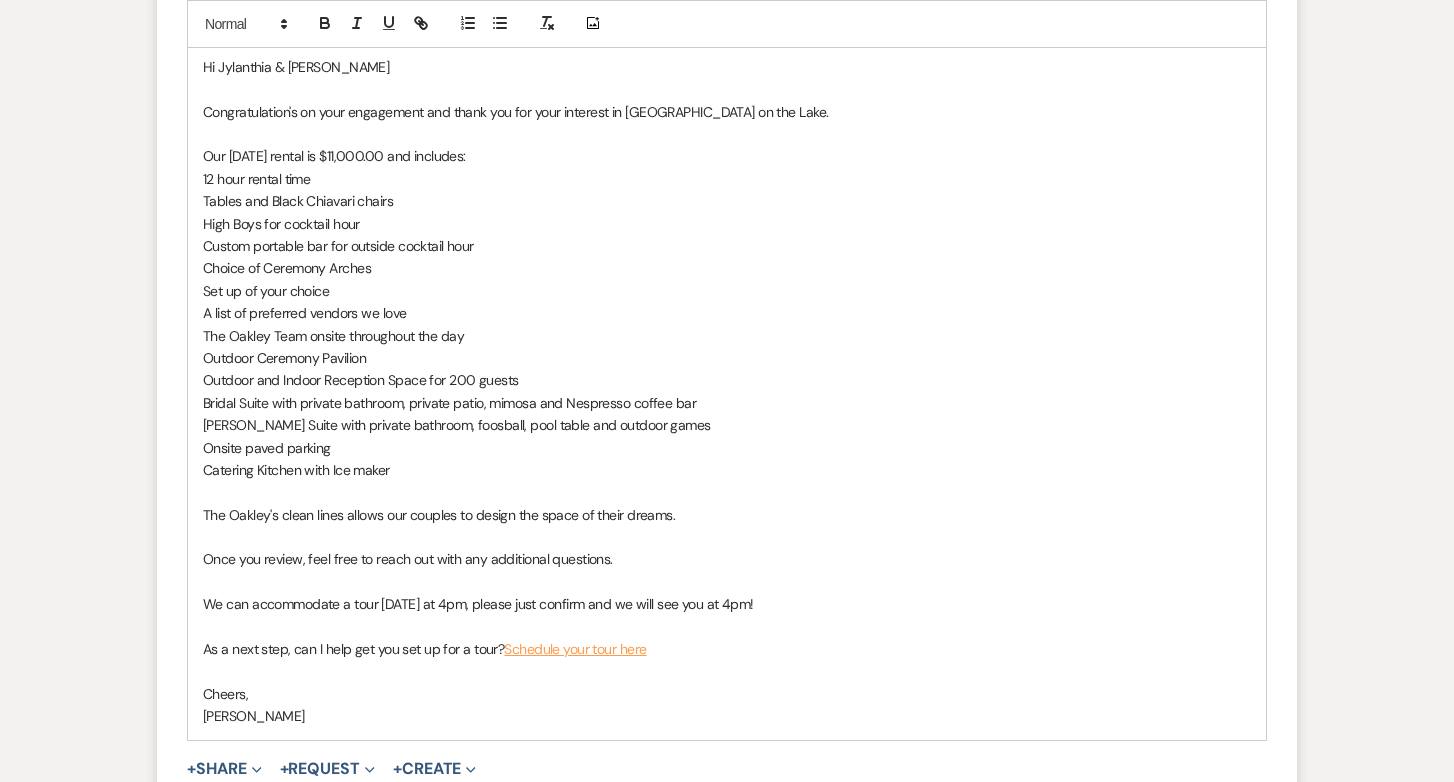 click on "As a next step, can I help get you set up for a tour?  Schedule your tour here" at bounding box center (727, 649) 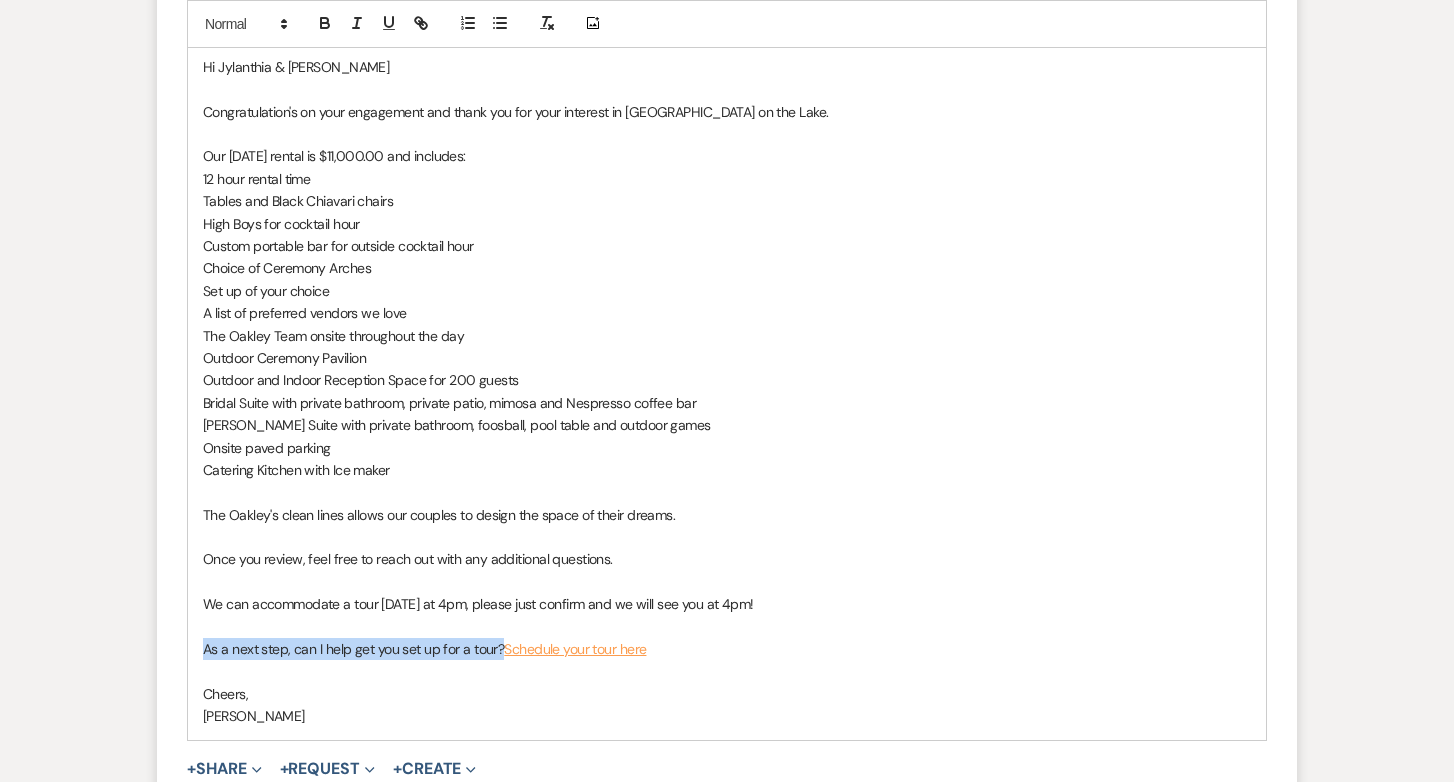 drag, startPoint x: 502, startPoint y: 647, endPoint x: 156, endPoint y: 650, distance: 346.013 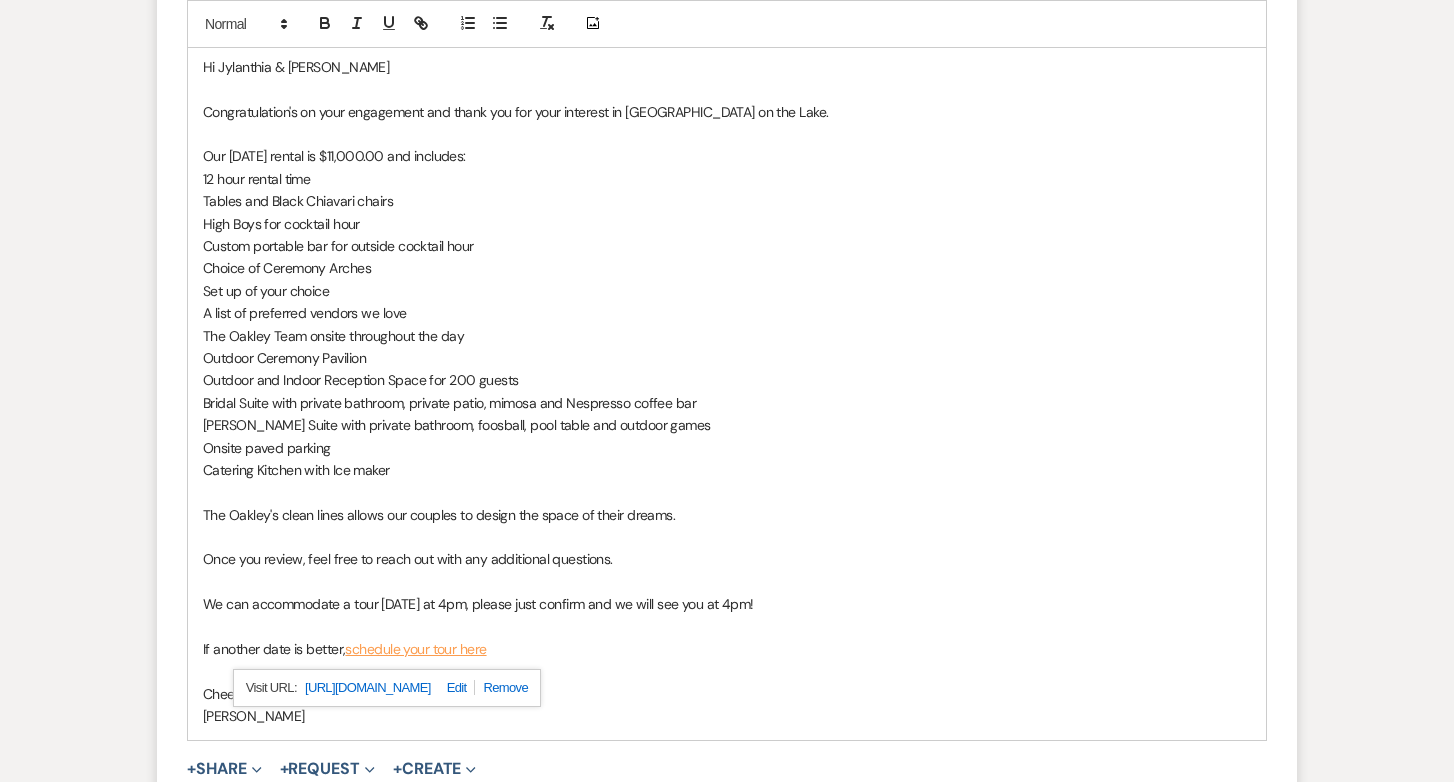 click on "We can accommodate a tour [DATE] at 4pm, please just confirm and we will see you at 4pm!" at bounding box center [727, 604] 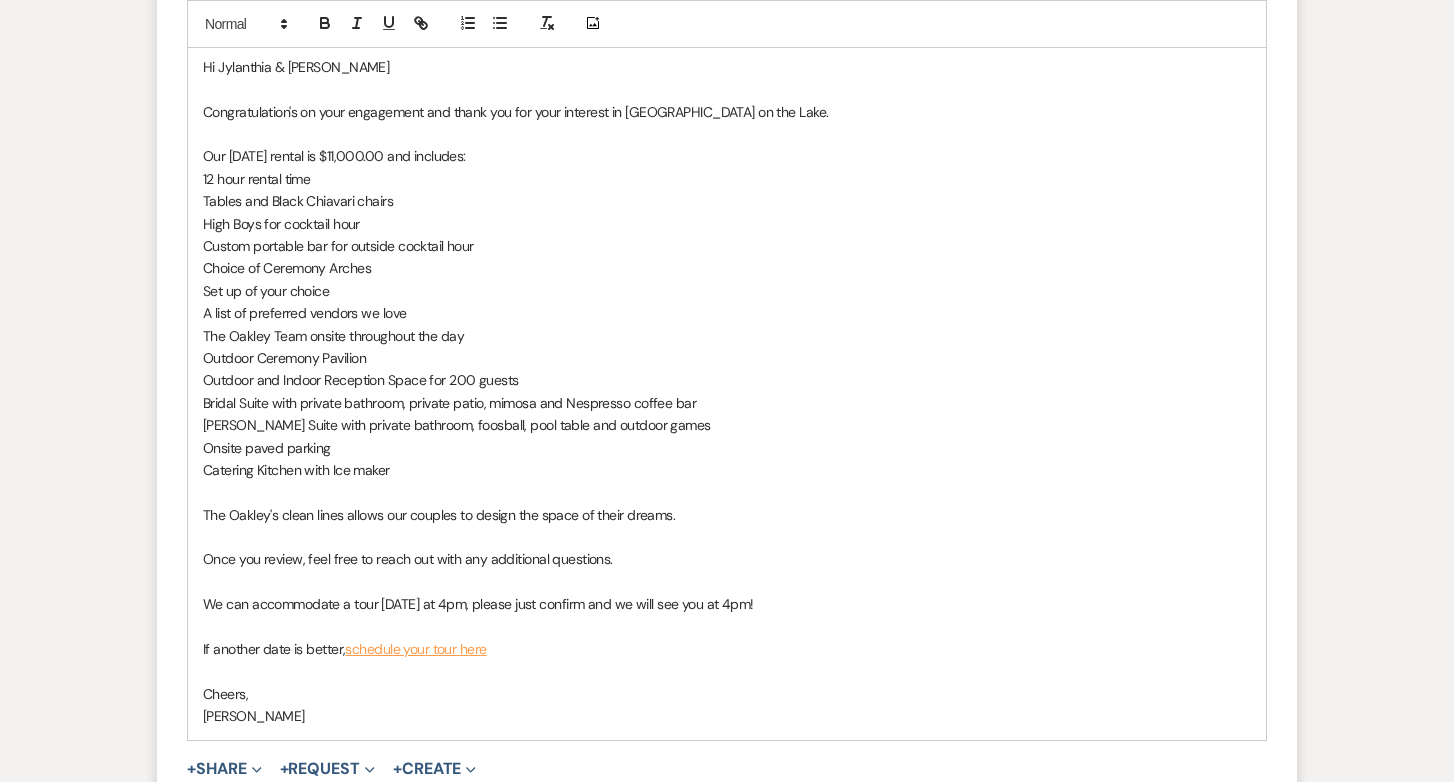 click on "If another date is better,  schedule your tour here" at bounding box center [727, 649] 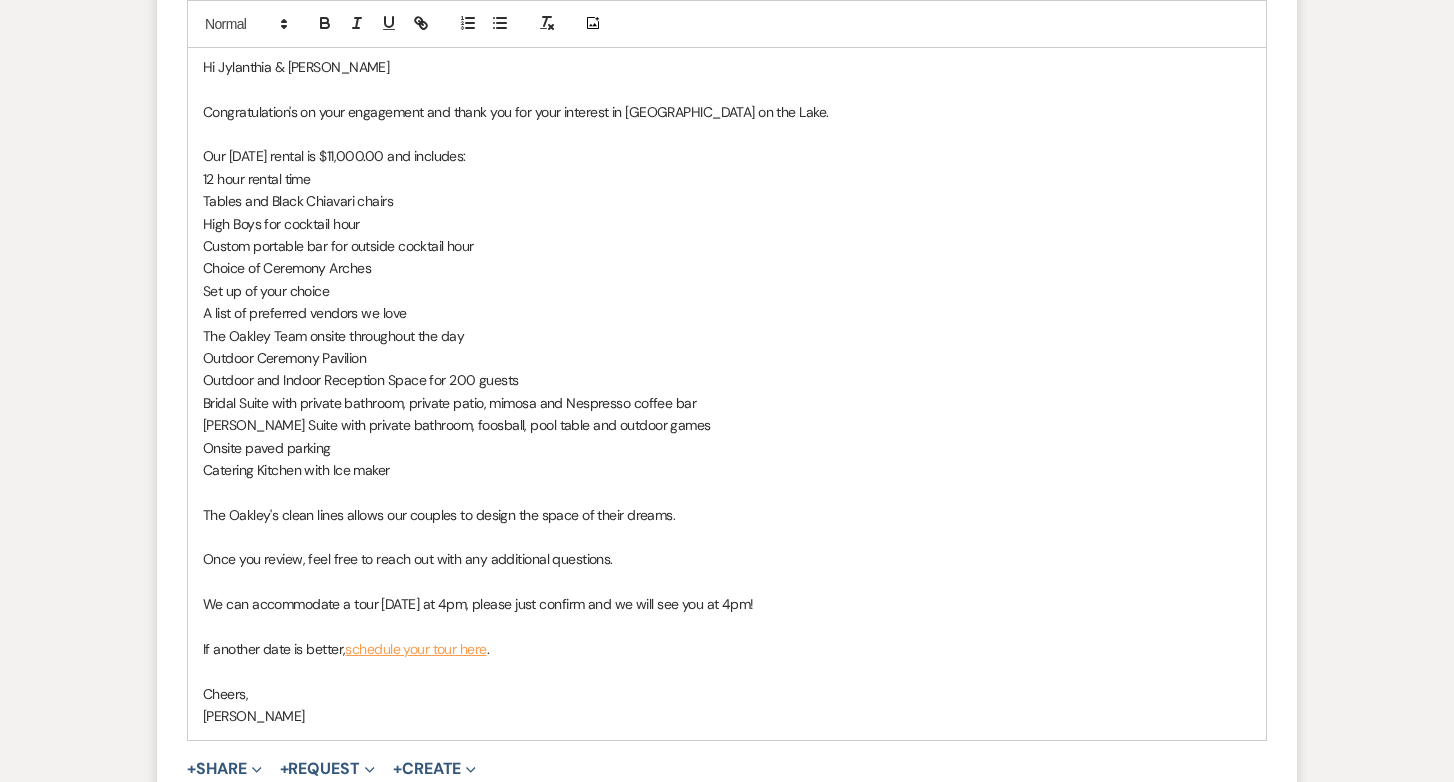 click on "[PERSON_NAME]" at bounding box center (727, 716) 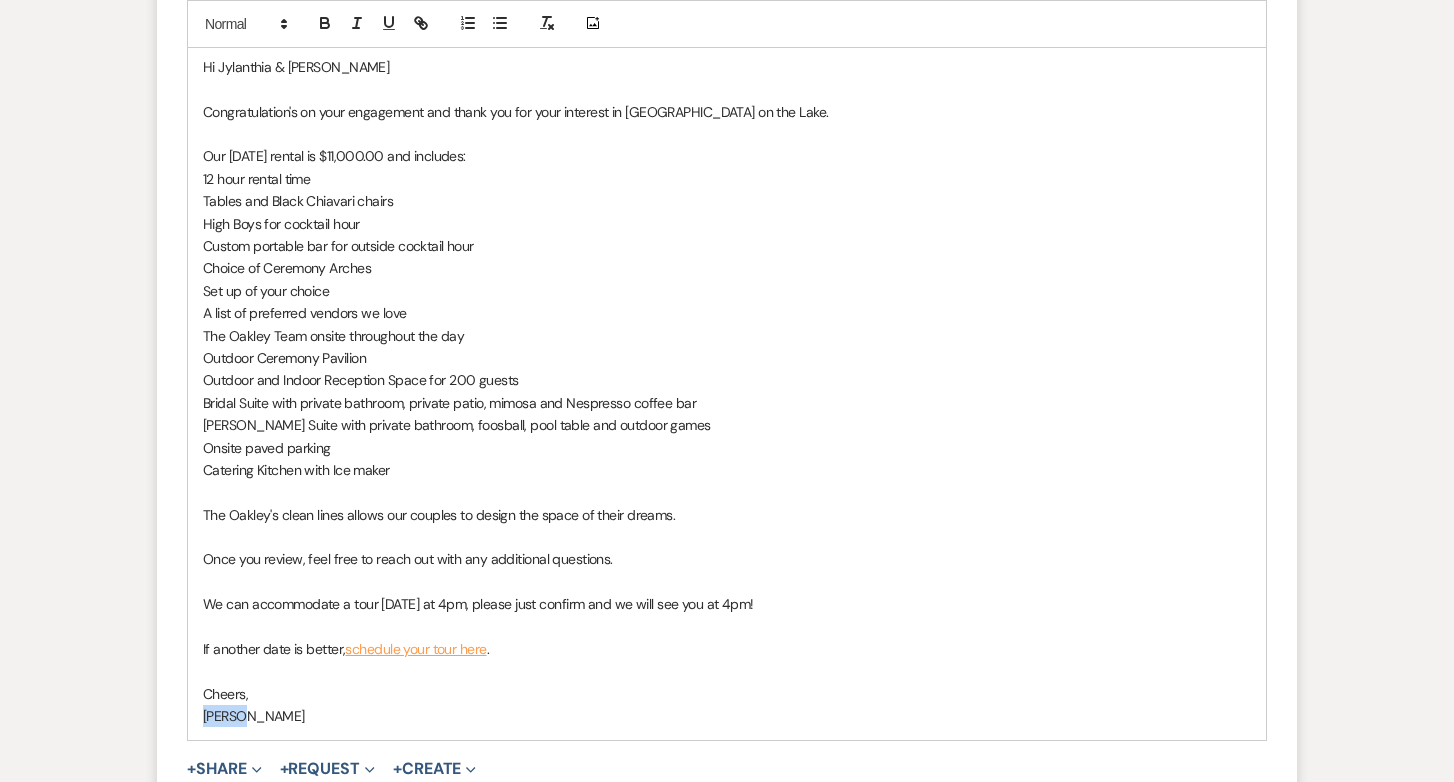 click on "[PERSON_NAME]" at bounding box center (727, 716) 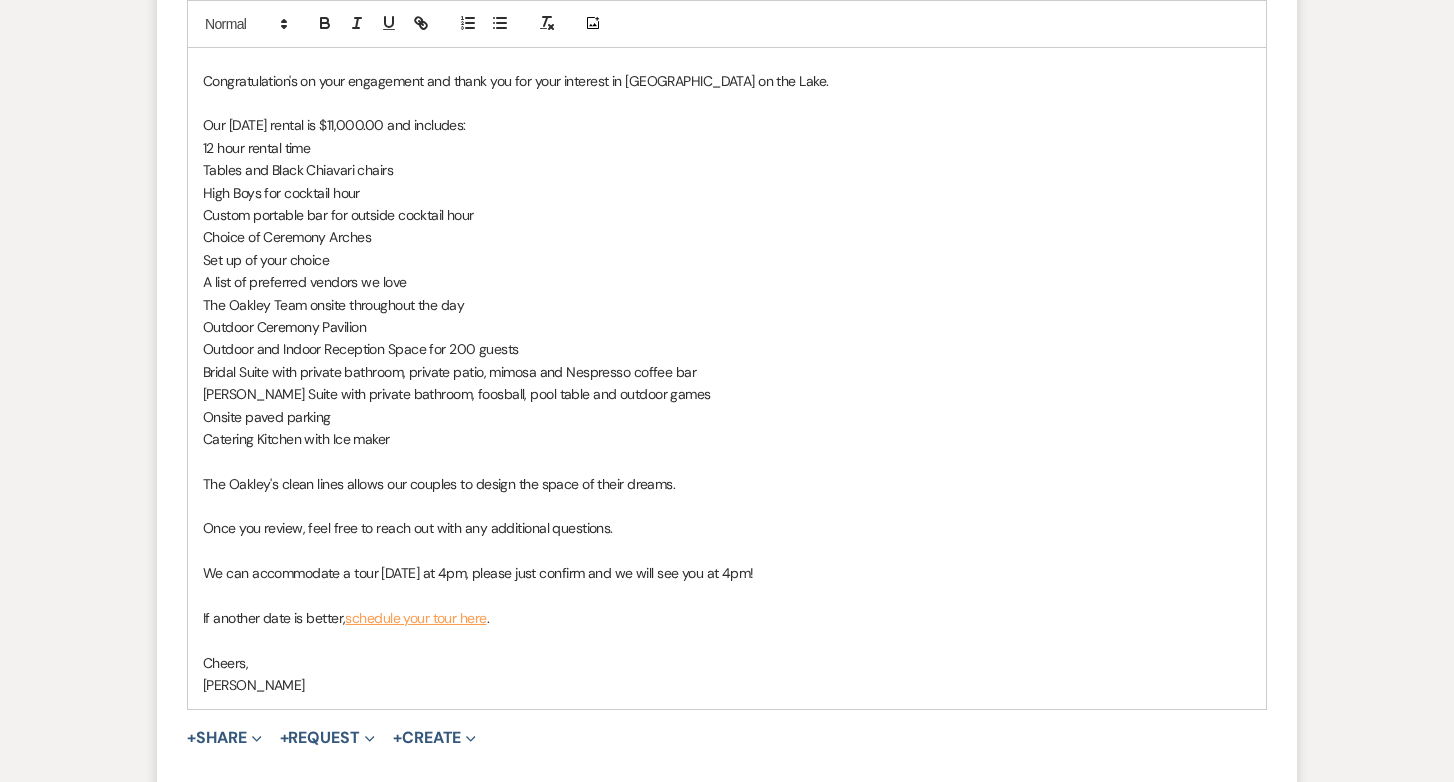 scroll, scrollTop: 1558, scrollLeft: 0, axis: vertical 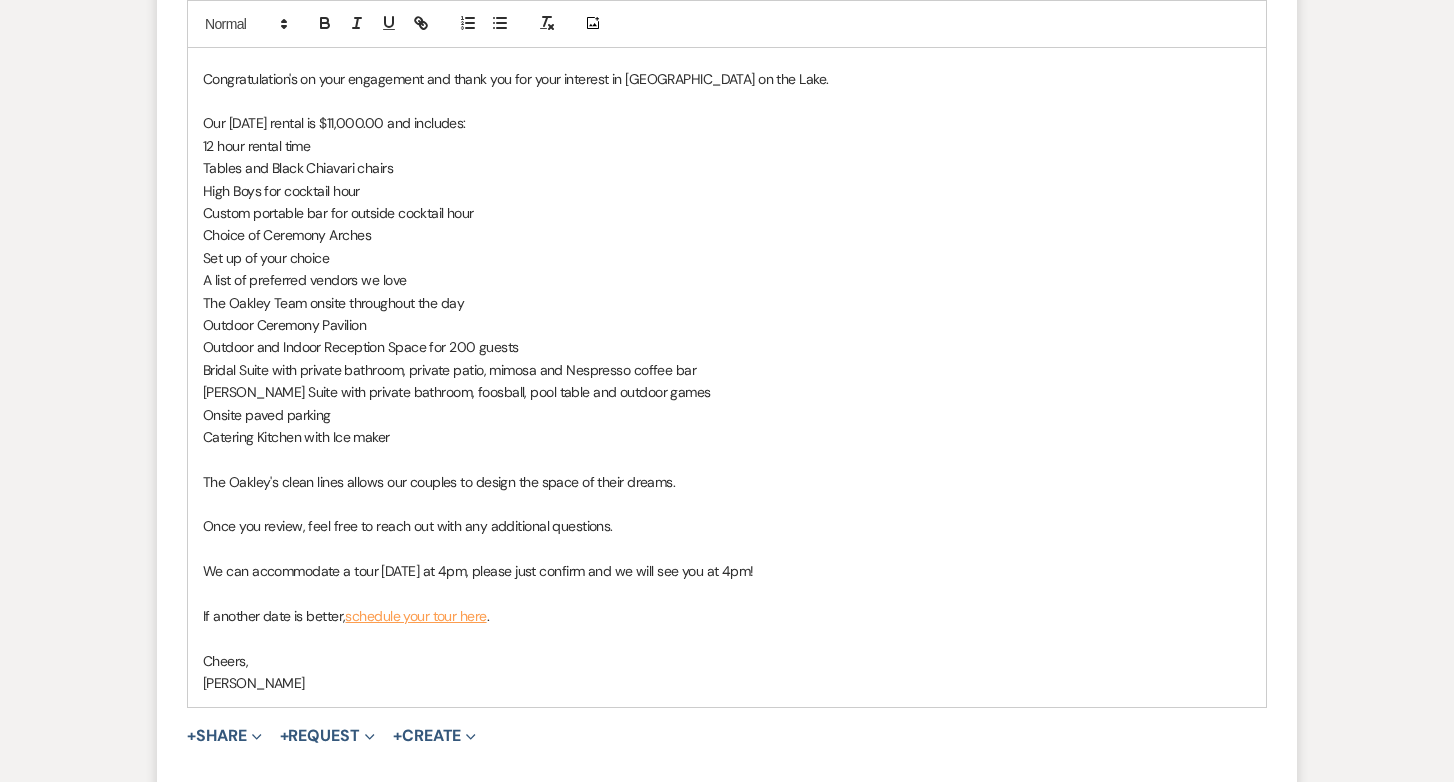 click on "We can accommodate a tour [DATE] at 4pm, please just confirm and we will see you at 4pm!" at bounding box center [727, 571] 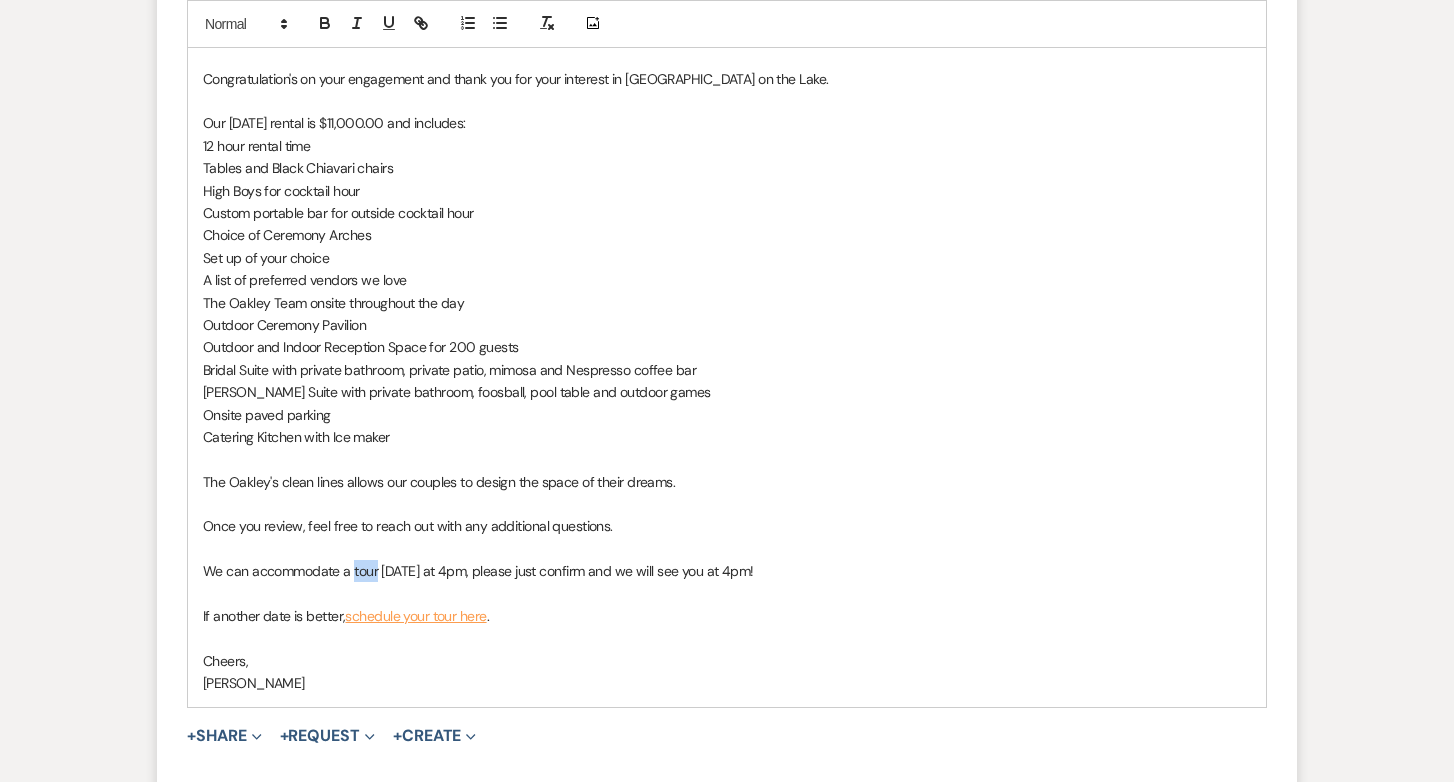 click on "We can accommodate a tour [DATE] at 4pm, please just confirm and we will see you at 4pm!" at bounding box center (727, 571) 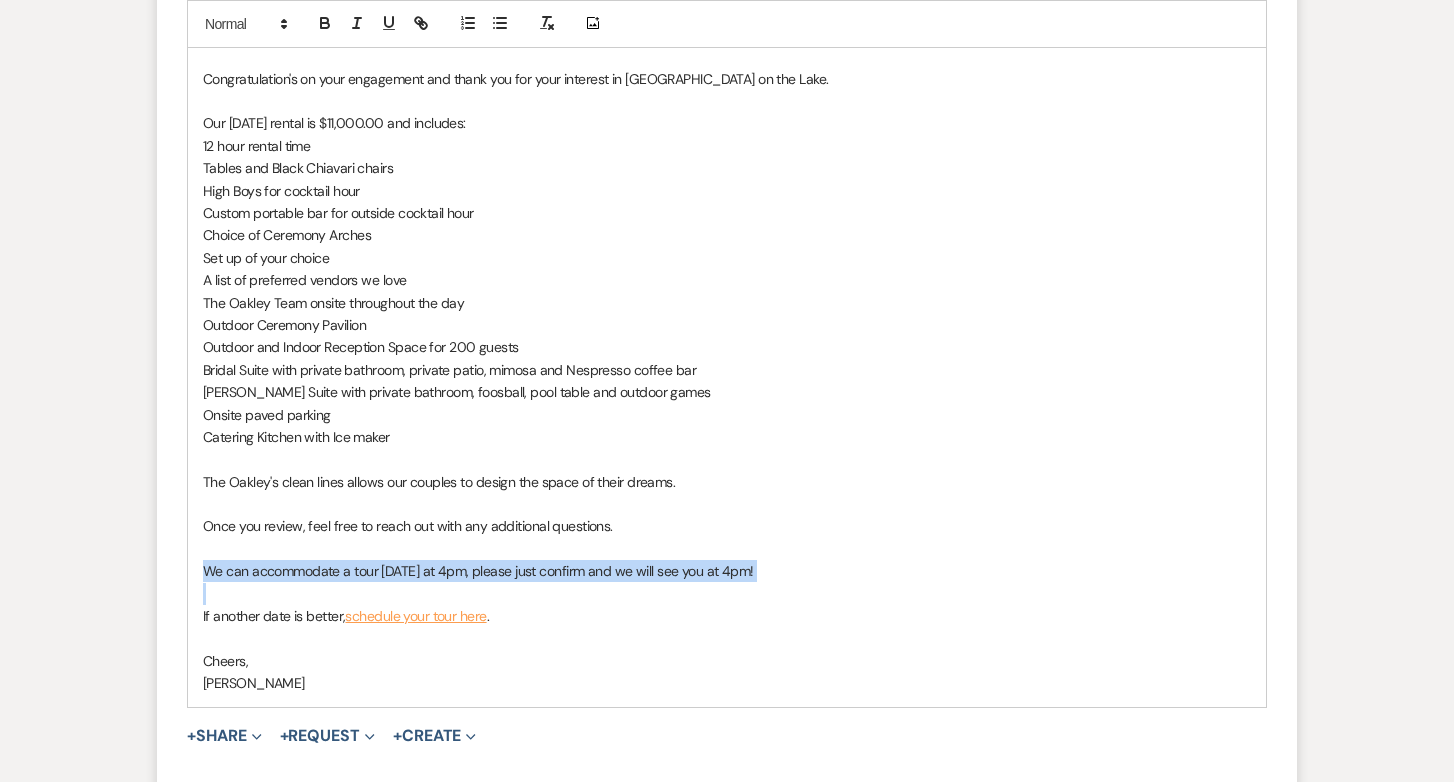 click on "We can accommodate a tour [DATE] at 4pm, please just confirm and we will see you at 4pm!" at bounding box center (727, 571) 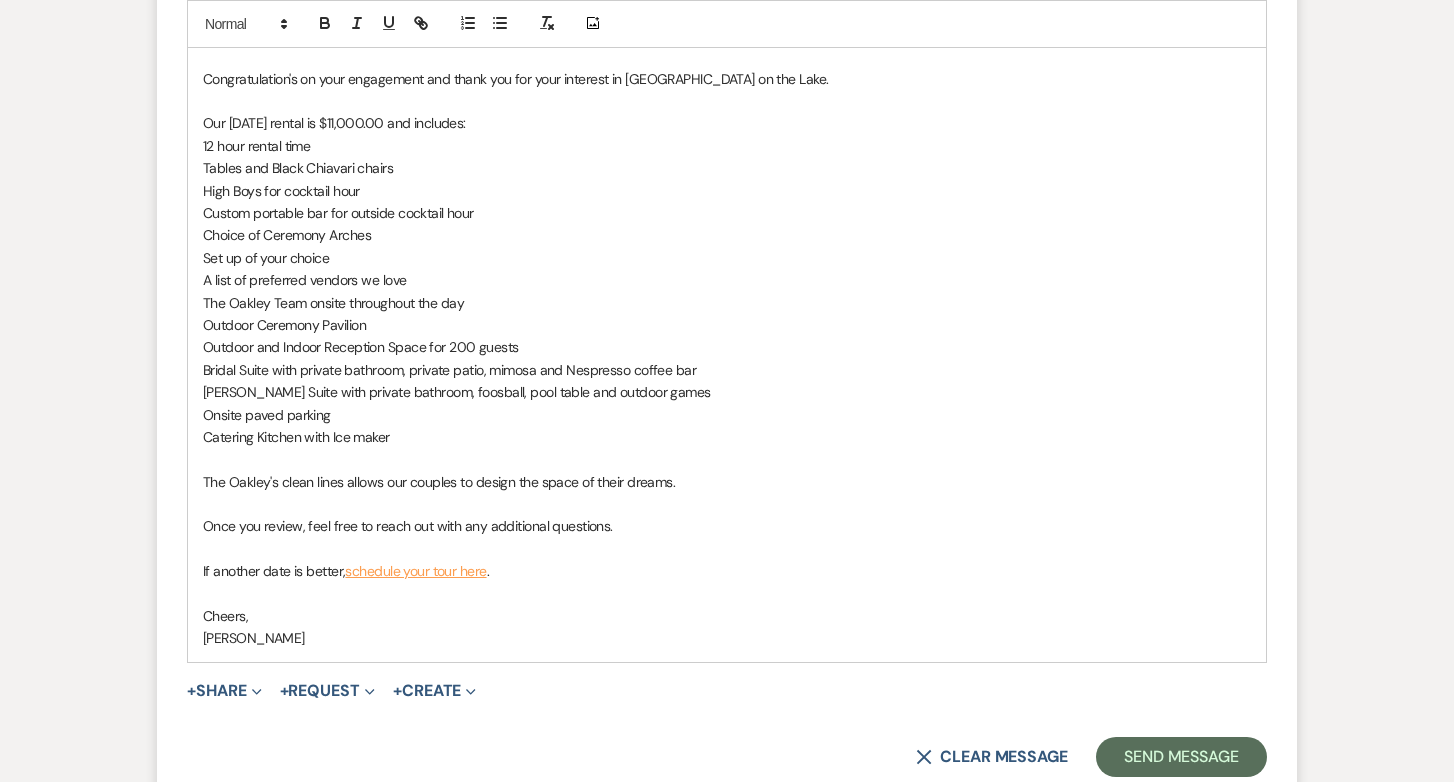click on "Congratulation's on your engagement and thank you for your interest in [GEOGRAPHIC_DATA] on the Lake." at bounding box center [727, 79] 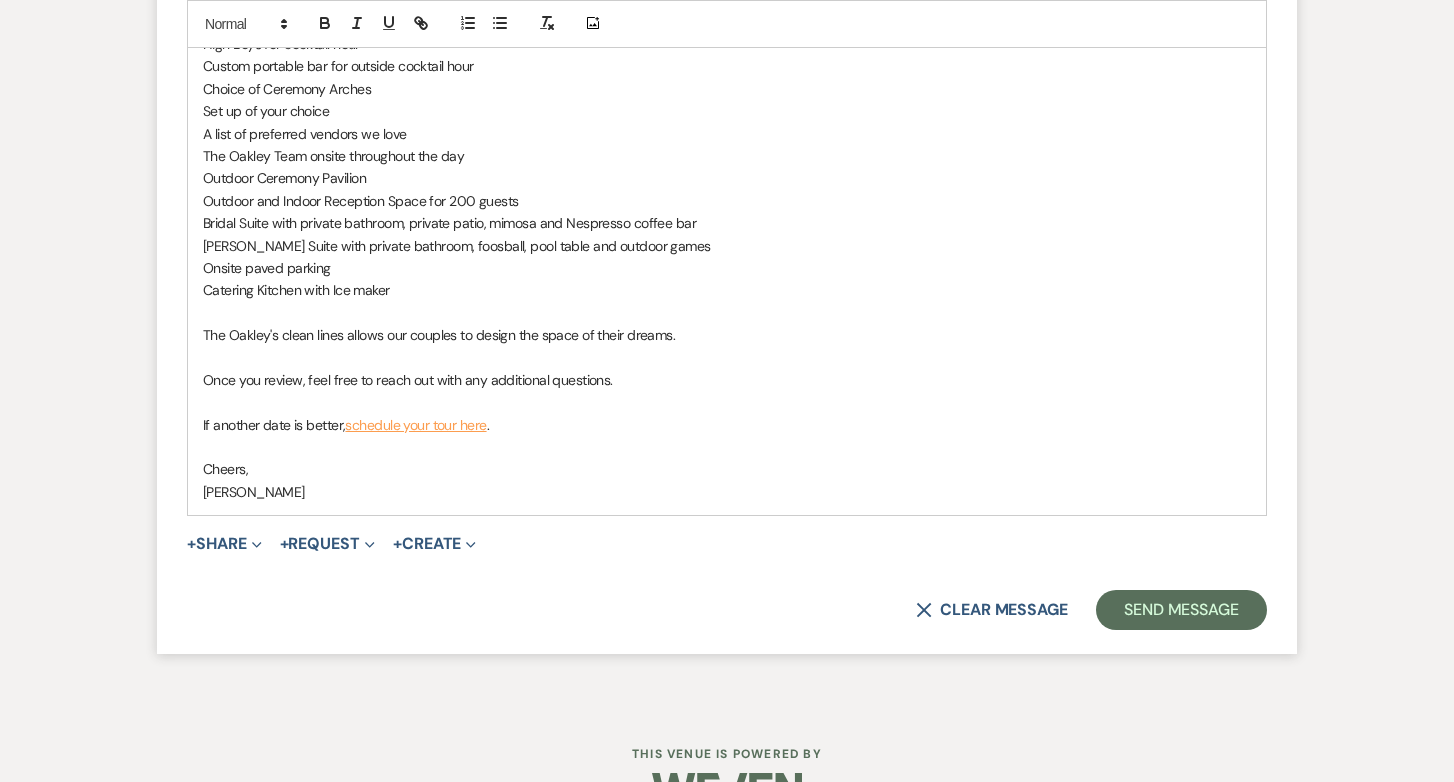 scroll, scrollTop: 1759, scrollLeft: 0, axis: vertical 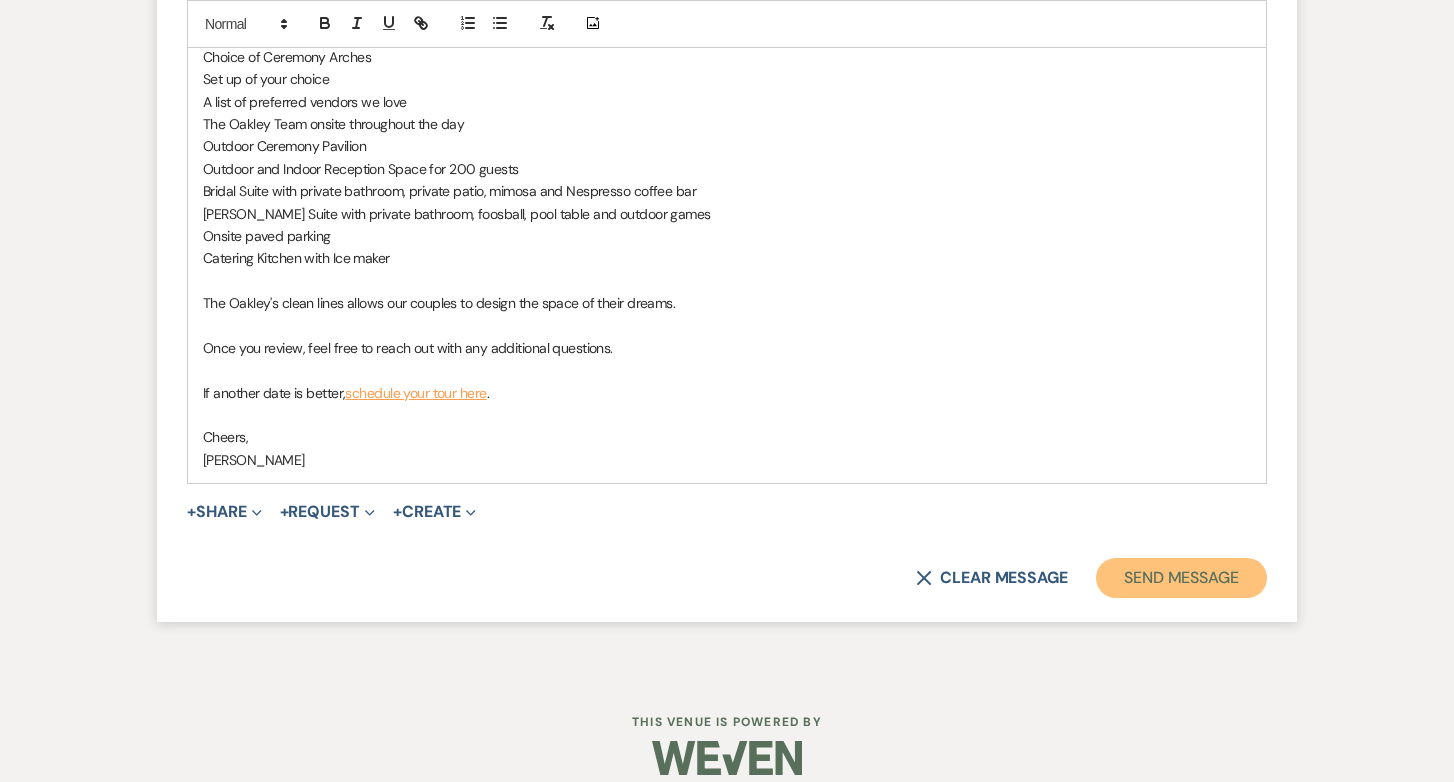 click on "Send Message" at bounding box center [1181, 578] 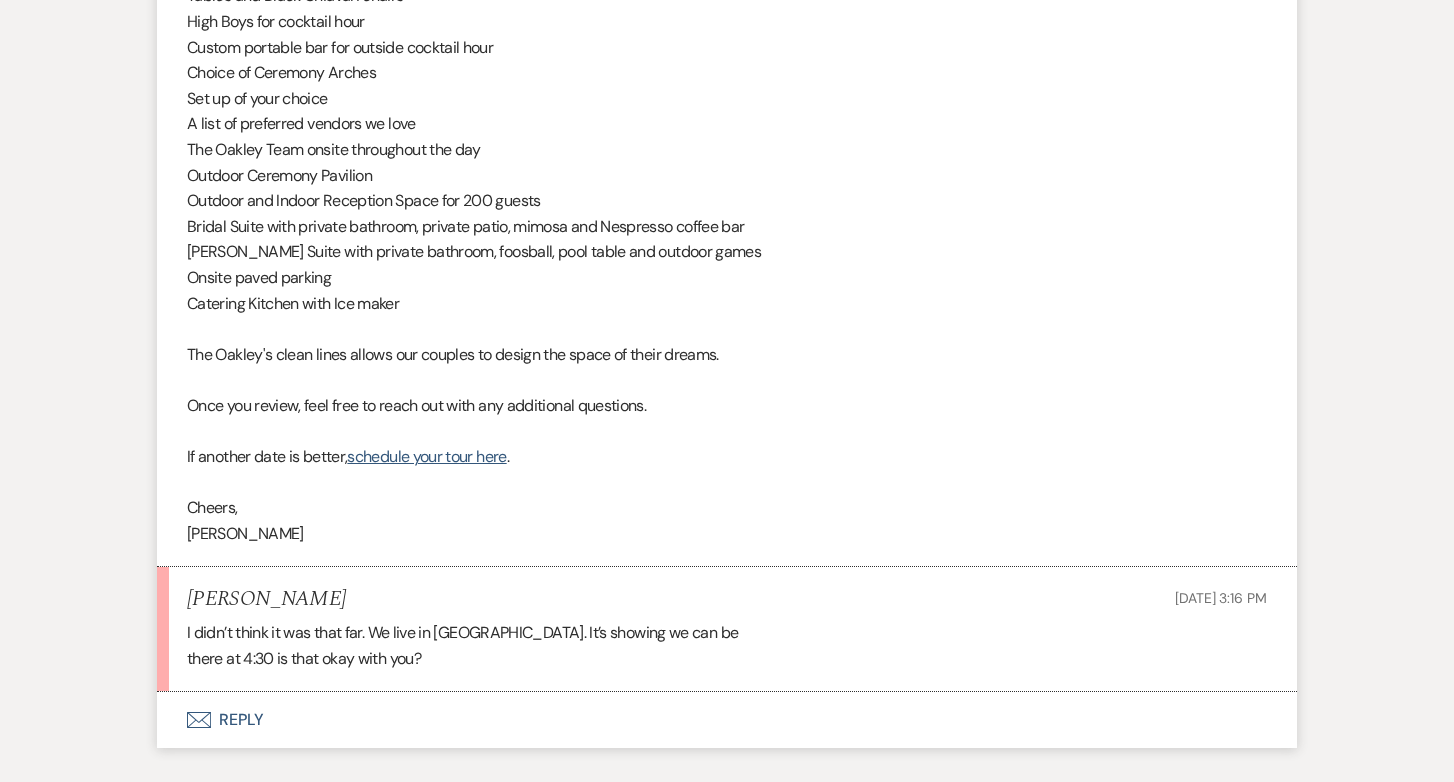 scroll, scrollTop: 1554, scrollLeft: 0, axis: vertical 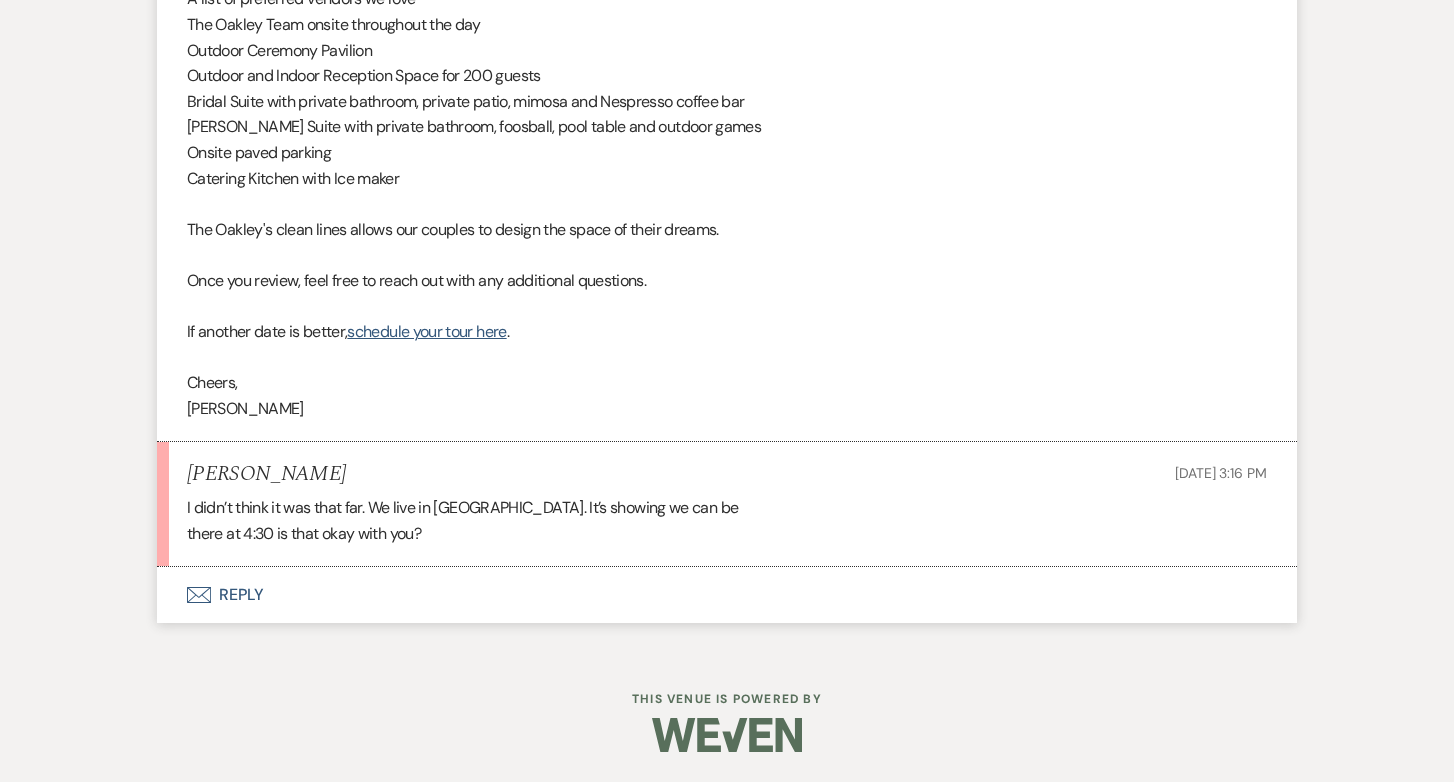 click on "Envelope Reply" at bounding box center (727, 595) 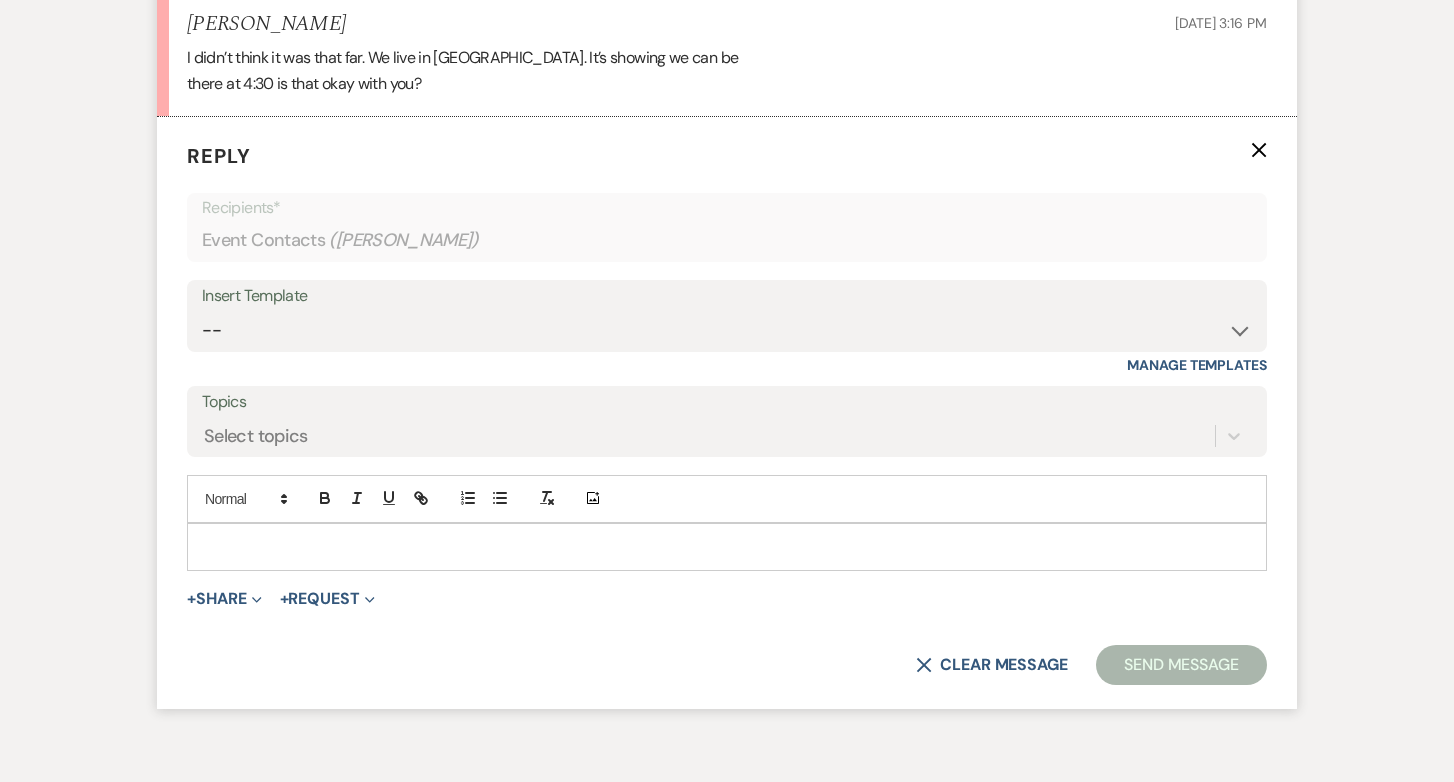 scroll, scrollTop: 2026, scrollLeft: 0, axis: vertical 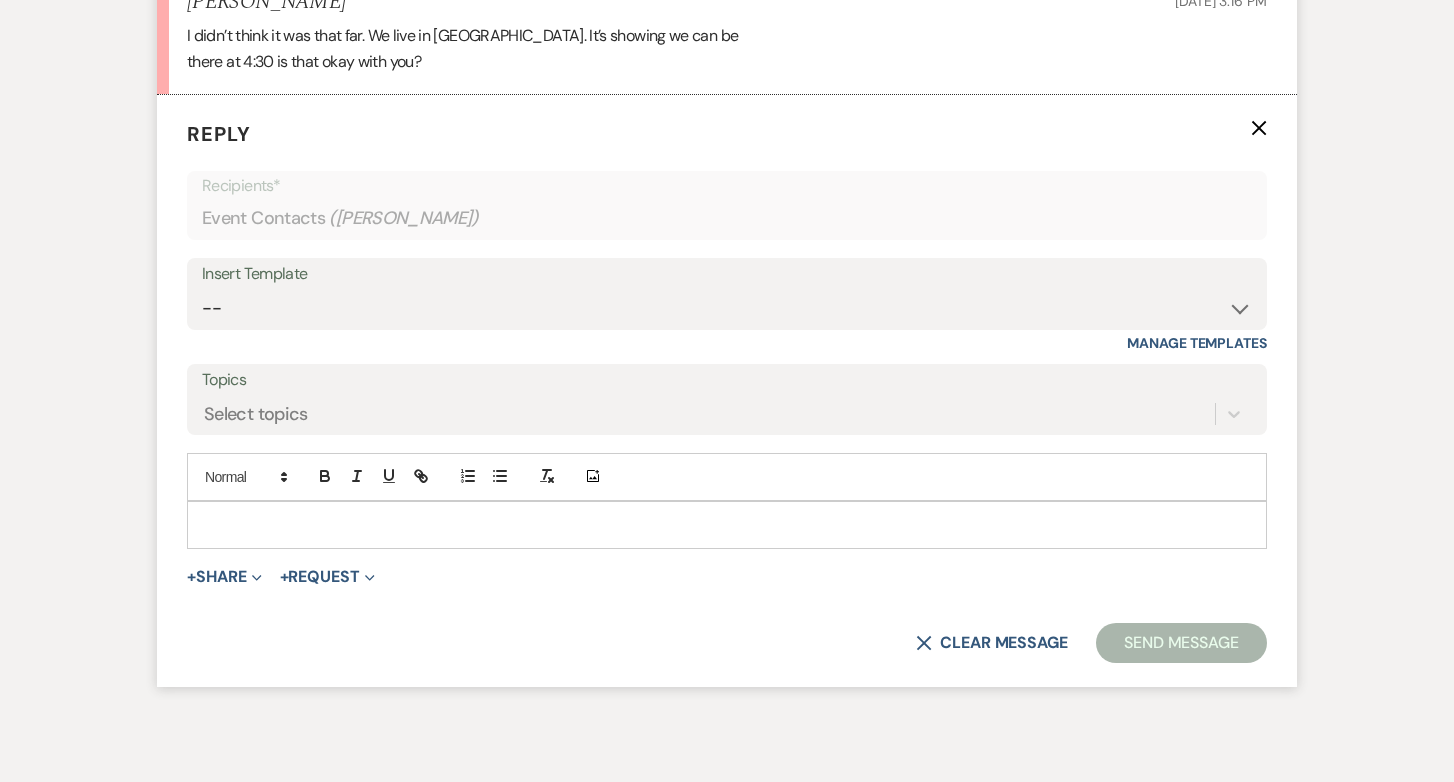 click at bounding box center [727, 525] 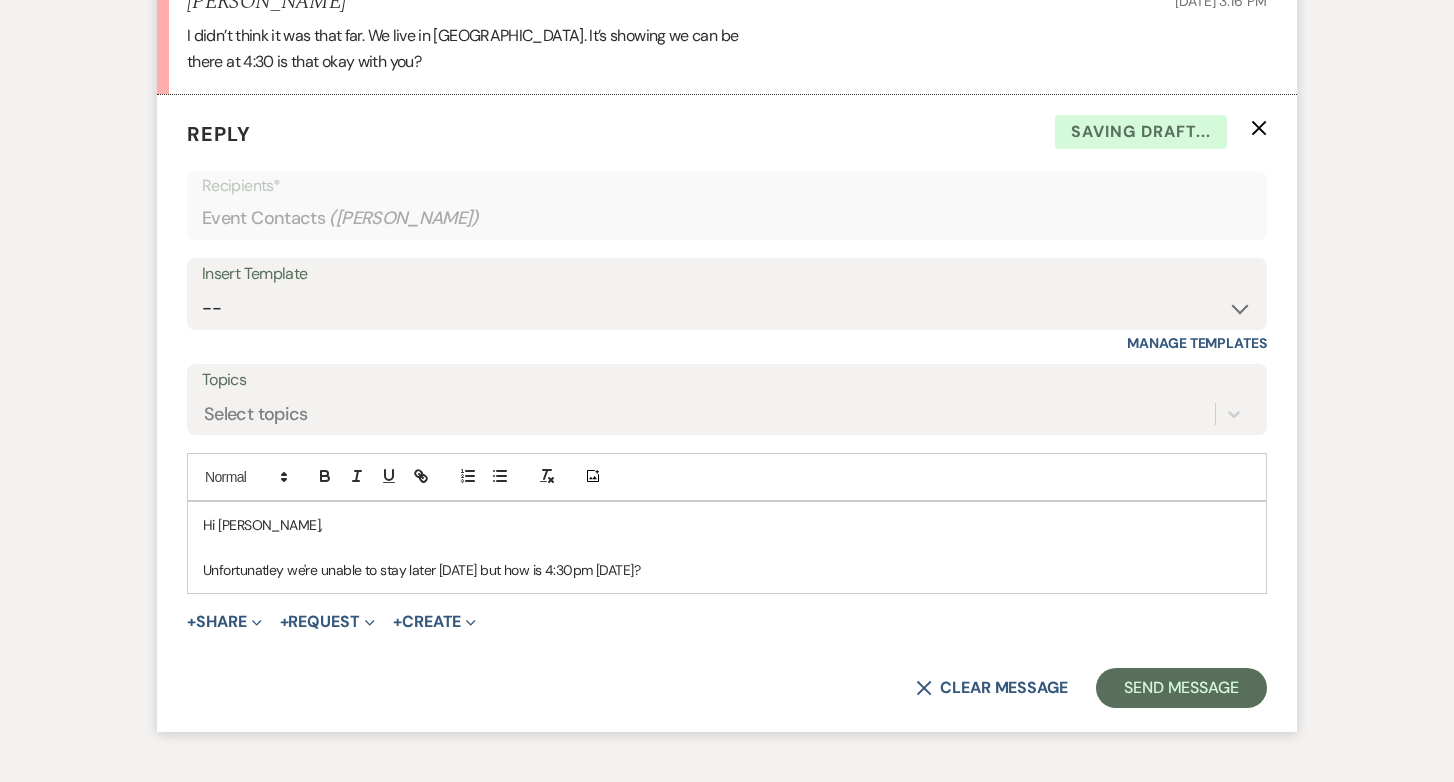 click on "Unfortunatley we're unable to stay later [DATE] but how is 4:30pm [DATE]?" at bounding box center (727, 570) 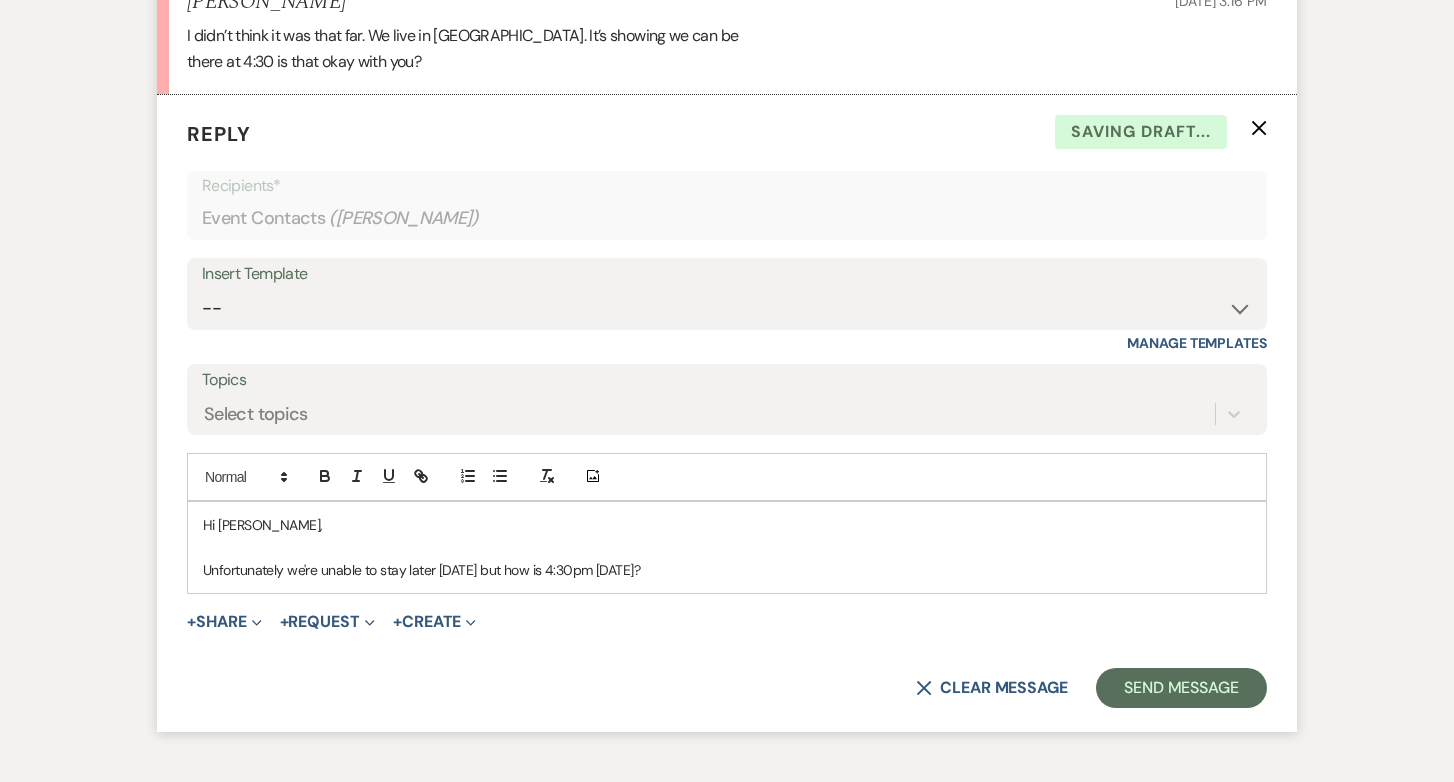 click on "Unfortunately we're unable to stay later [DATE] but how is 4:30pm [DATE]?" at bounding box center (727, 570) 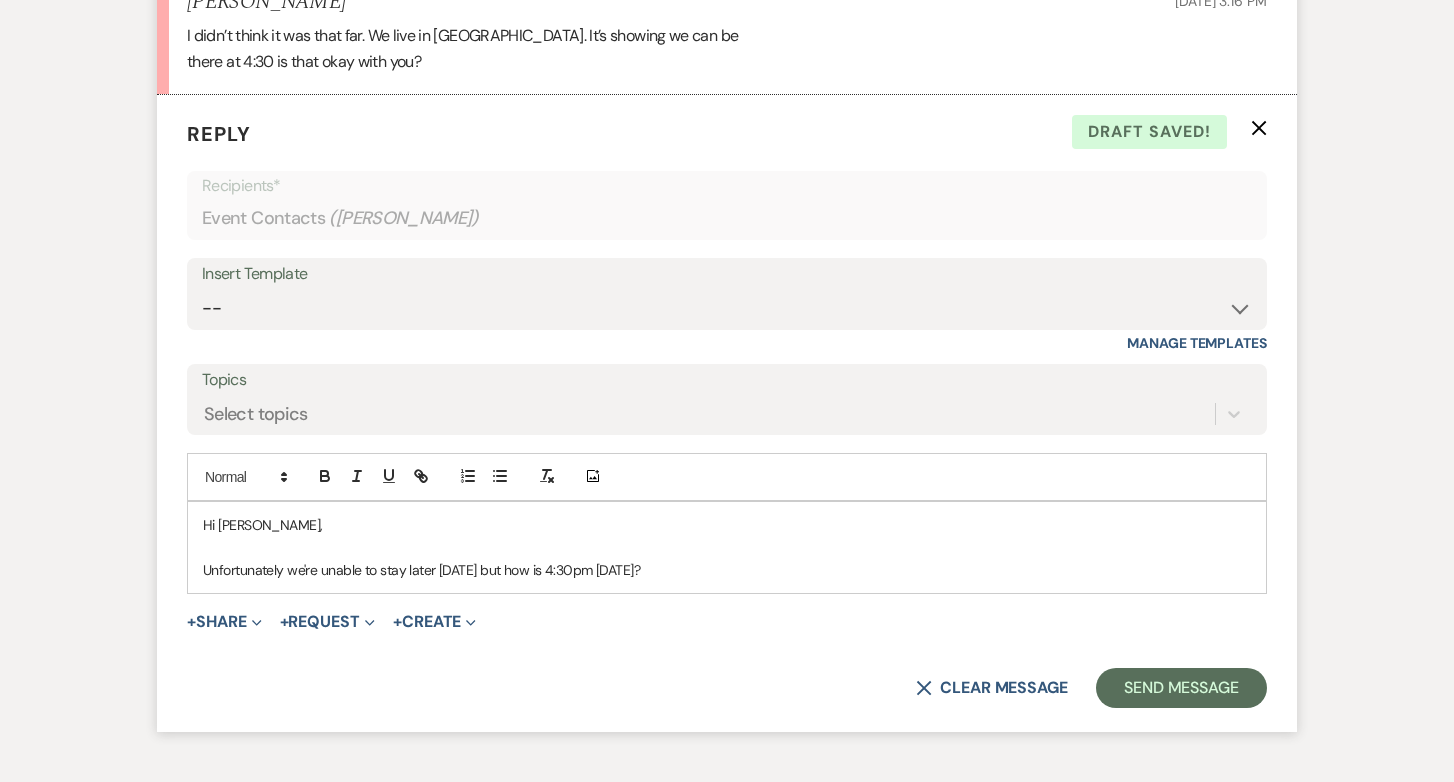 click on "Unfortunately we're unable to stay later [DATE] but how is 4:30pm [DATE]?" at bounding box center (727, 570) 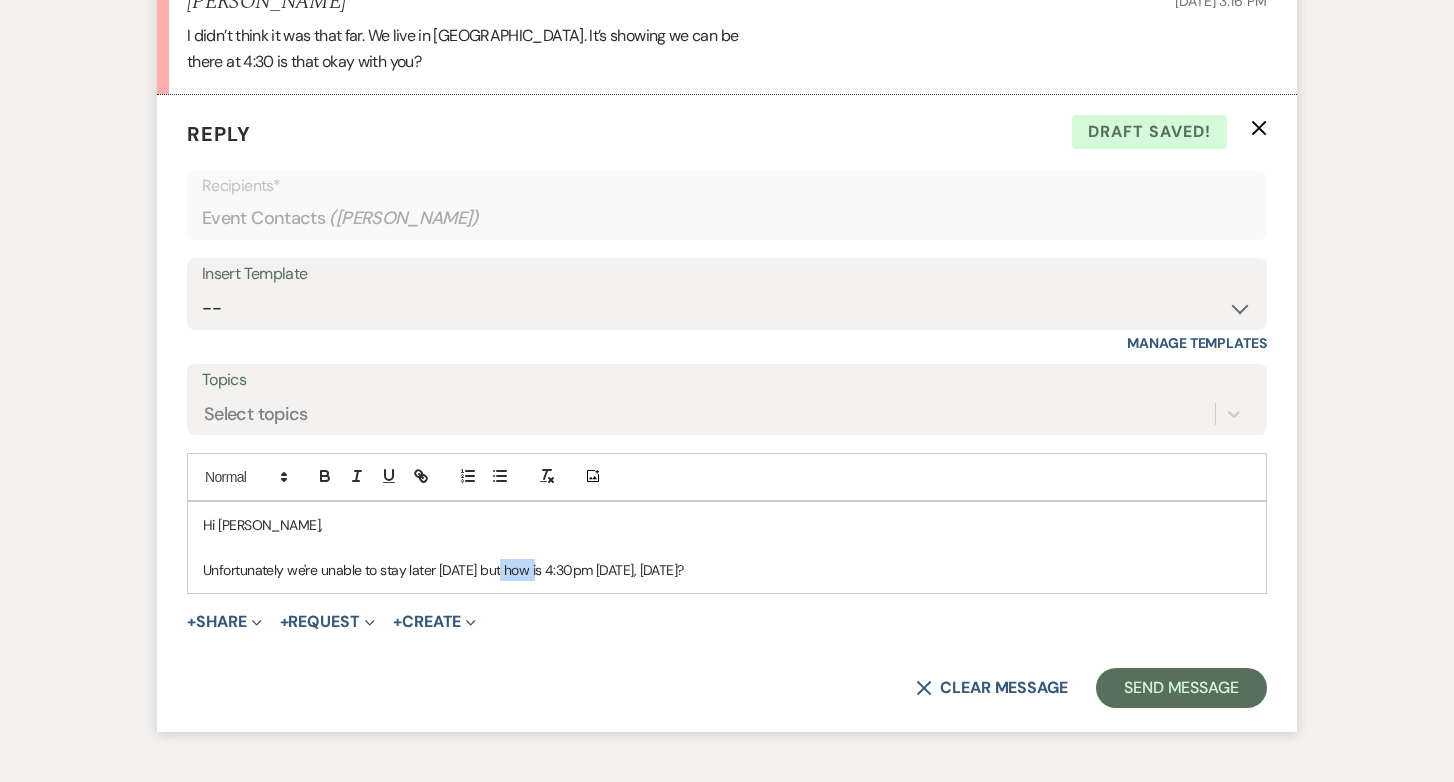 drag, startPoint x: 535, startPoint y: 572, endPoint x: 500, endPoint y: 566, distance: 35.510563 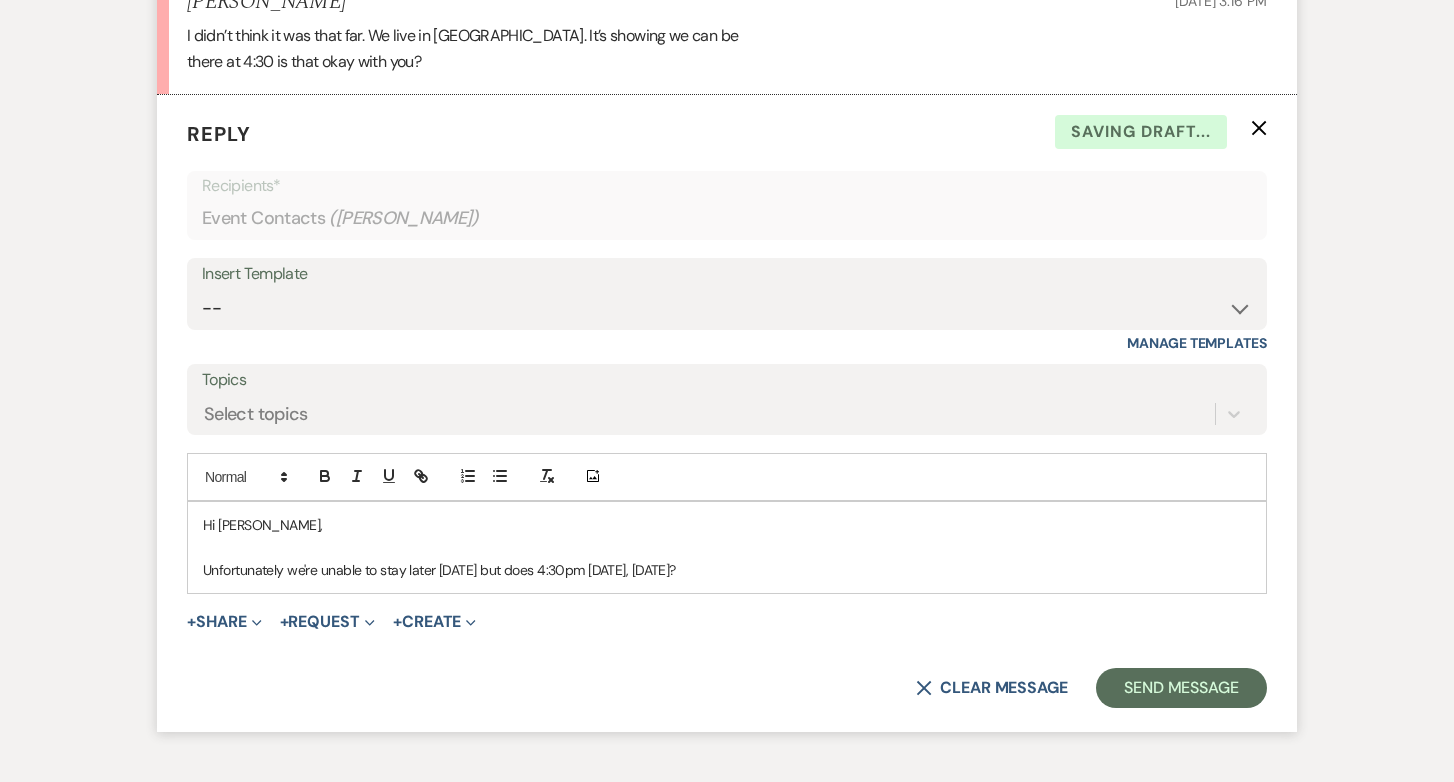 click on "Unfortunately we're unable to stay later [DATE] but does 4:30pm [DATE], [DATE]?" at bounding box center [727, 570] 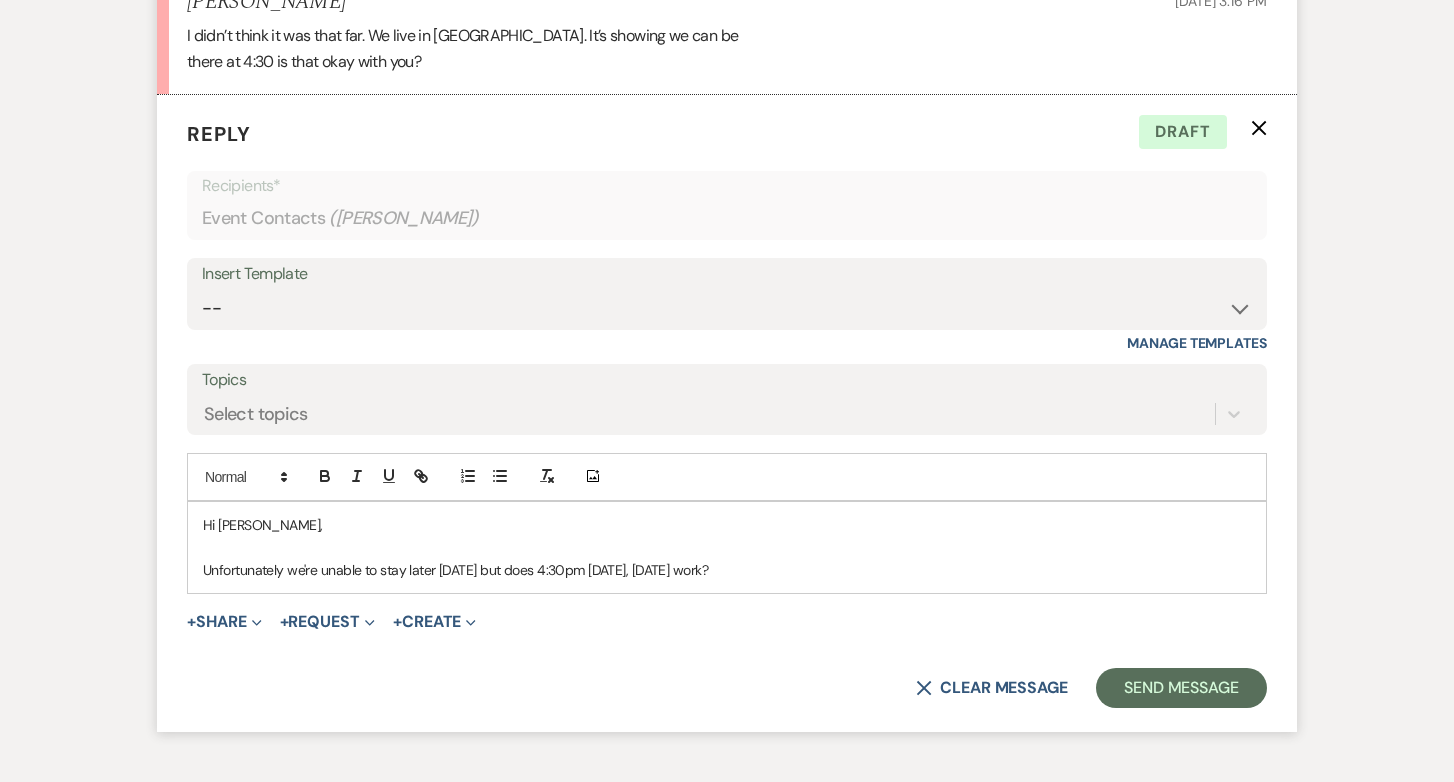 click on "Unfortunately we're unable to stay later [DATE] but does 4:30pm [DATE], [DATE] work?" at bounding box center [727, 570] 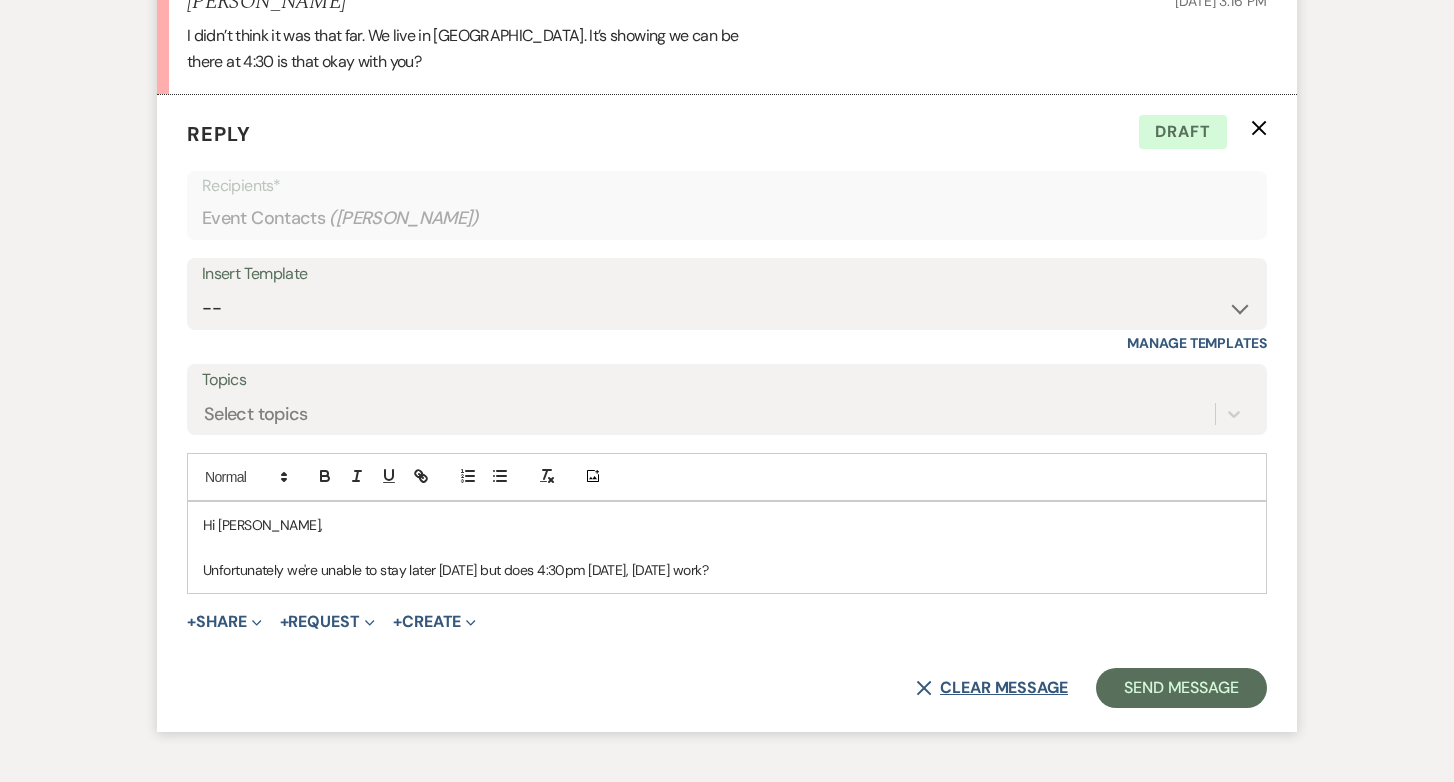 click on "X  Clear message" at bounding box center (992, 688) 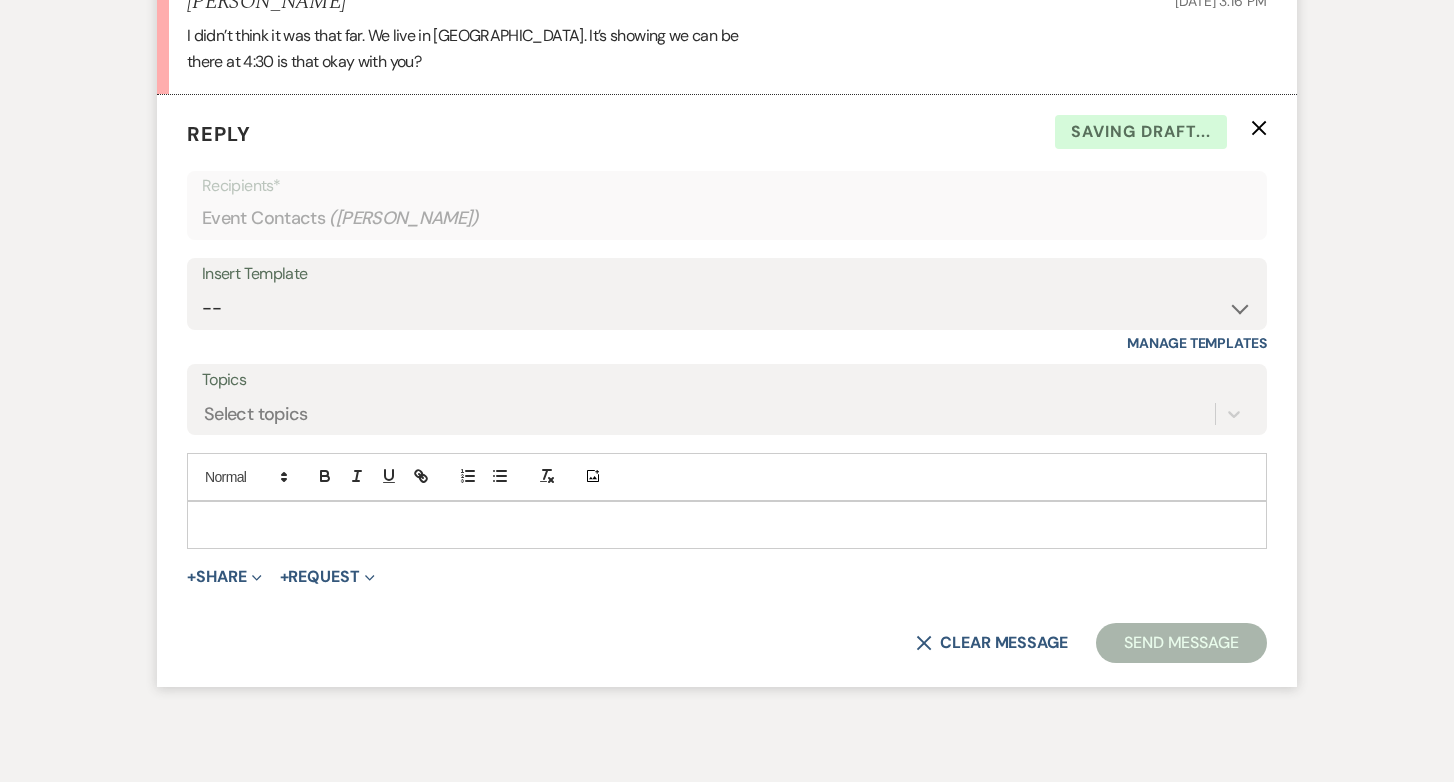 click 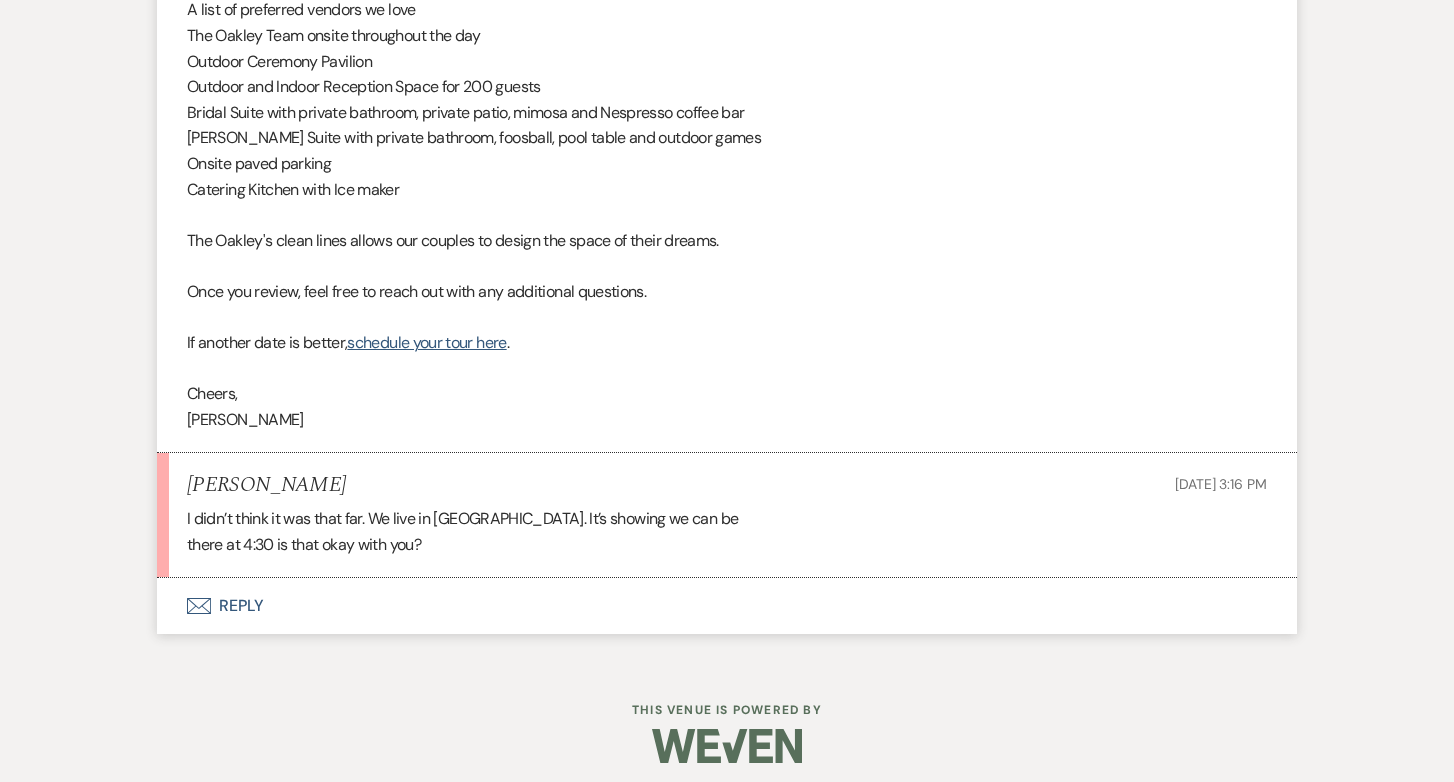 scroll, scrollTop: 1554, scrollLeft: 0, axis: vertical 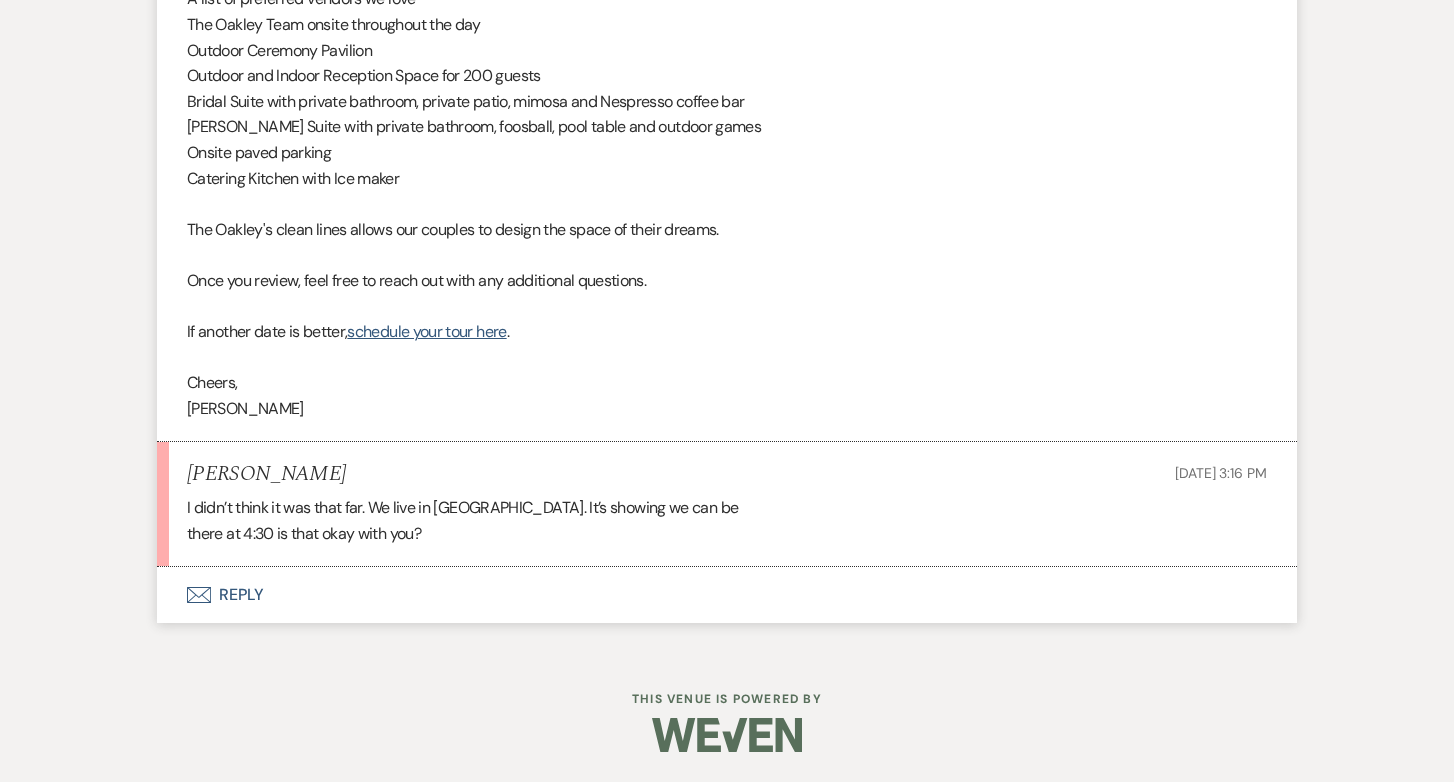click on "Envelope Reply" at bounding box center (727, 595) 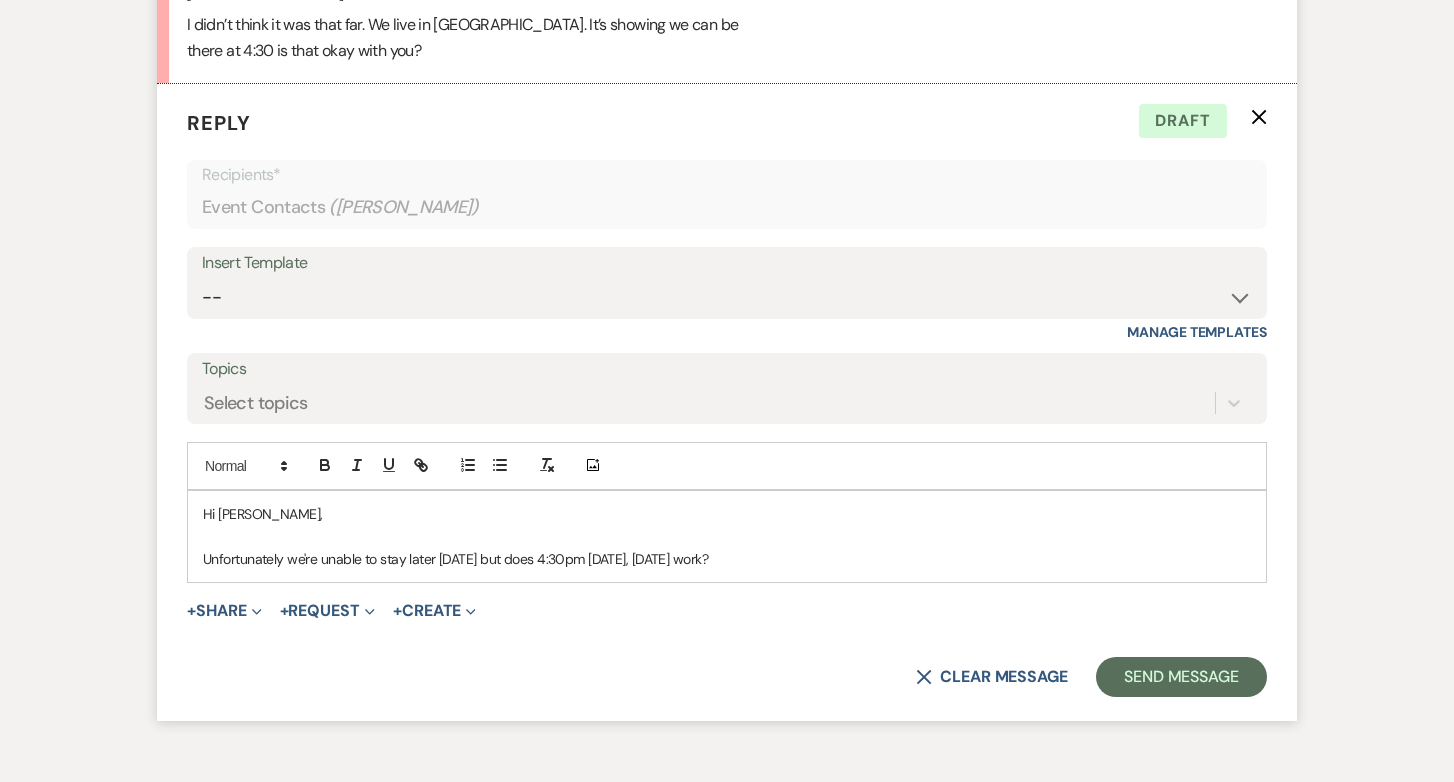 scroll, scrollTop: 2049, scrollLeft: 0, axis: vertical 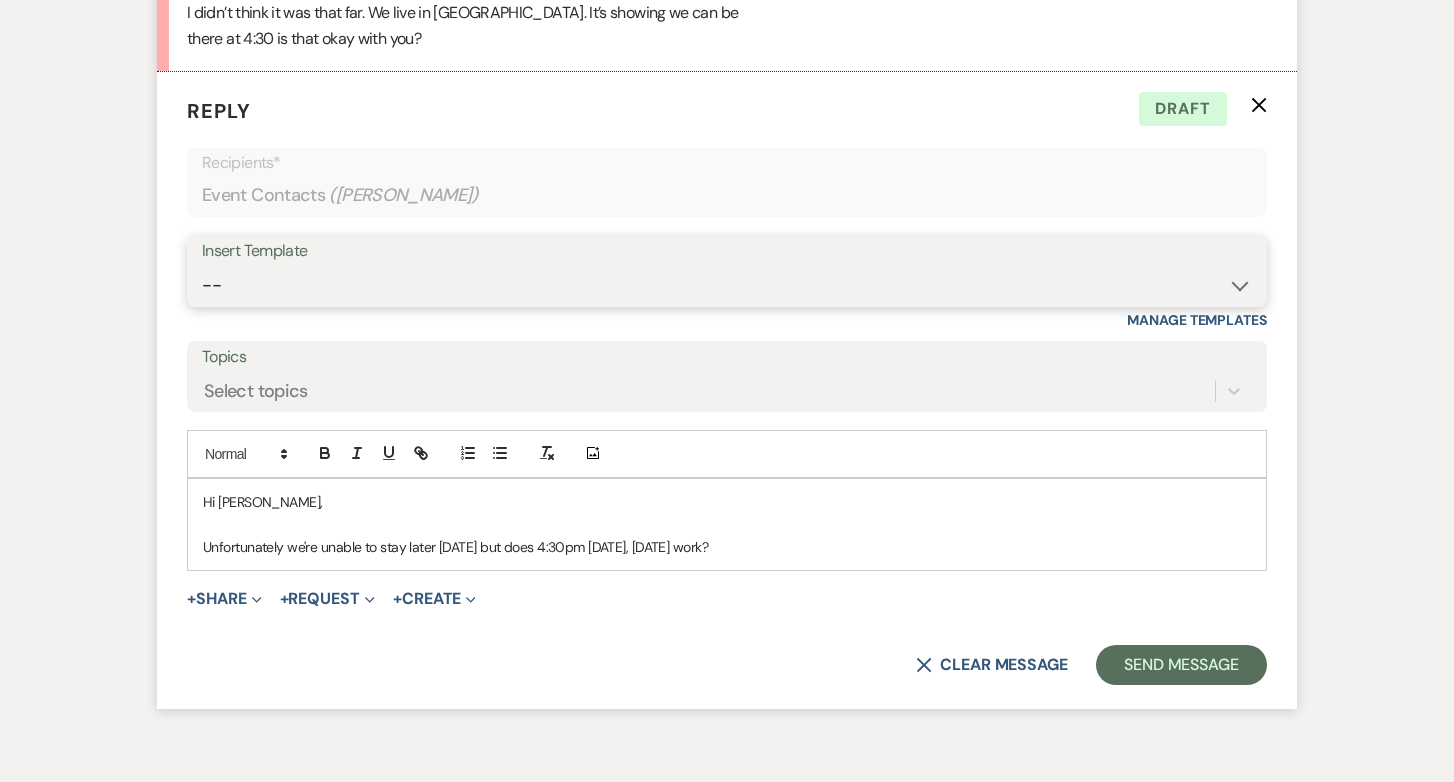 click on "-- Weven Planning Portal Introduction (Booked Events) Tour Request Response Follow Up Contract (Pre-Booked Leads) Tour Followup 2025 [DATE] Peak Leads from AWE Leads from AWE 2 2025 M-Th Rental 2025 [DATE] Peak Follow up #2 Review Request Follow Up #3 Tour Confirmation with Address #2 Scheduled Calendly Additional Questions Final email Packages Offered 2025 [DATE] Peak 2025 [DATE] Non-Peak 2025 [DATE] Non-Peak 2025 [DATE] Non Peak 2026 [DATE] Peak 2026 [DATE] Peak 2026 [DATE] Peak 2026 [DATE] Non Peak 2026 [DATE] Non Peak 2026 [DATE] Non Peak Pontoon Offering to 2025 Brides Wedding Planners or Coordinators Security Deposit Quinceanera  Explaining Security Deposit Tour Follow Up - Confirmed Contract Onsite Contract Follow-Up – Urgent Date Hold Schedule Your 30-Day Walkthrough Urgent- Over Due Payment -Action Required Immediately [PERSON_NAME] Interest Response [DATE] Booking Bonus & Invite to Open House for Inquries Lakehouse Quote & Date Confirmation Venue Availability Update 2026 M-Th Rental No Date" at bounding box center (727, 285) 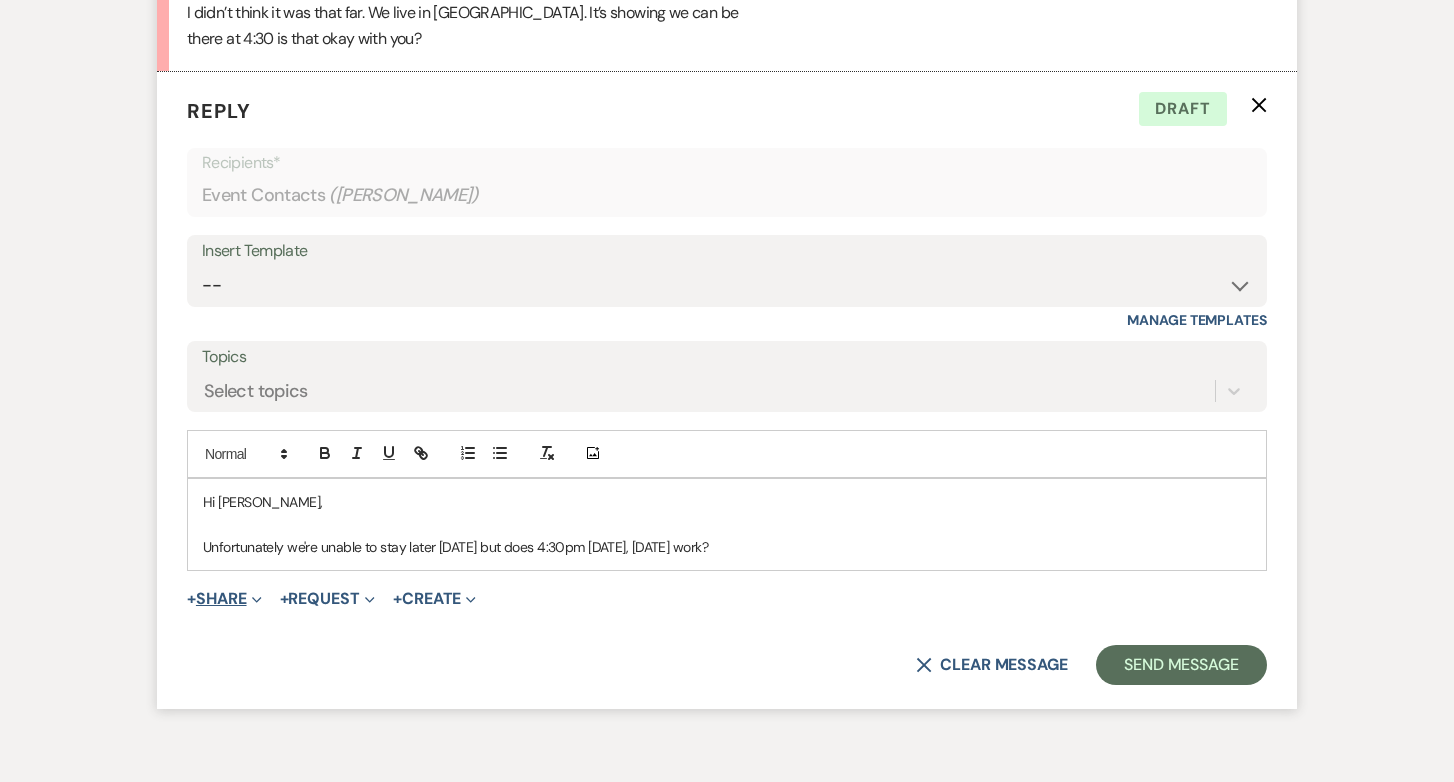 click on "+  Share Expand" at bounding box center (224, 599) 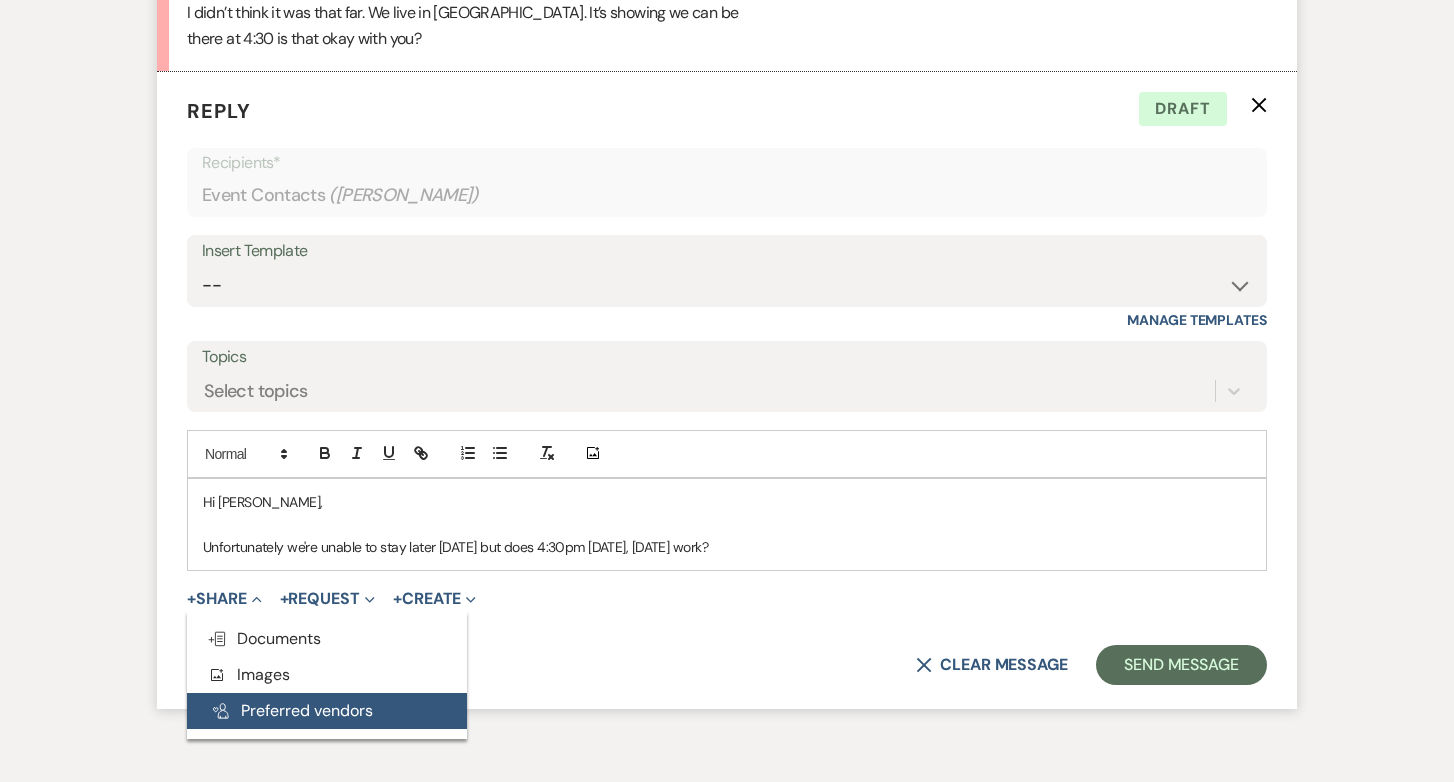 click on "Pref Vendors Preferred vendors" at bounding box center (327, 711) 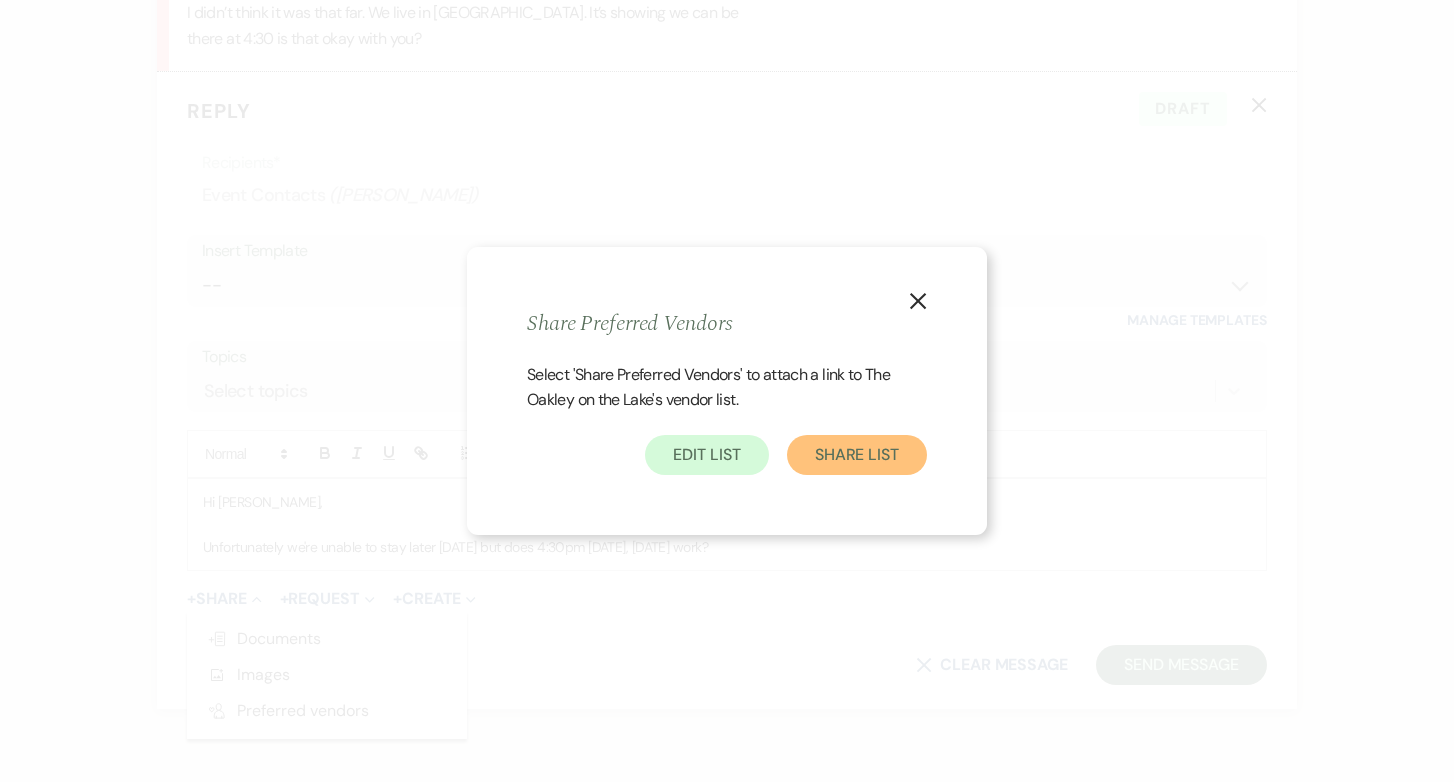 click on "Share List" at bounding box center (857, 455) 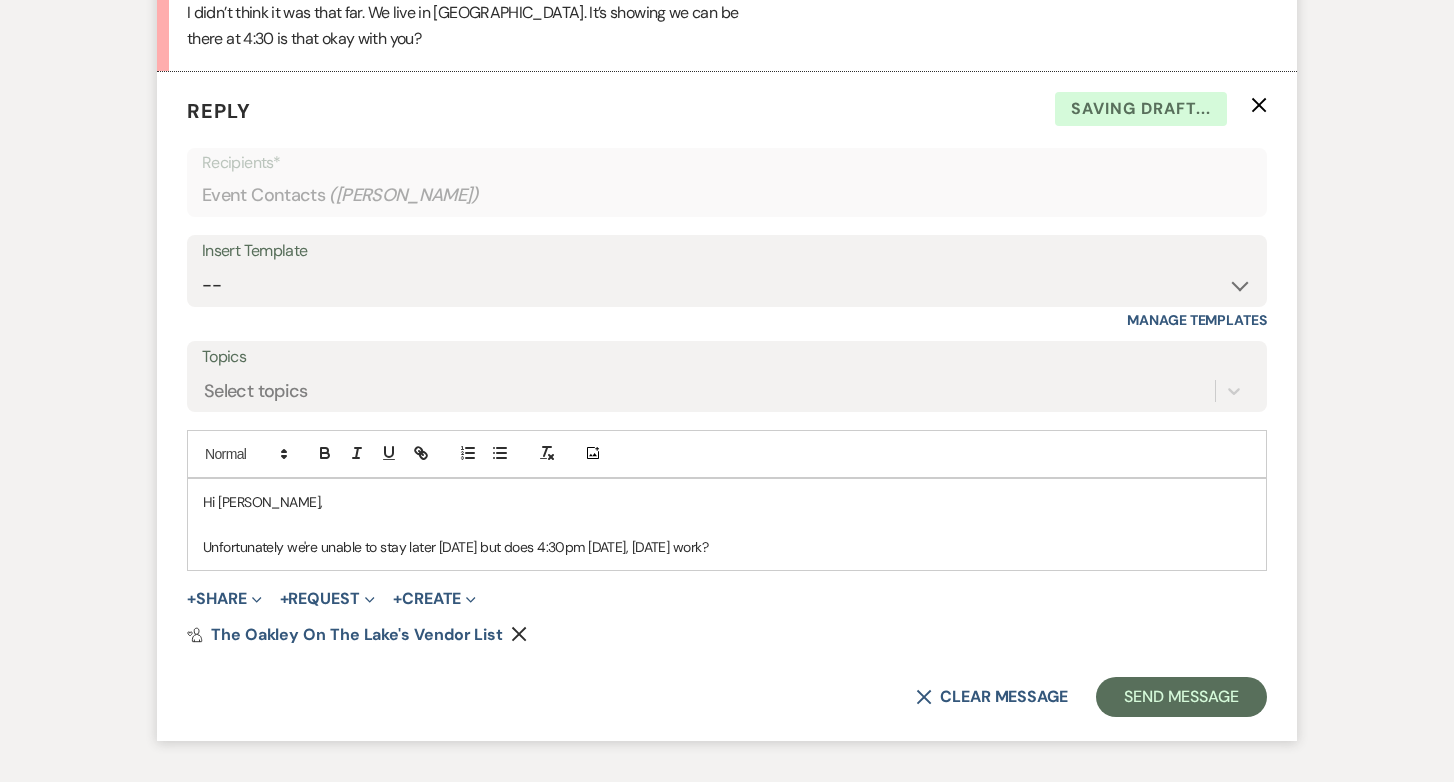 click on "Unfortunately we're unable to stay later [DATE] but does 4:30pm [DATE], [DATE] work?" at bounding box center (727, 547) 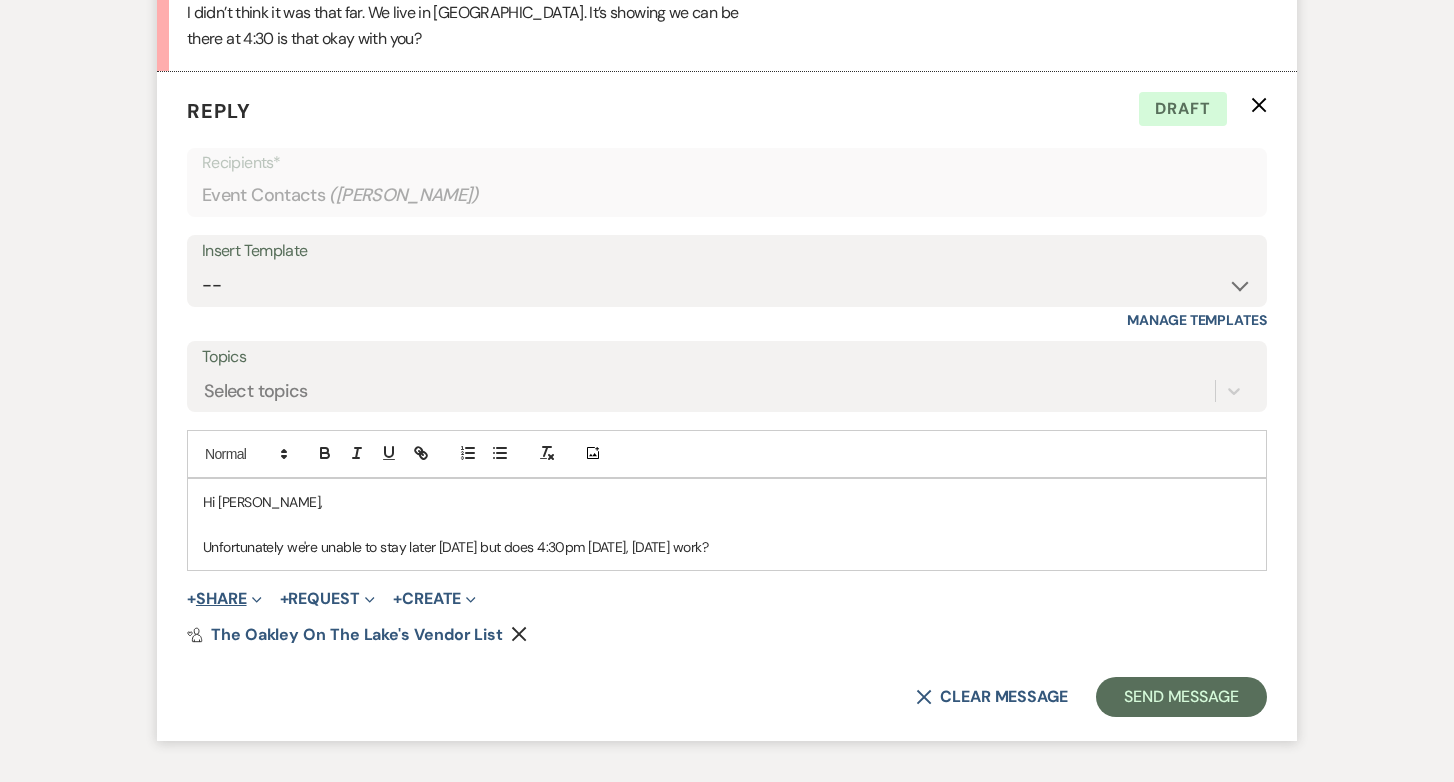 click on "+  Share Expand" at bounding box center (224, 599) 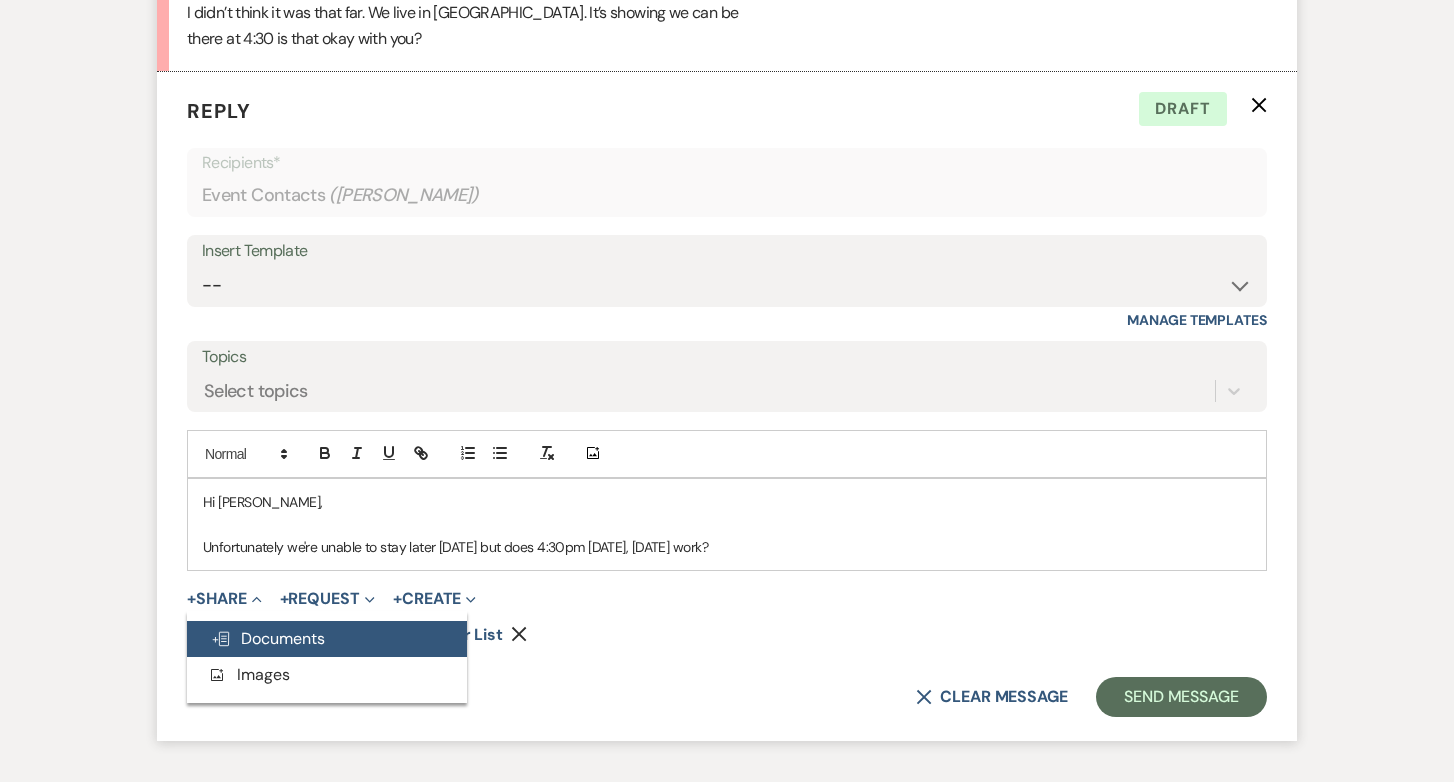 click on "Doc Upload Documents" at bounding box center (268, 638) 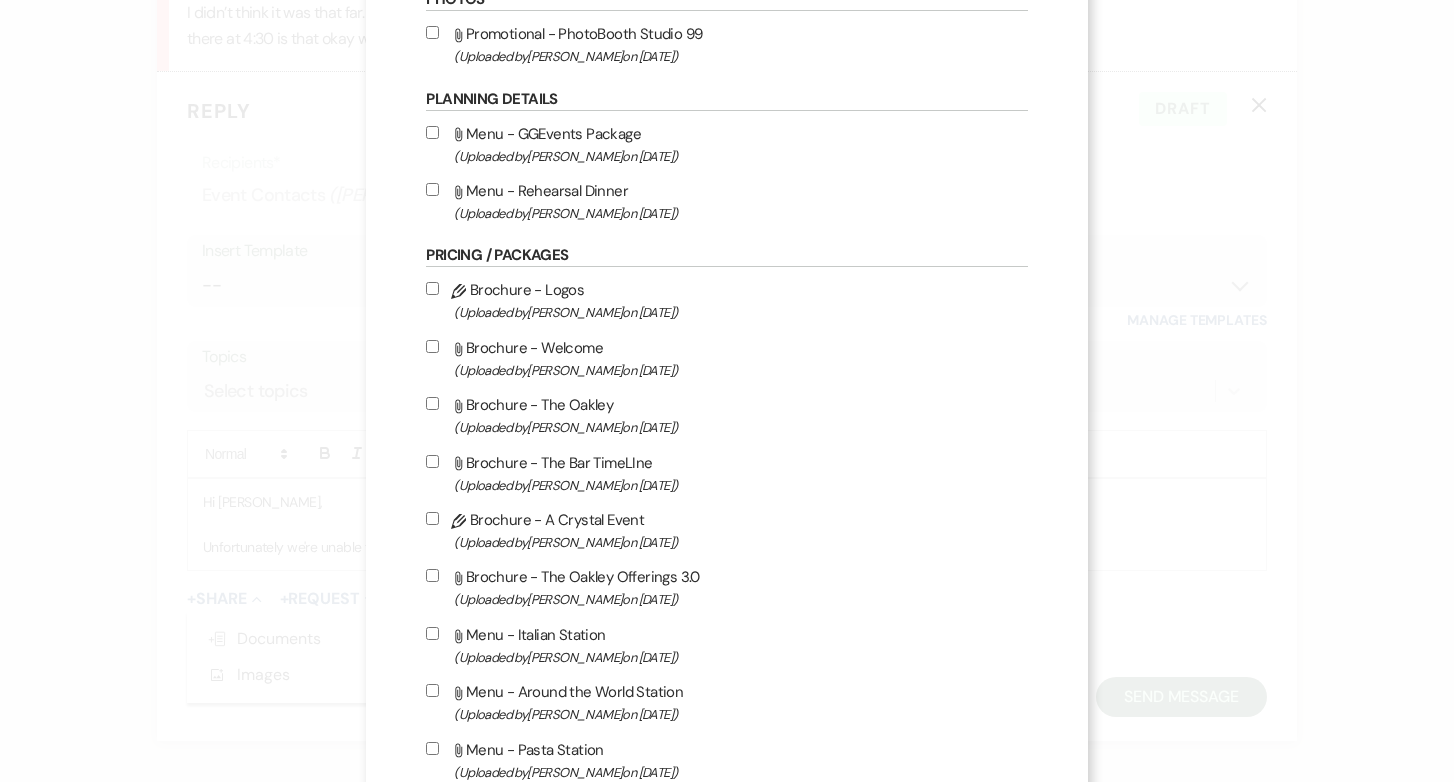 scroll, scrollTop: 1206, scrollLeft: 0, axis: vertical 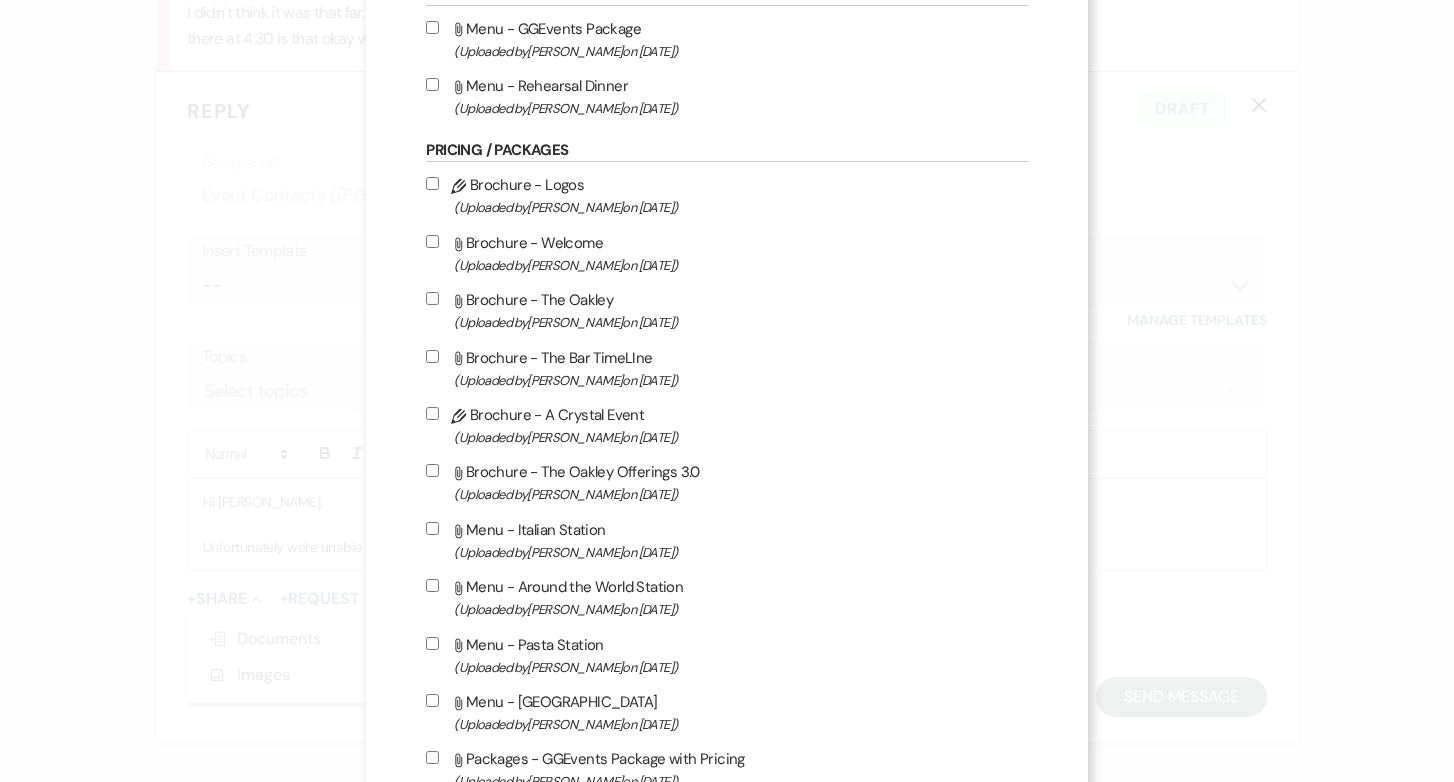 click on "Attach File Brochure - The Oakley Offerings 3.0 (Uploaded by  [PERSON_NAME]  on   [DATE] )" at bounding box center [726, 482] 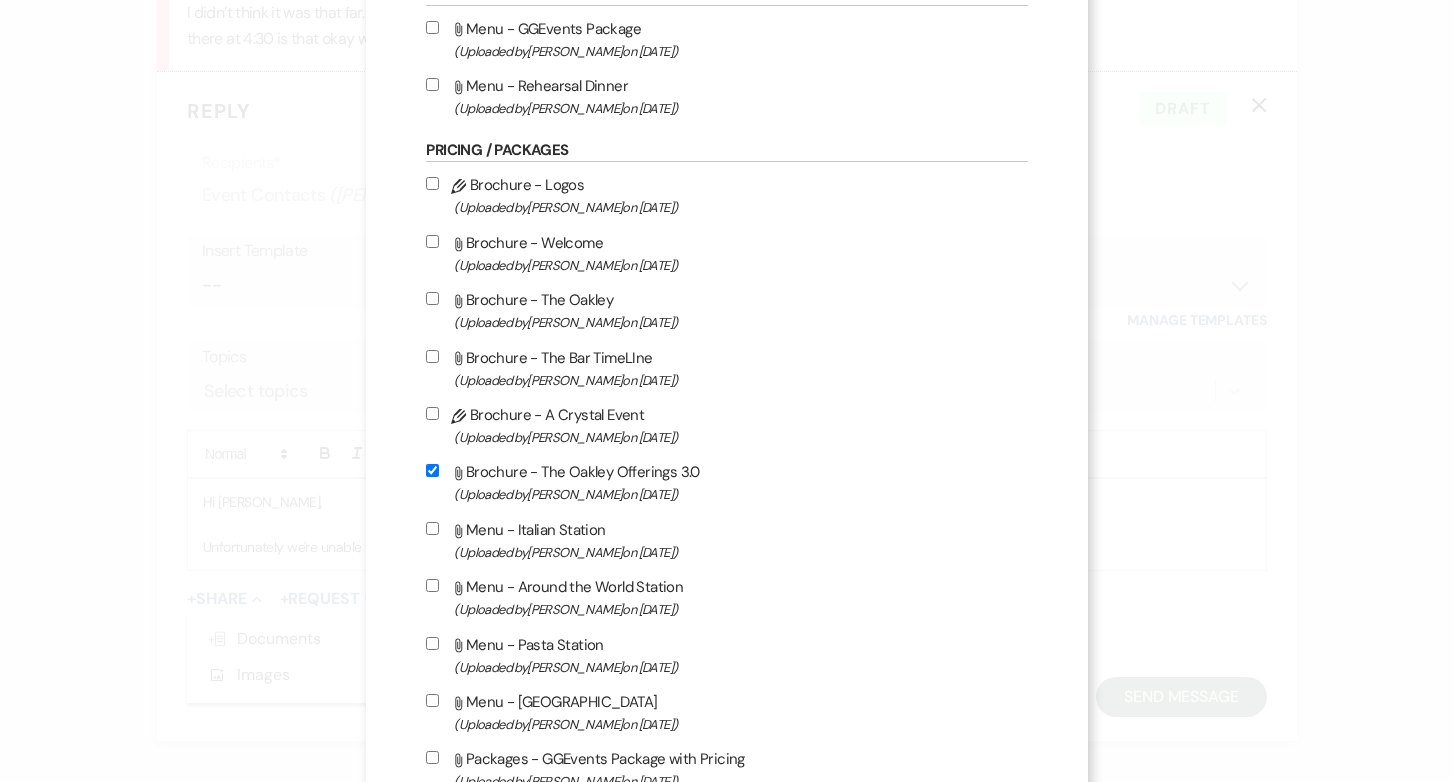 checkbox on "true" 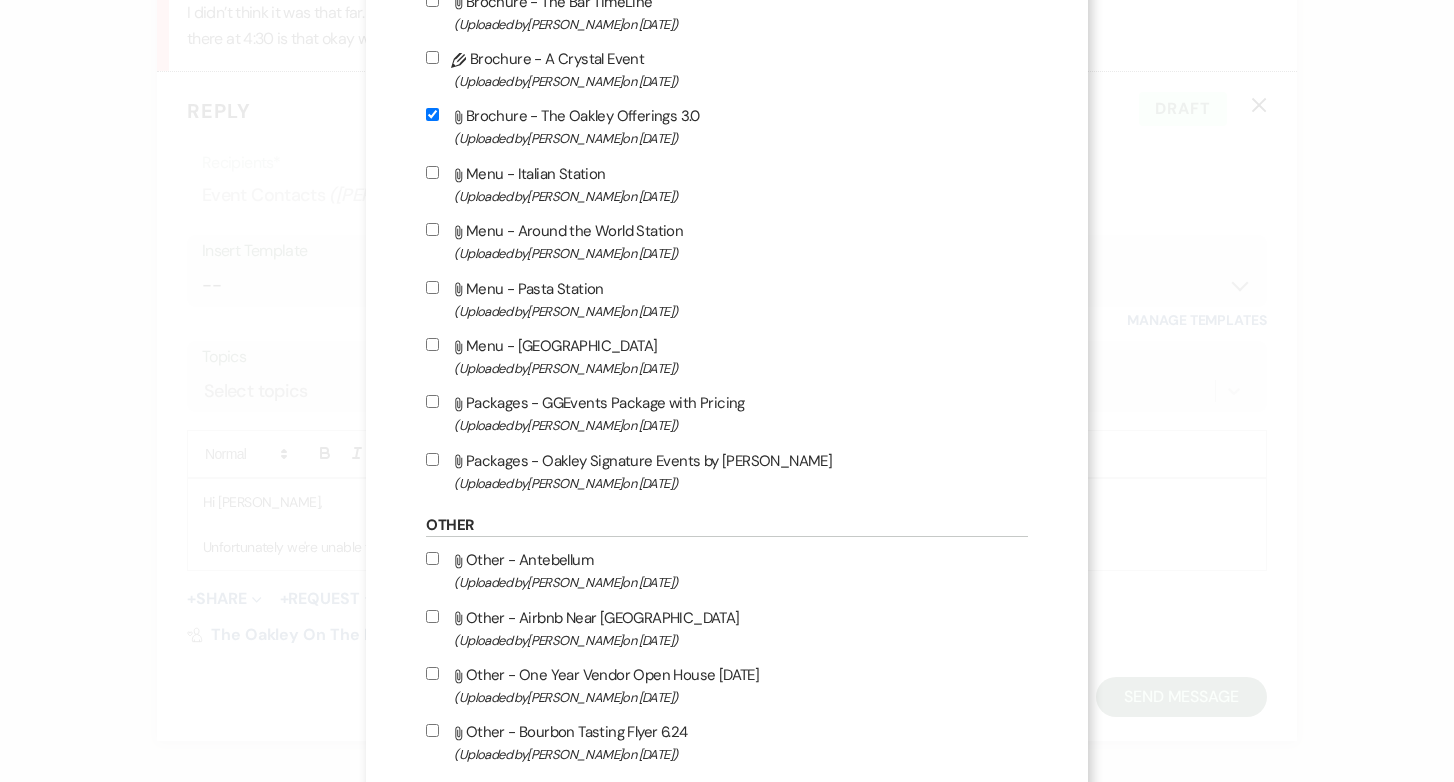 scroll, scrollTop: 1783, scrollLeft: 0, axis: vertical 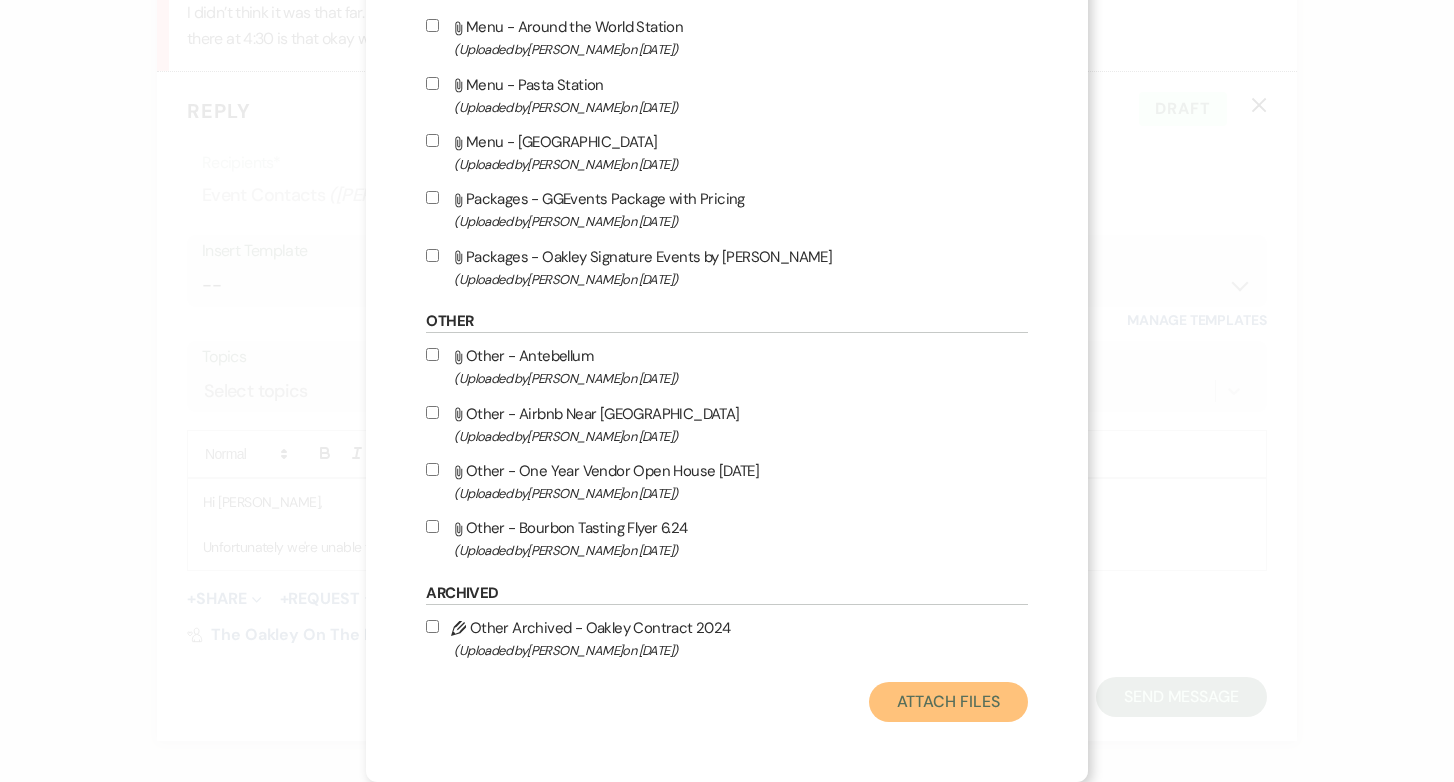click on "Attach Files" at bounding box center [948, 702] 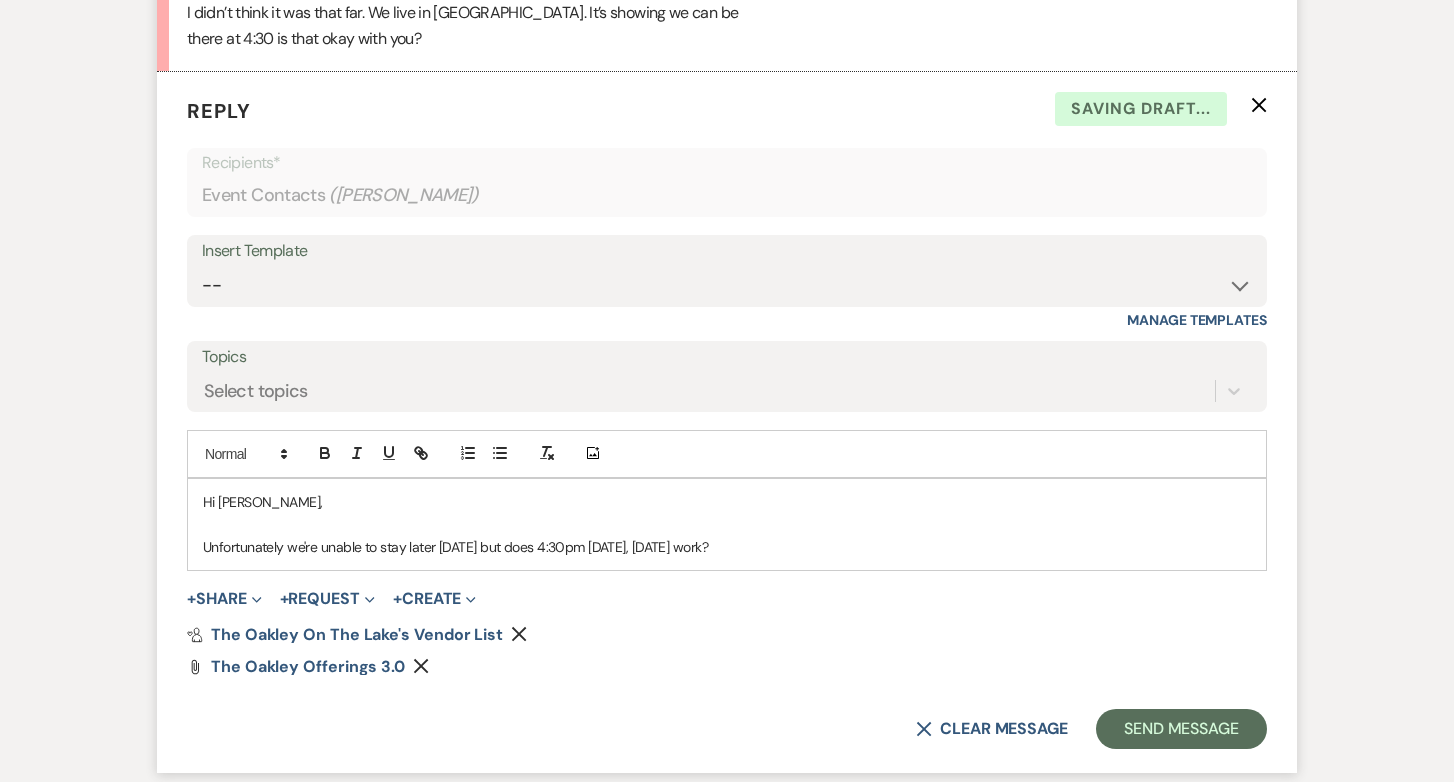 click on "Unfortunately we're unable to stay later [DATE] but does 4:30pm [DATE], [DATE] work?" at bounding box center (727, 547) 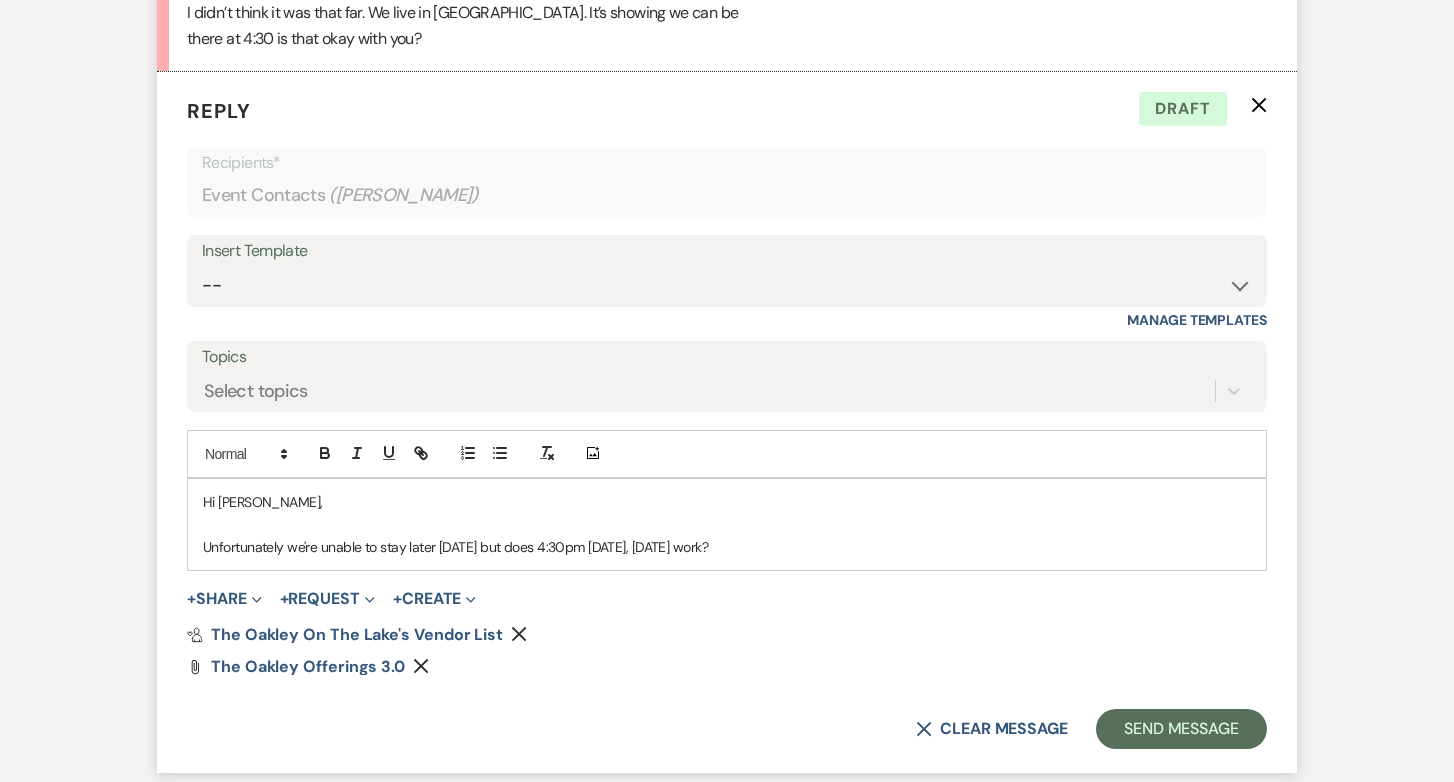 click on "Unfortunately we're unable to stay later [DATE] but does 4:30pm [DATE], [DATE] work?" at bounding box center [727, 547] 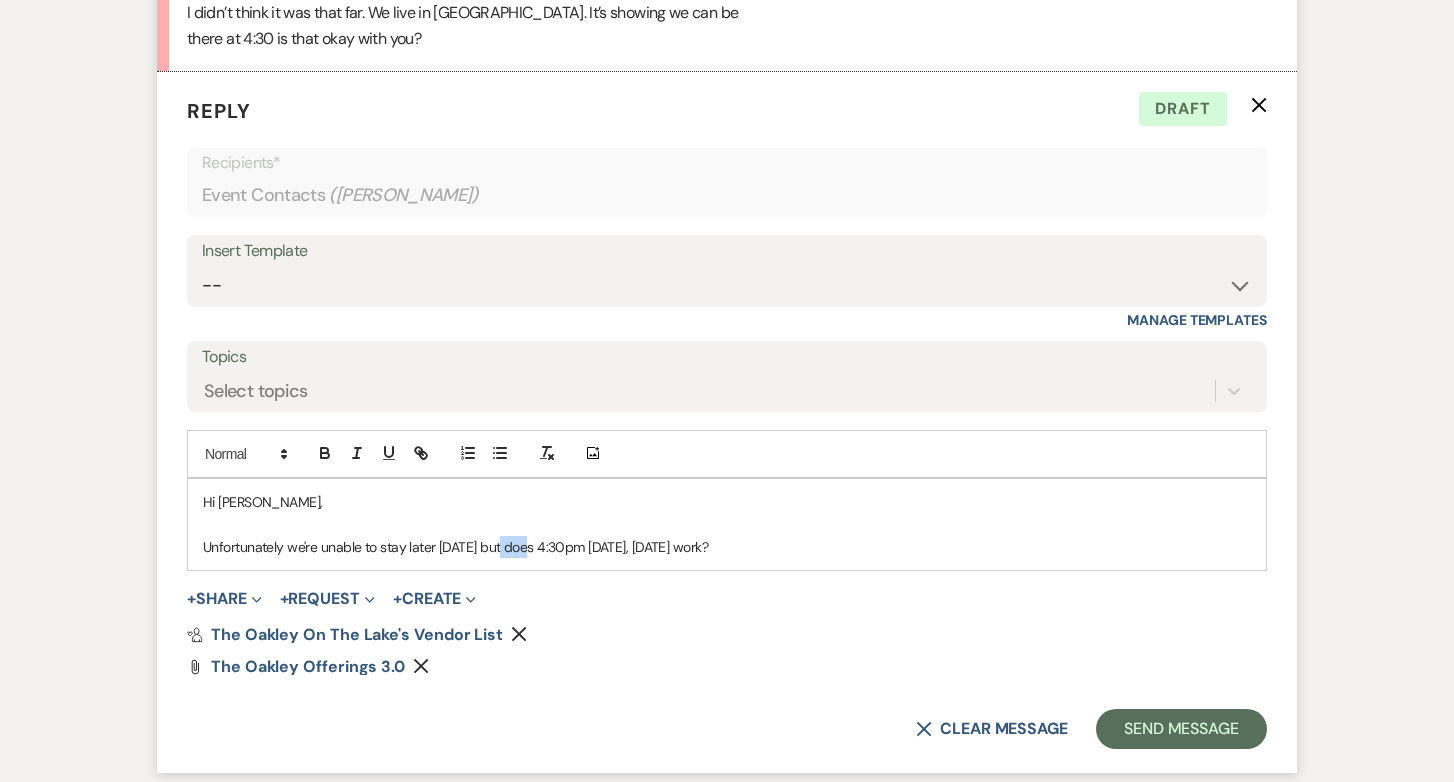click on "Unfortunately we're unable to stay later [DATE] but does 4:30pm [DATE], [DATE] work?" at bounding box center [727, 547] 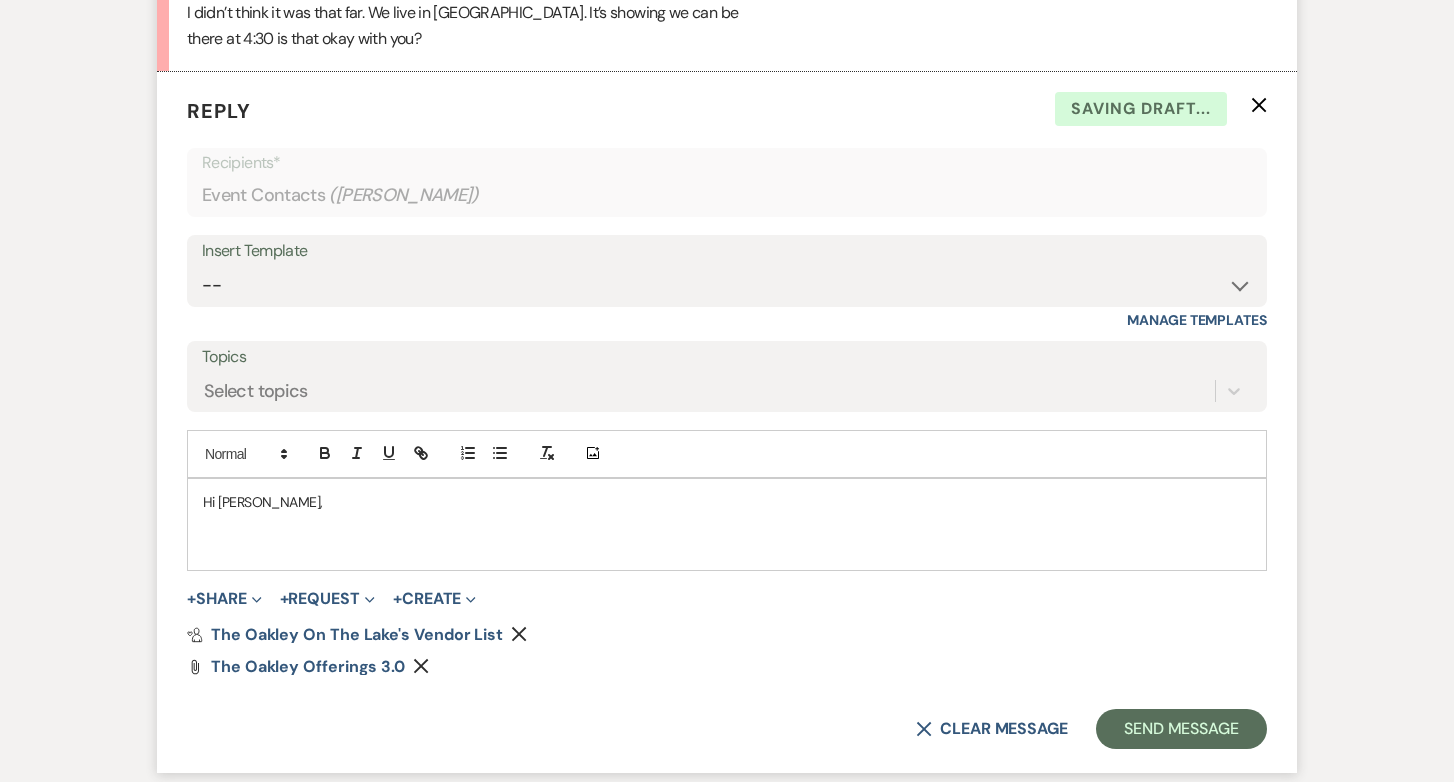 click on "Hi [PERSON_NAME]," at bounding box center (727, 502) 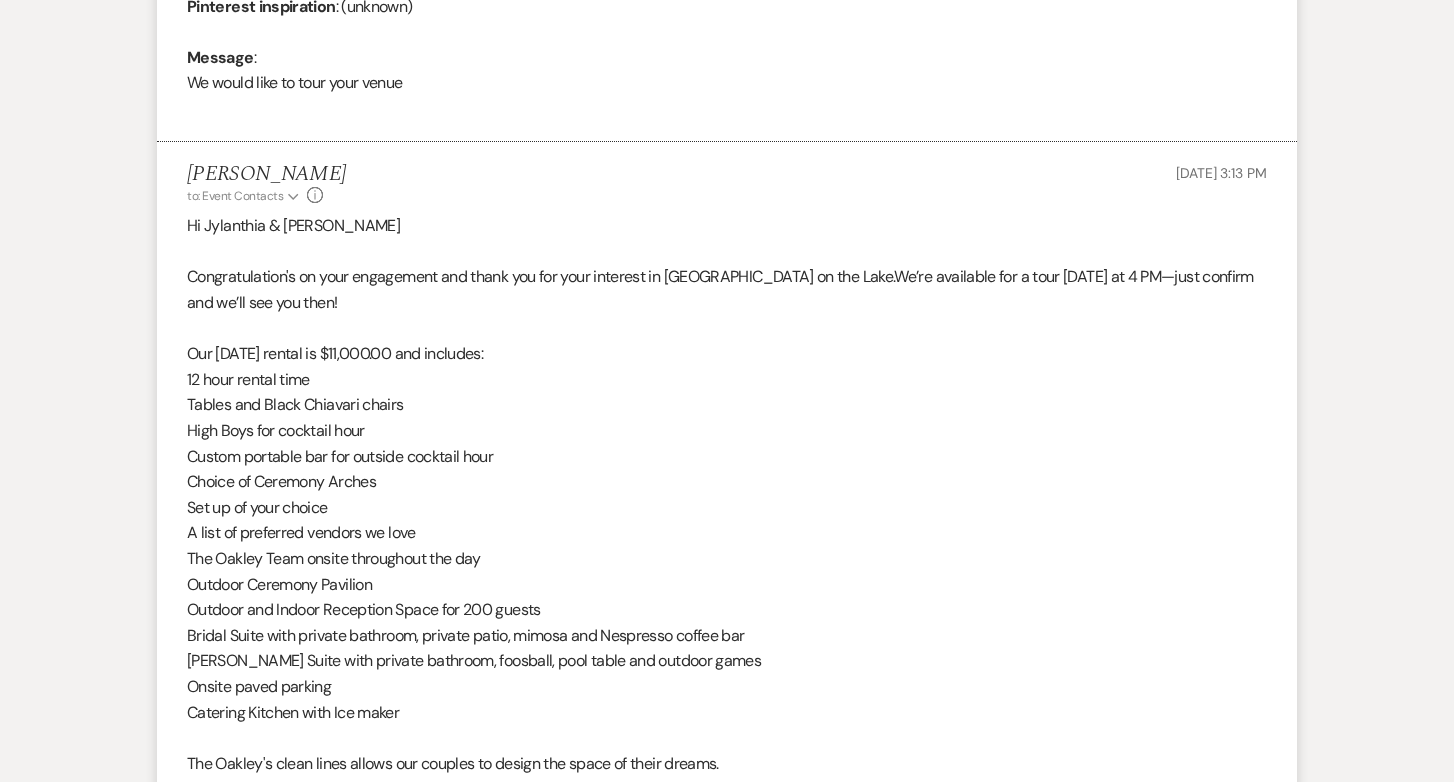 scroll, scrollTop: 996, scrollLeft: 0, axis: vertical 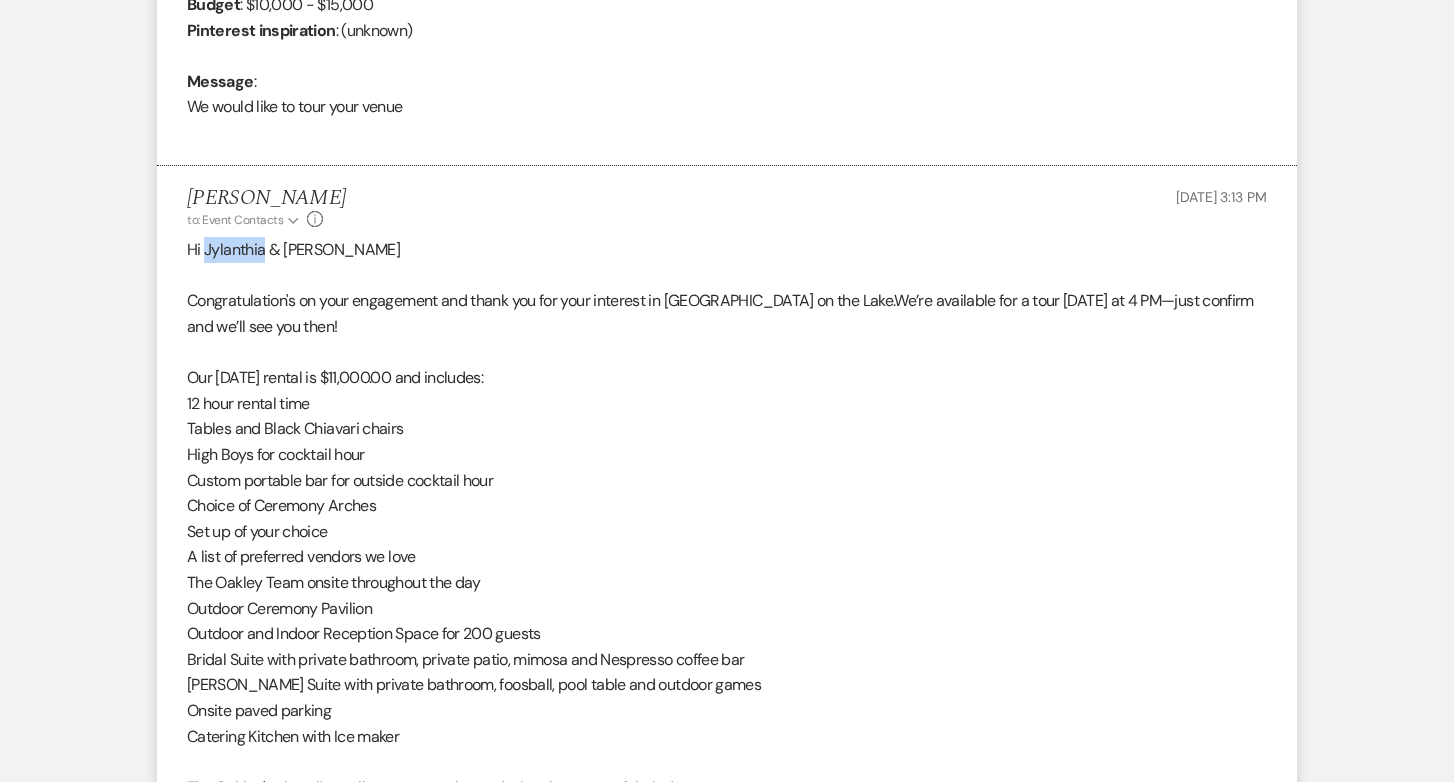 drag, startPoint x: 206, startPoint y: 249, endPoint x: 263, endPoint y: 251, distance: 57.035076 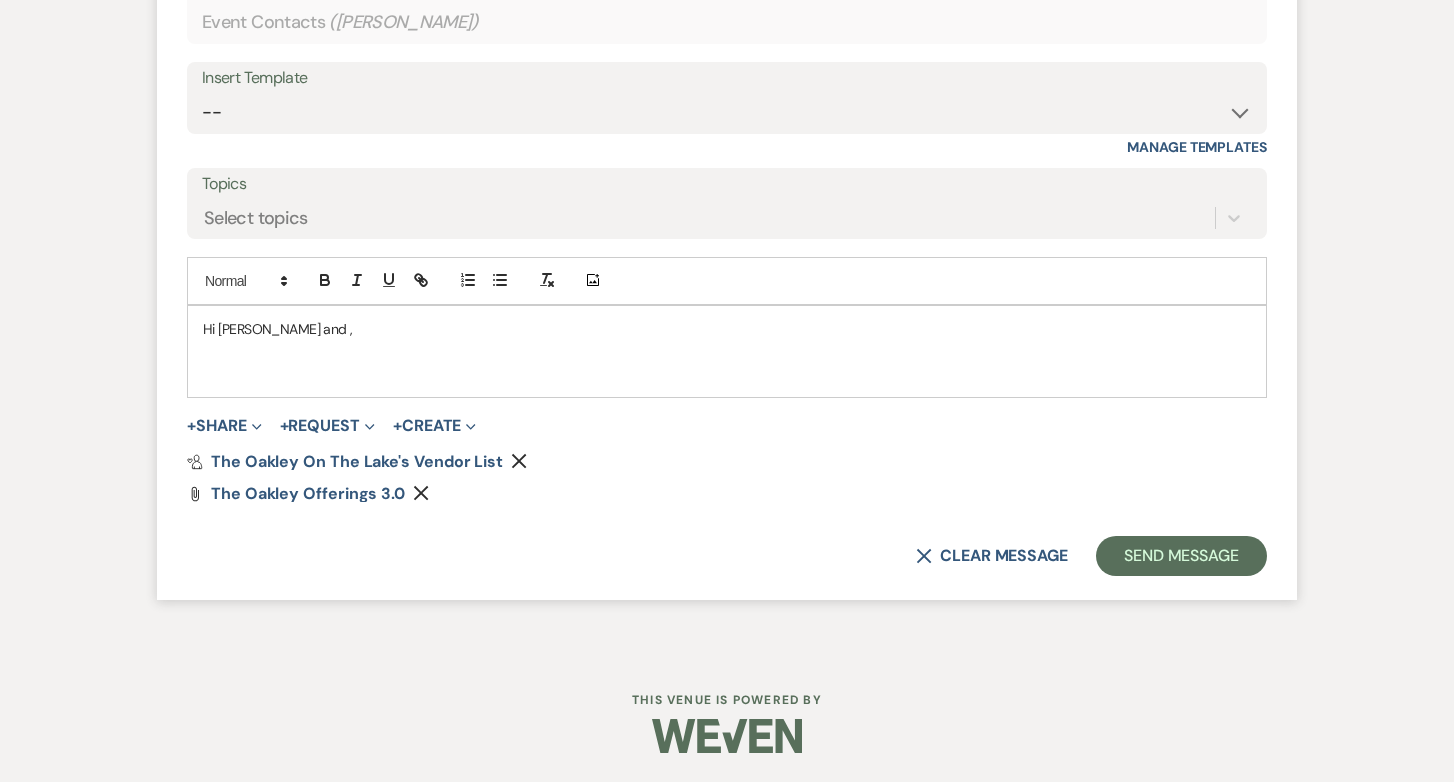 click on "Add Photo" at bounding box center (727, 281) 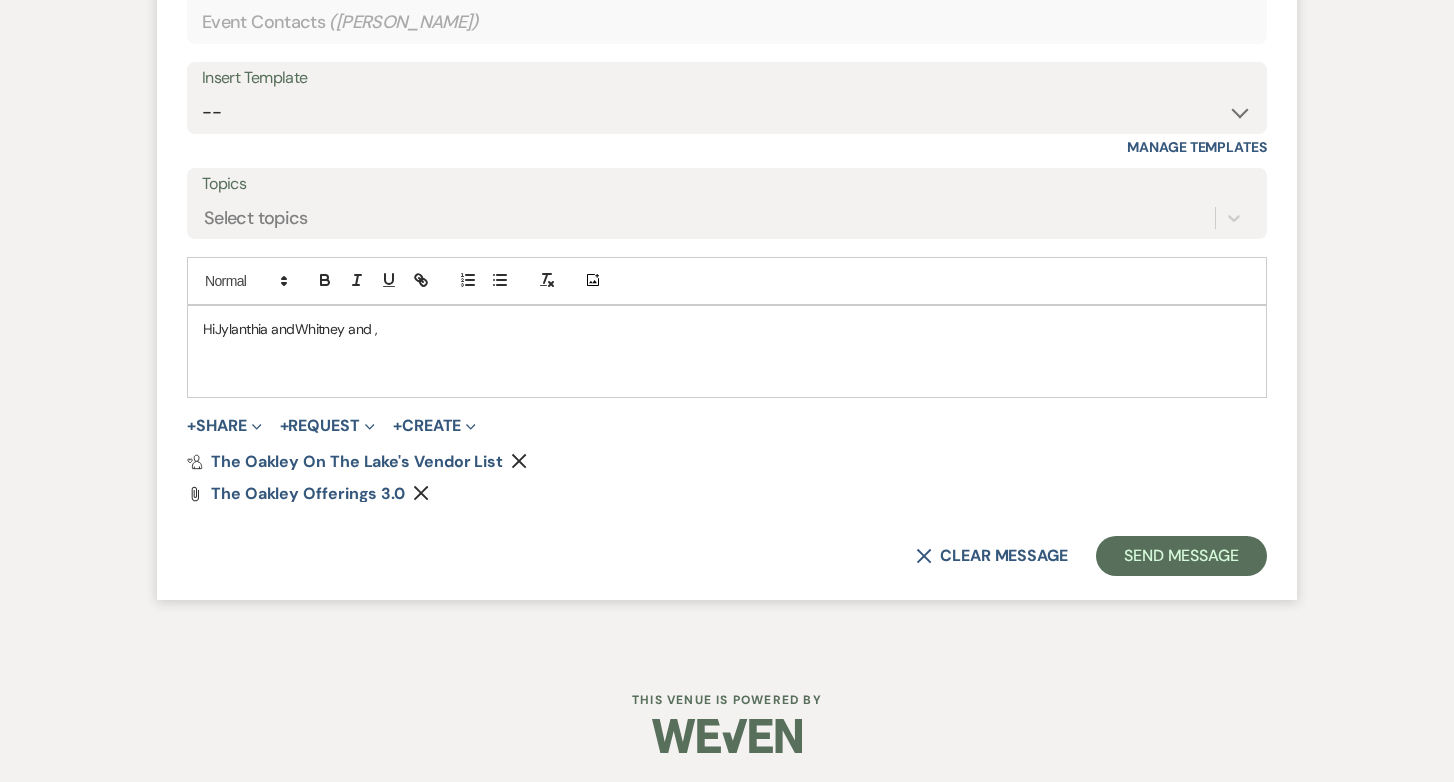 click on "Hi  [PERSON_NAME] and  [PERSON_NAME] and ," at bounding box center [727, 329] 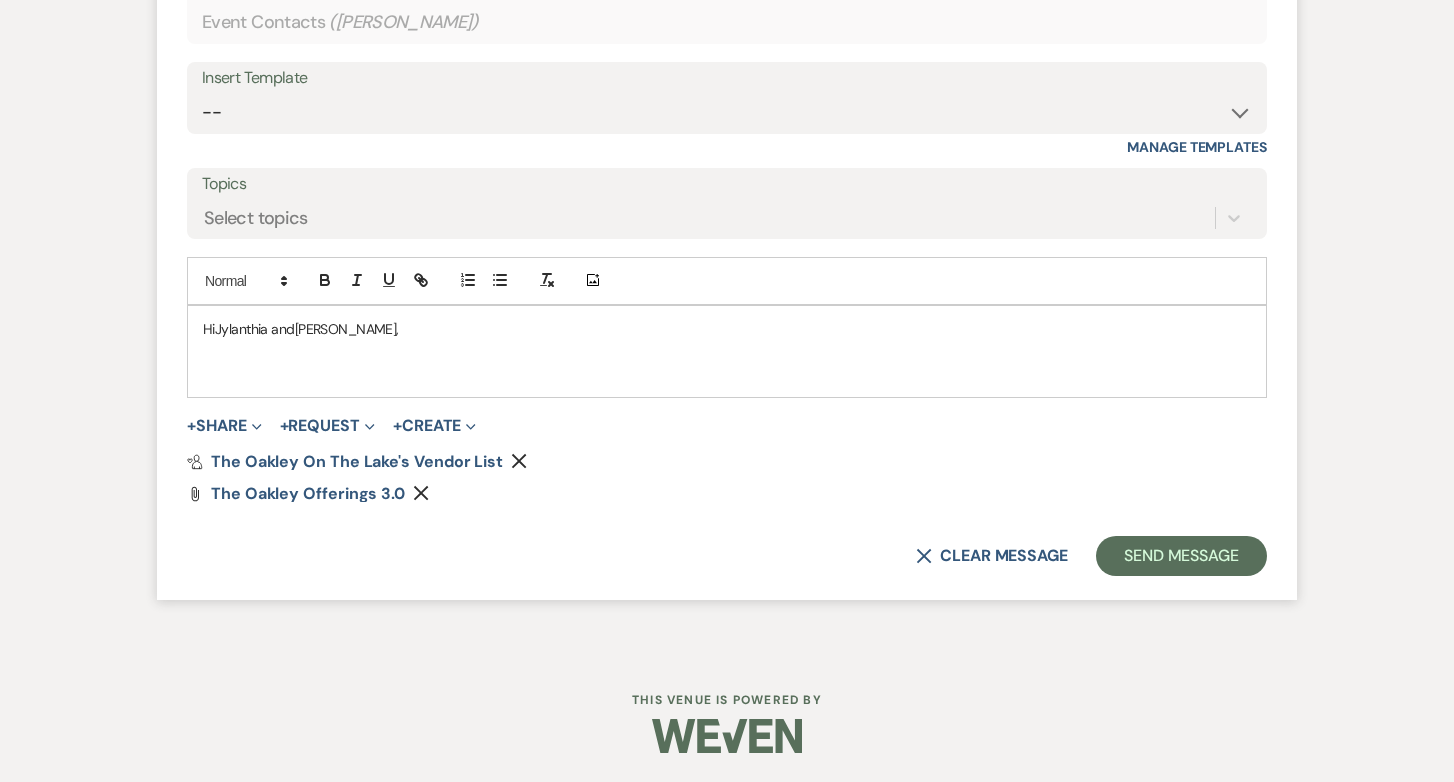 click at bounding box center [727, 374] 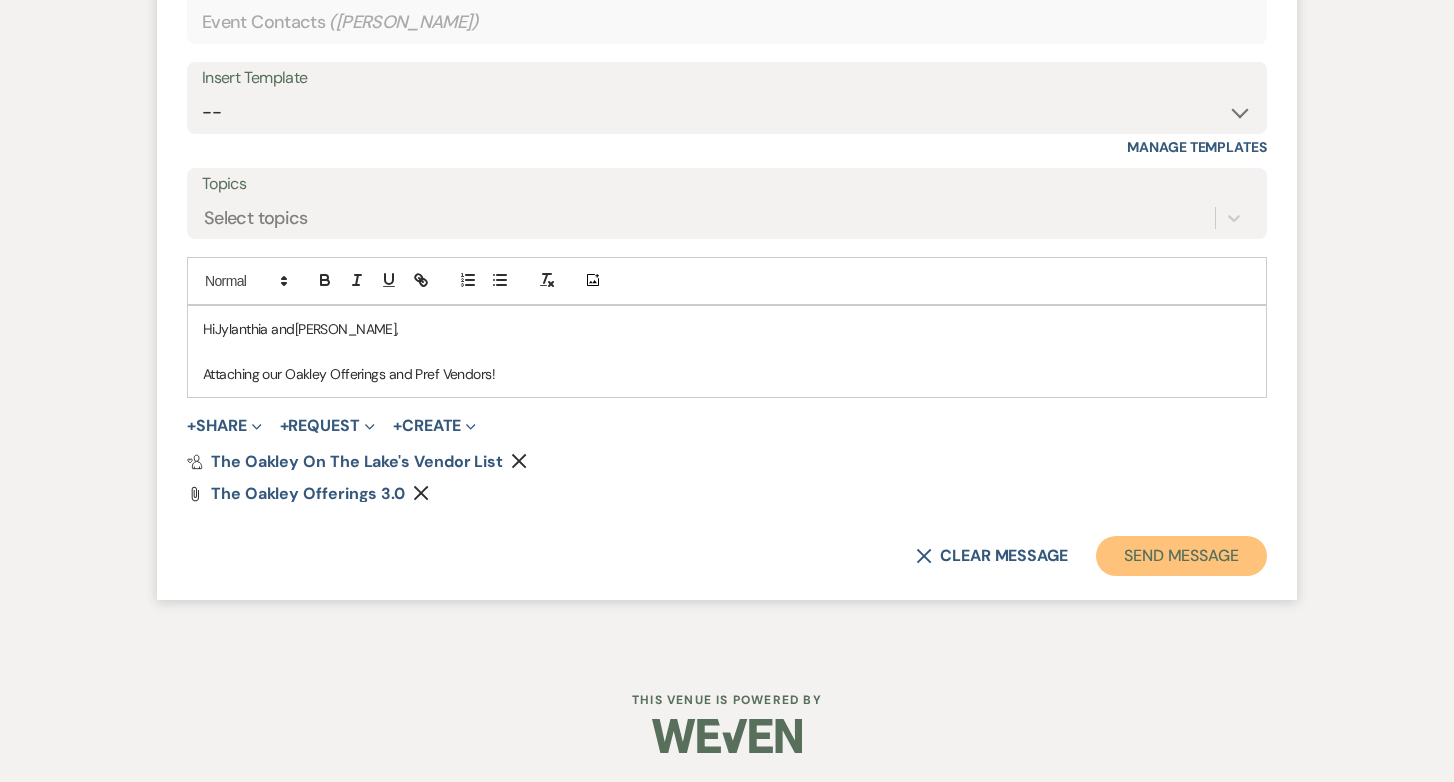 click on "Send Message" at bounding box center (1181, 556) 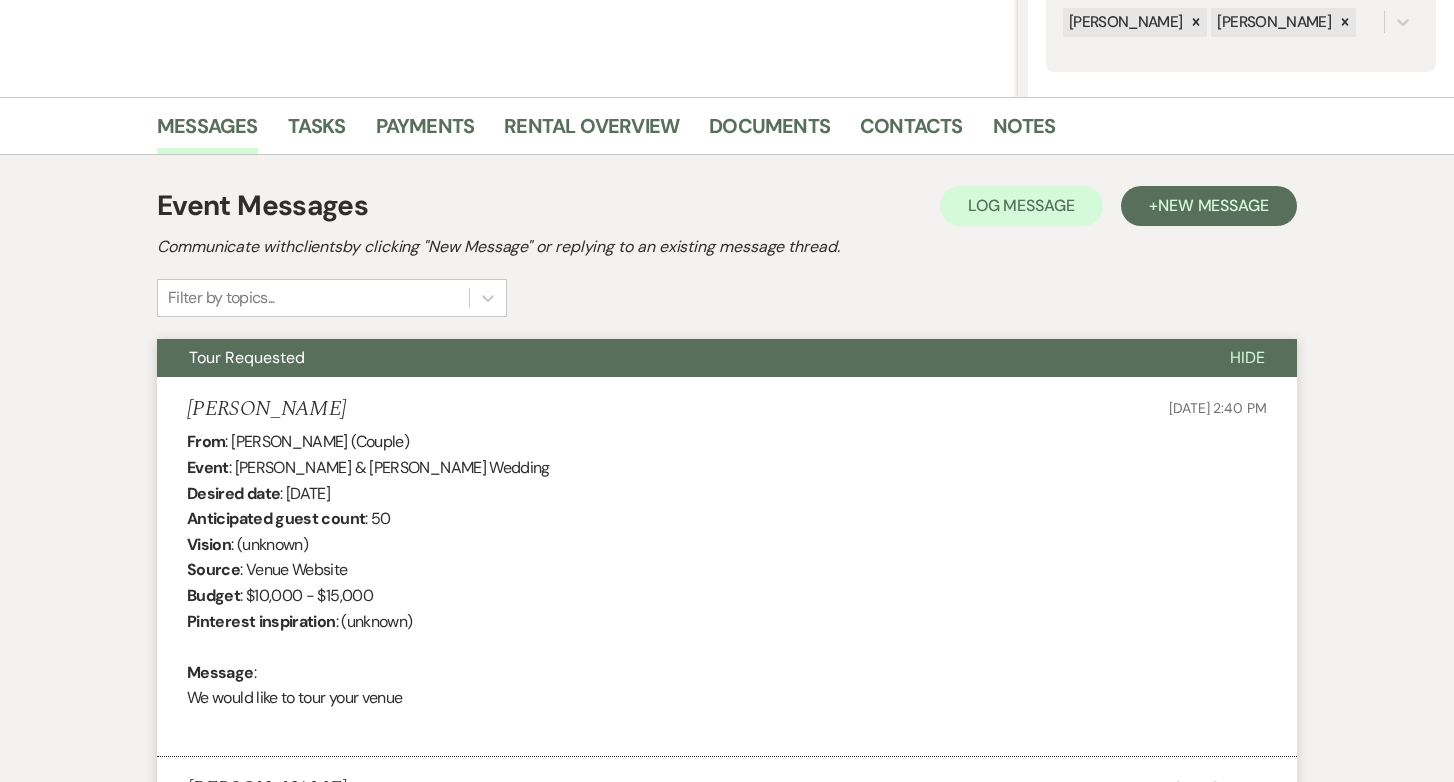 scroll, scrollTop: 0, scrollLeft: 0, axis: both 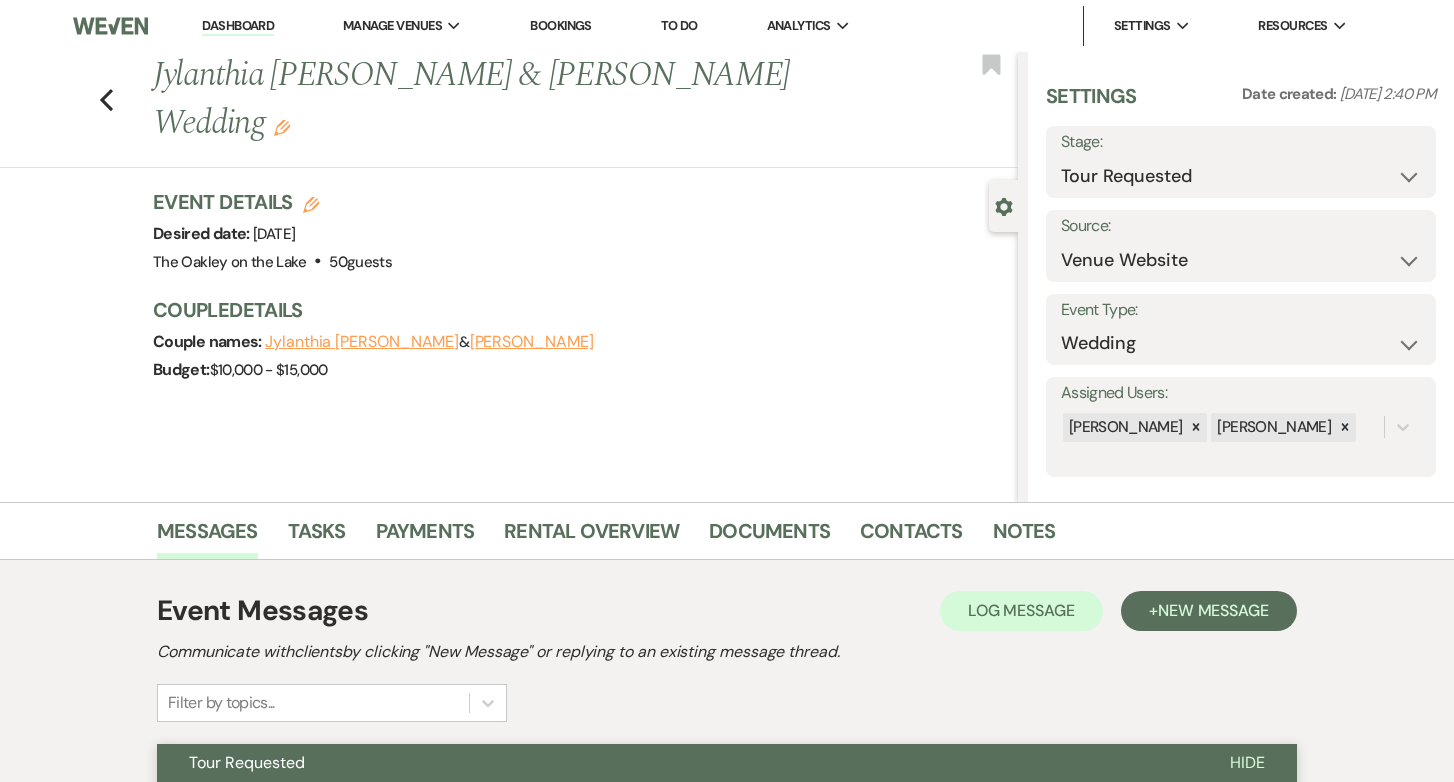 click on "Dashboard" at bounding box center [238, 26] 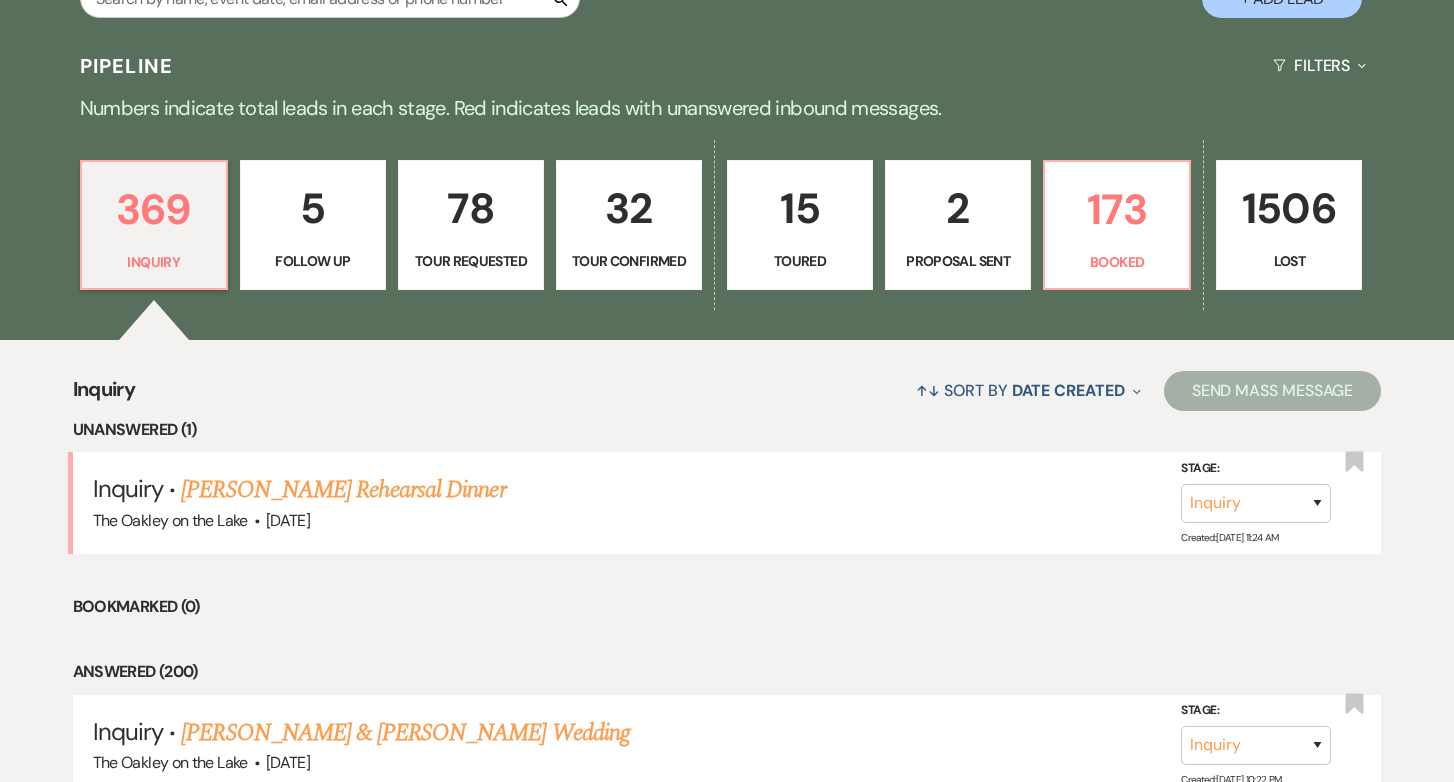 scroll, scrollTop: 436, scrollLeft: 0, axis: vertical 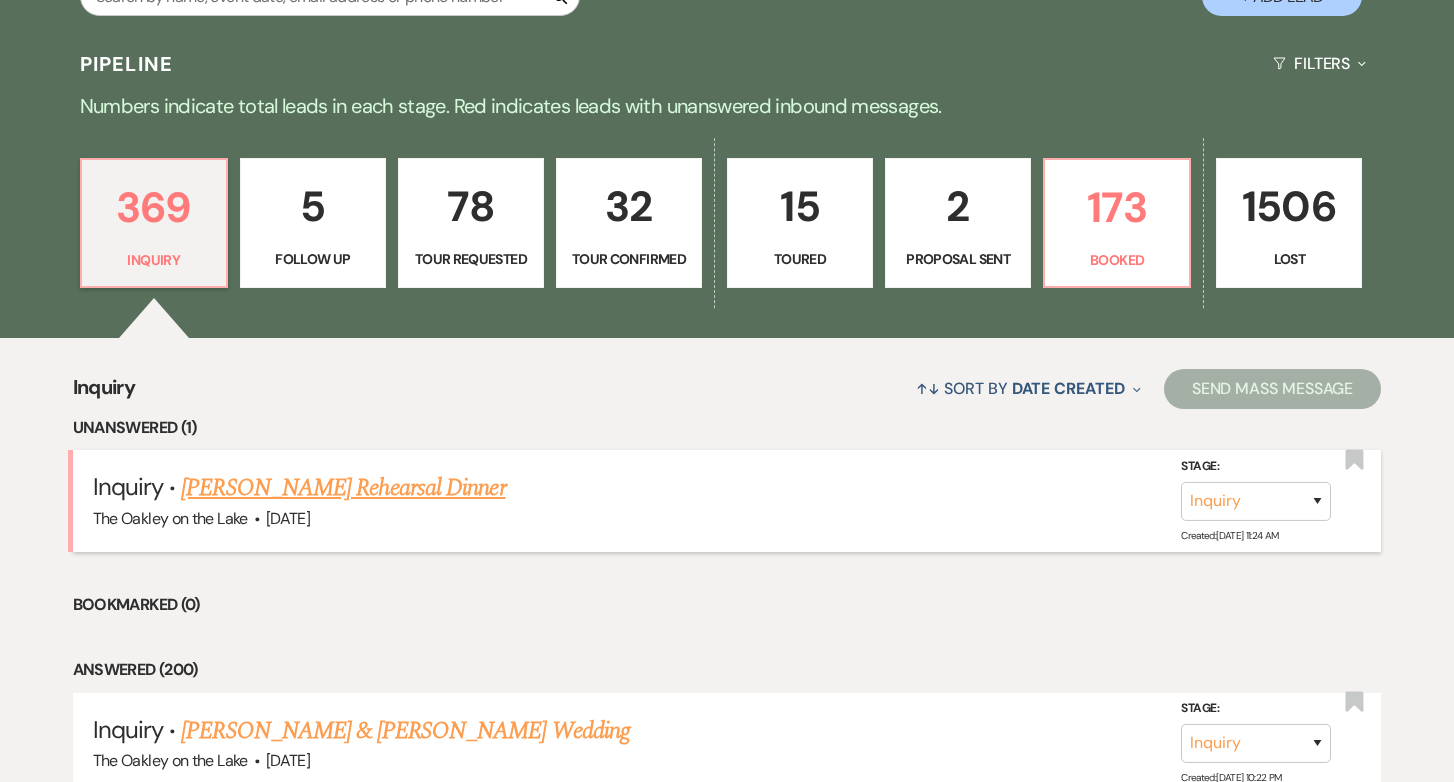 click on "[PERSON_NAME] Rehearsal Dinner" at bounding box center (343, 488) 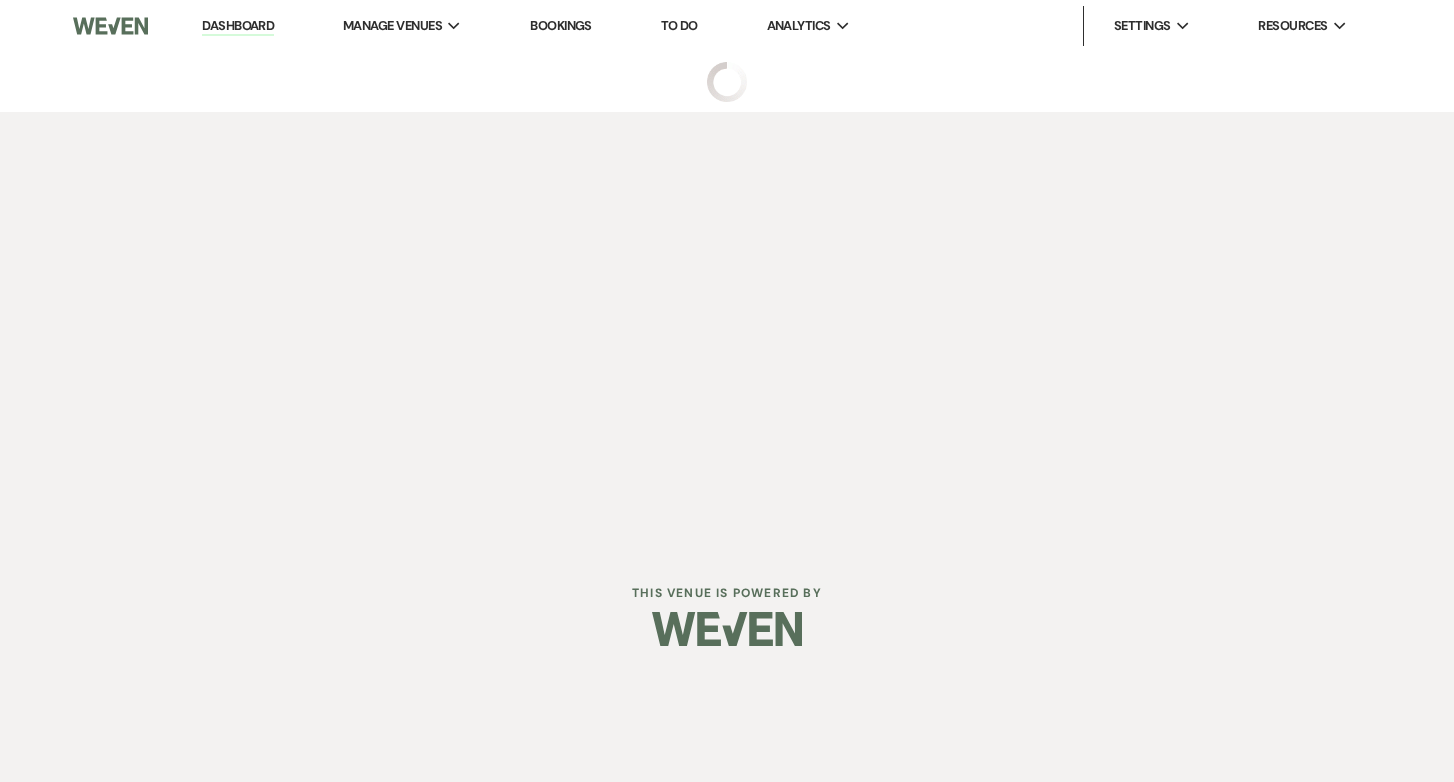scroll, scrollTop: 0, scrollLeft: 0, axis: both 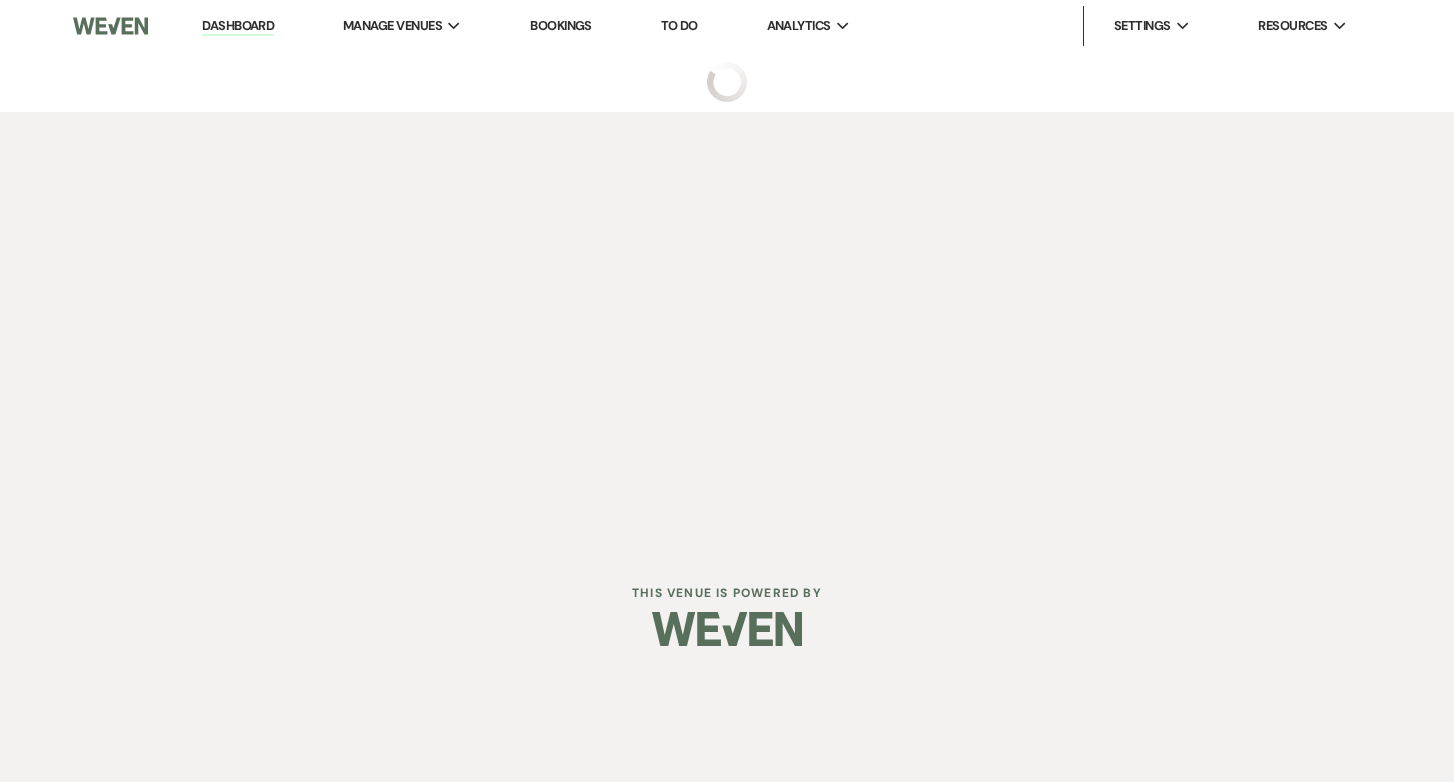 select on "22" 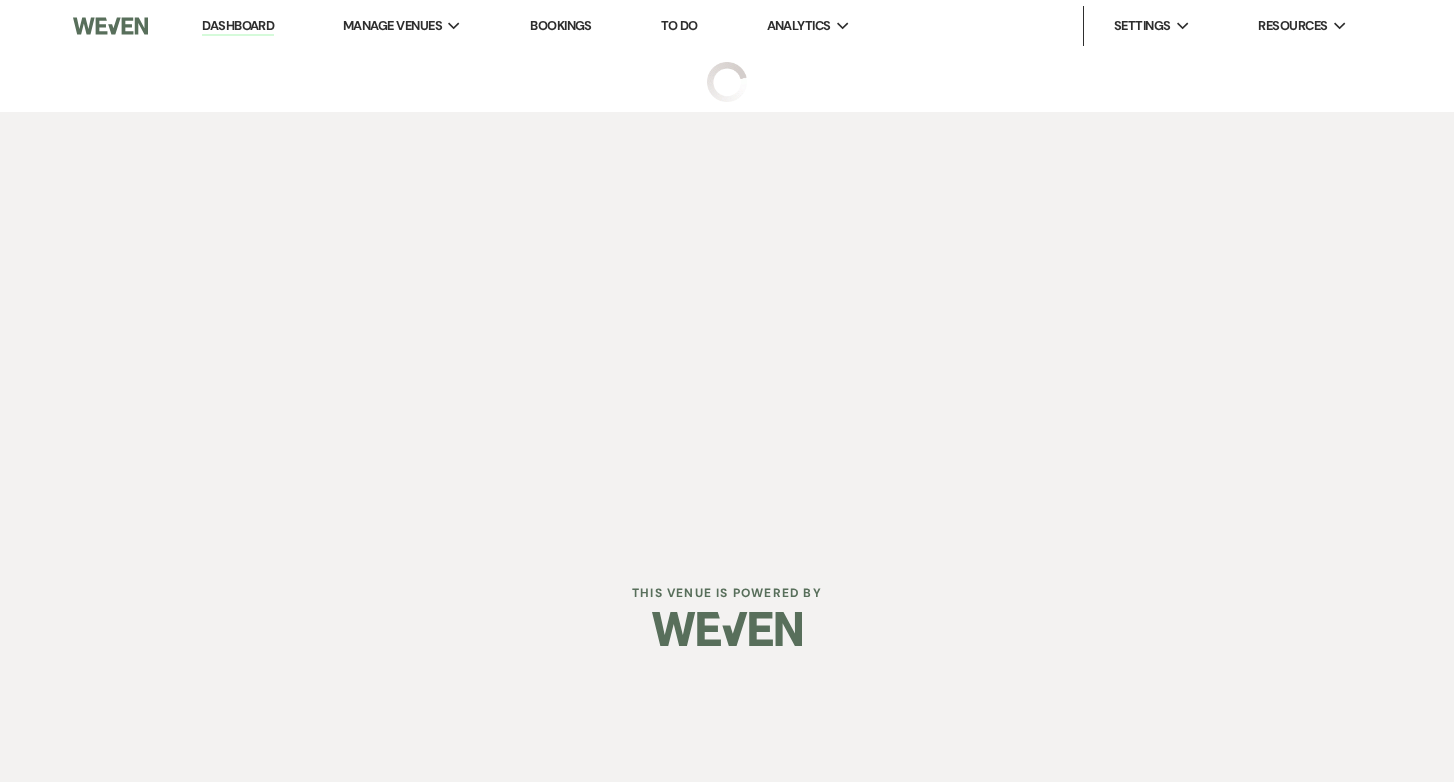select on "11" 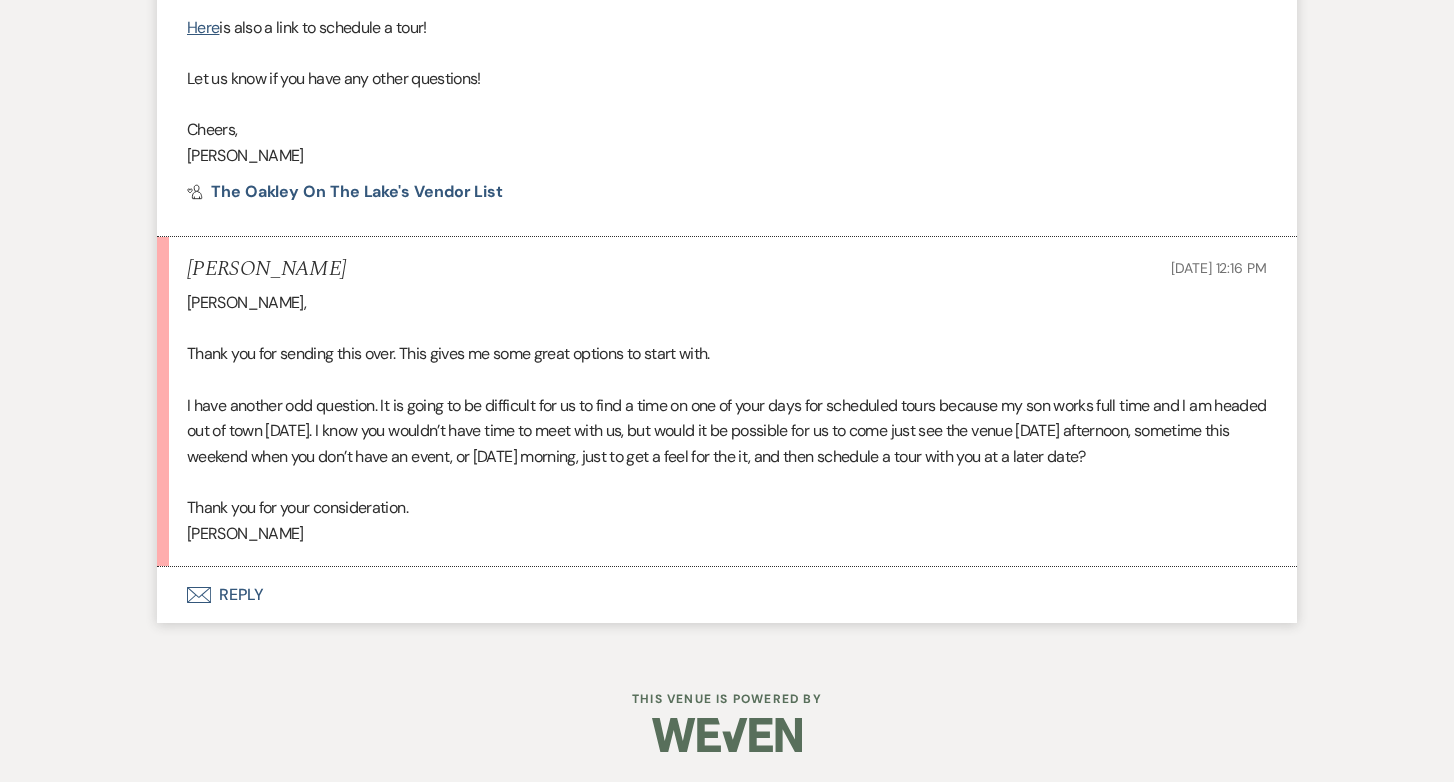 scroll, scrollTop: 1247, scrollLeft: 0, axis: vertical 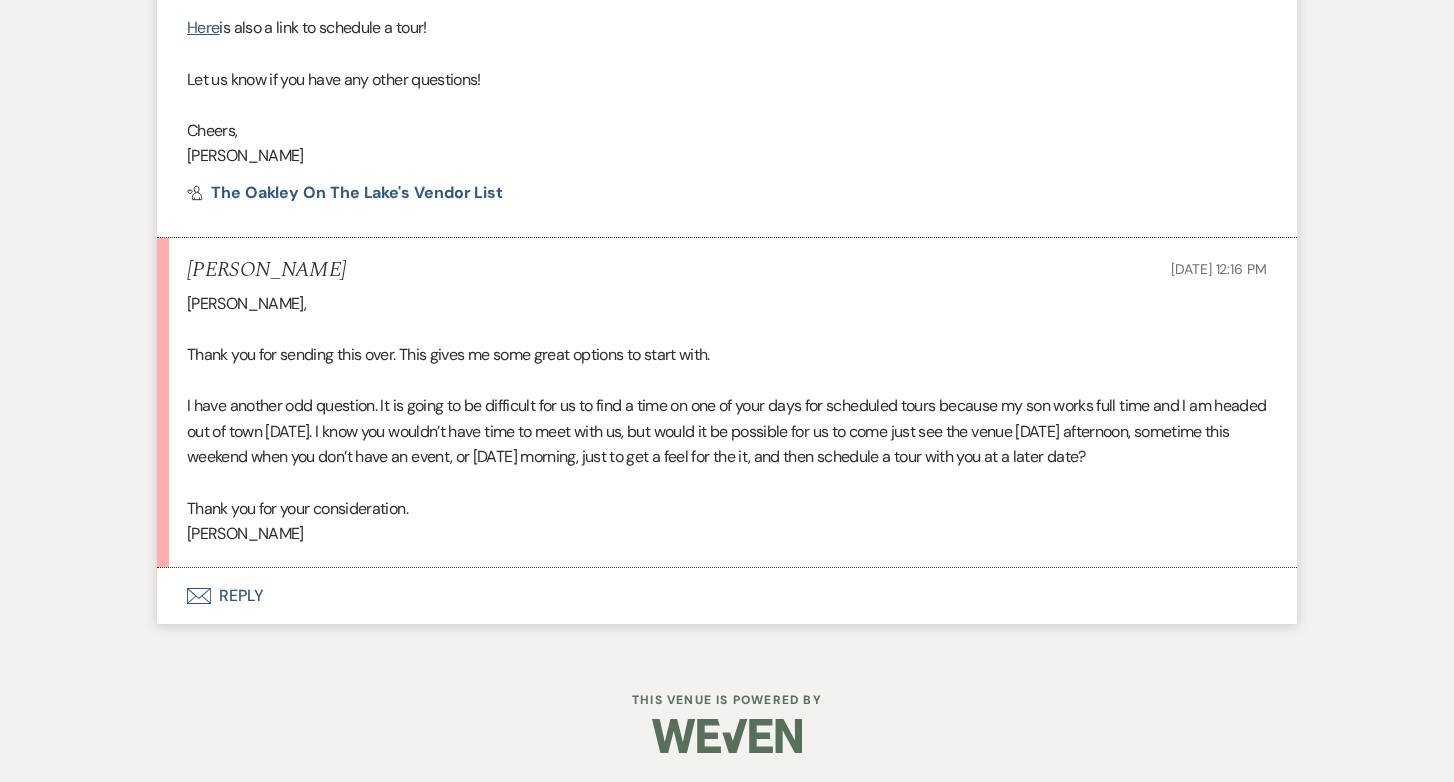 click on "Envelope Reply" at bounding box center [727, 596] 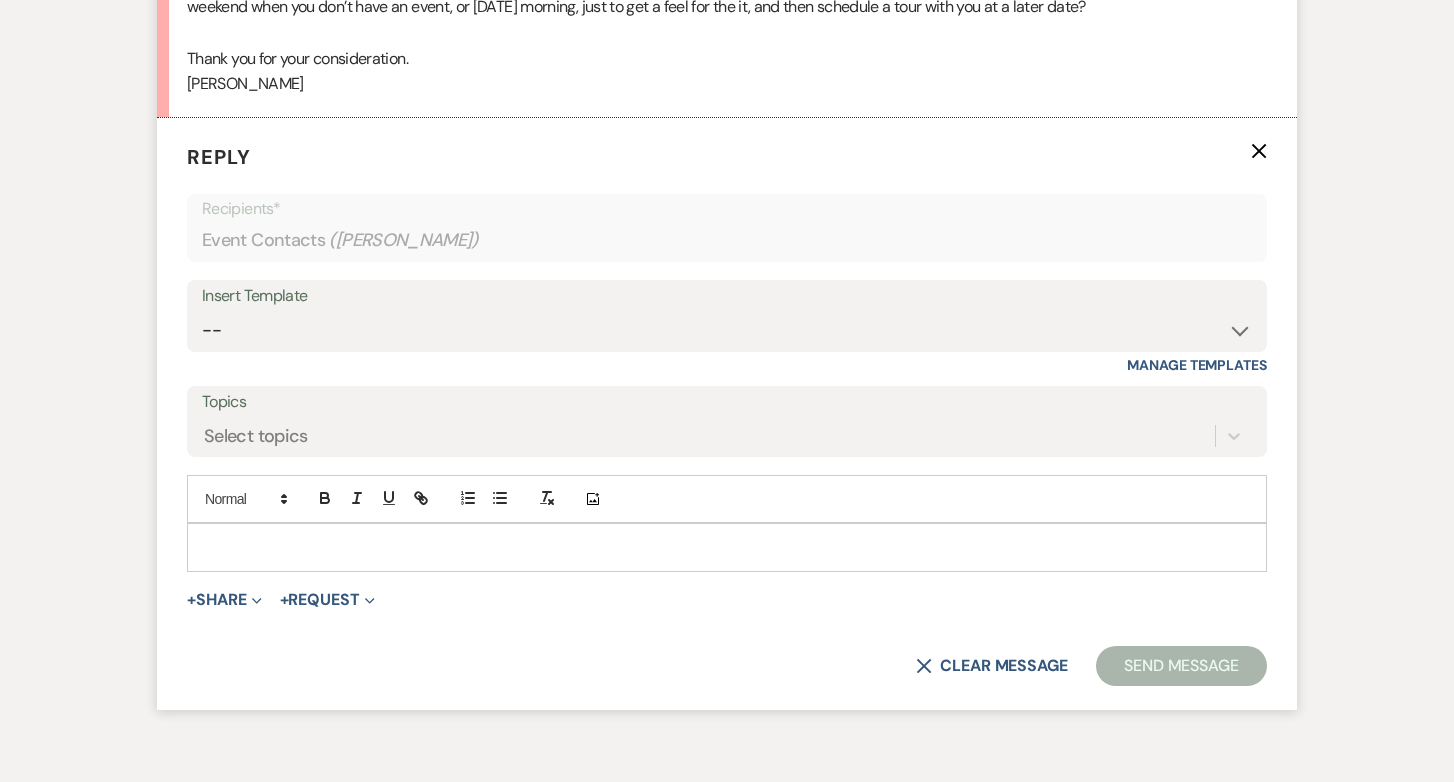 scroll, scrollTop: 1720, scrollLeft: 0, axis: vertical 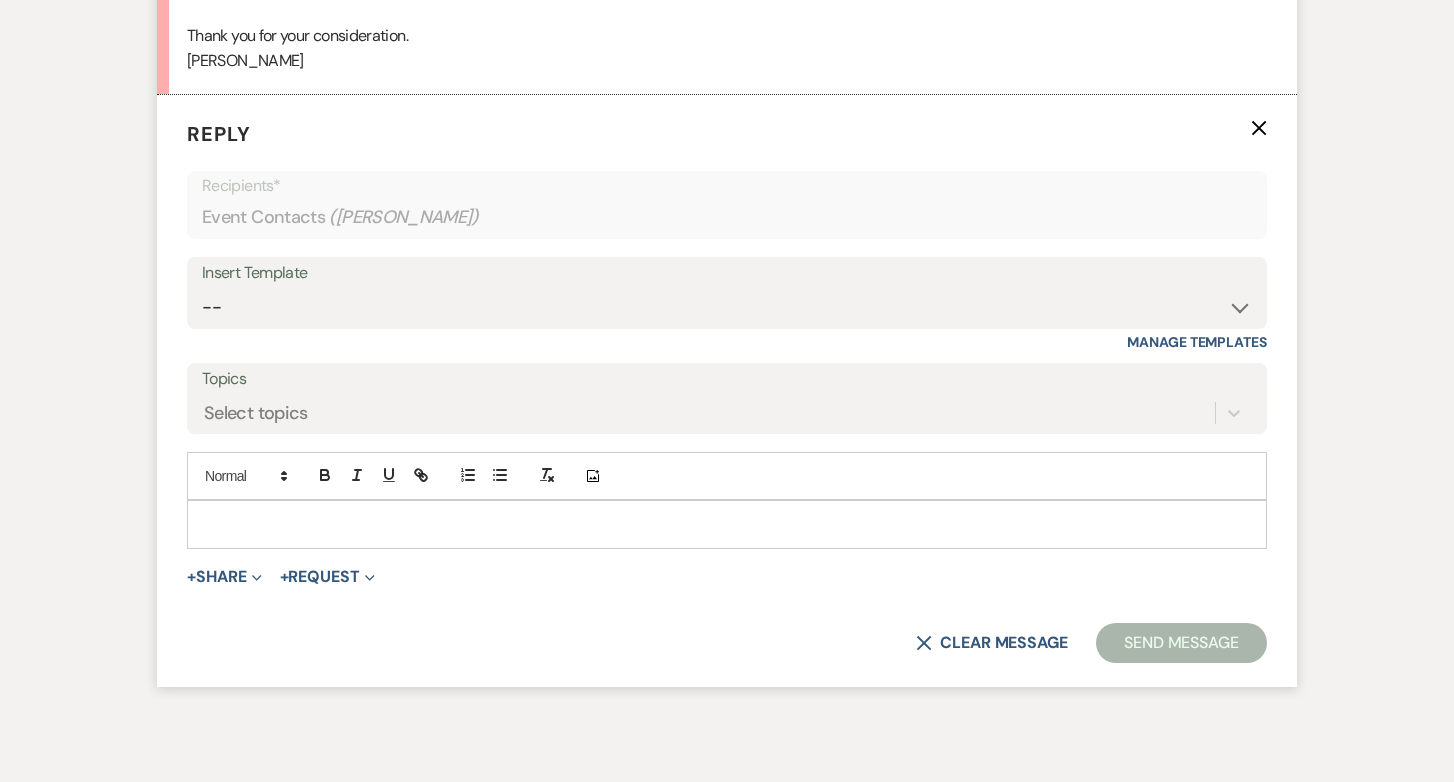 click at bounding box center [727, 524] 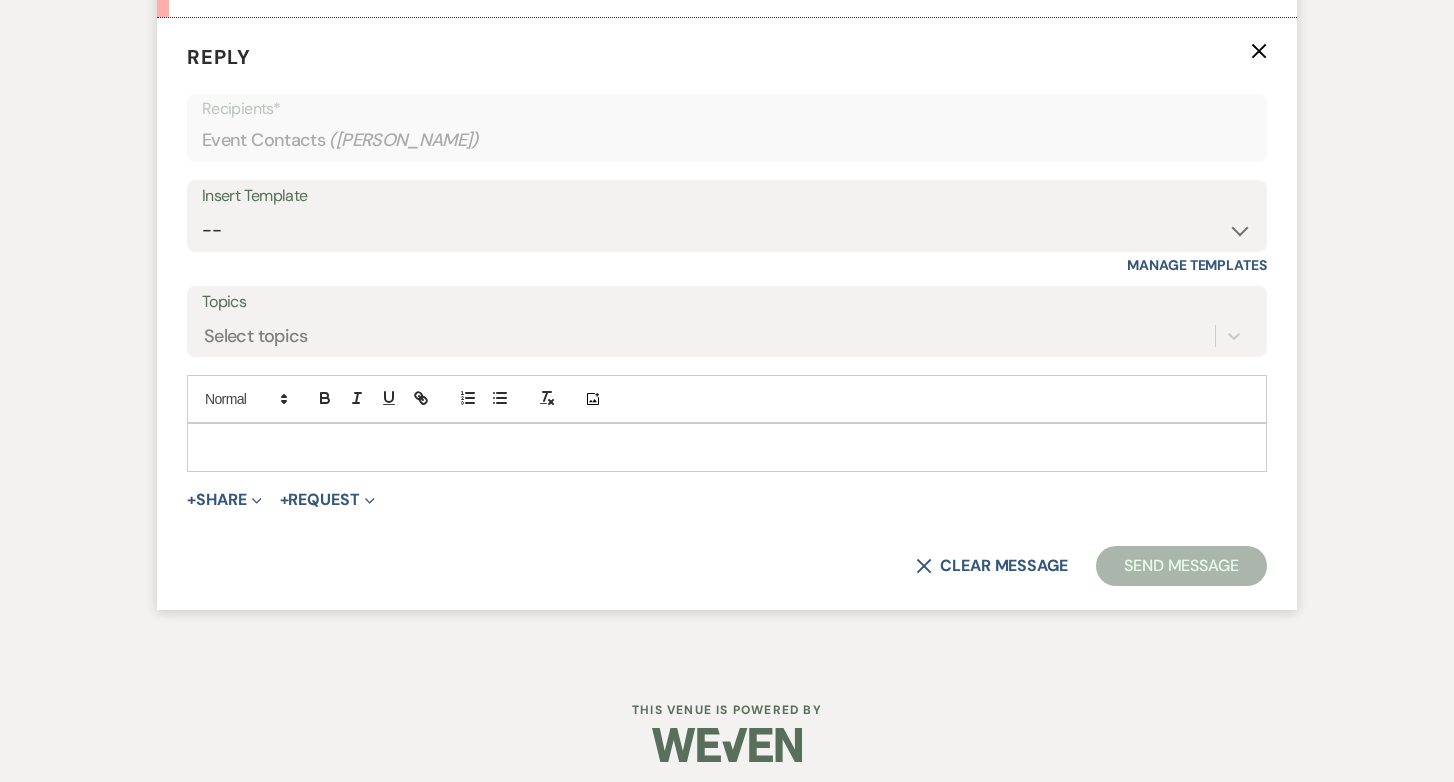 scroll, scrollTop: 1793, scrollLeft: 0, axis: vertical 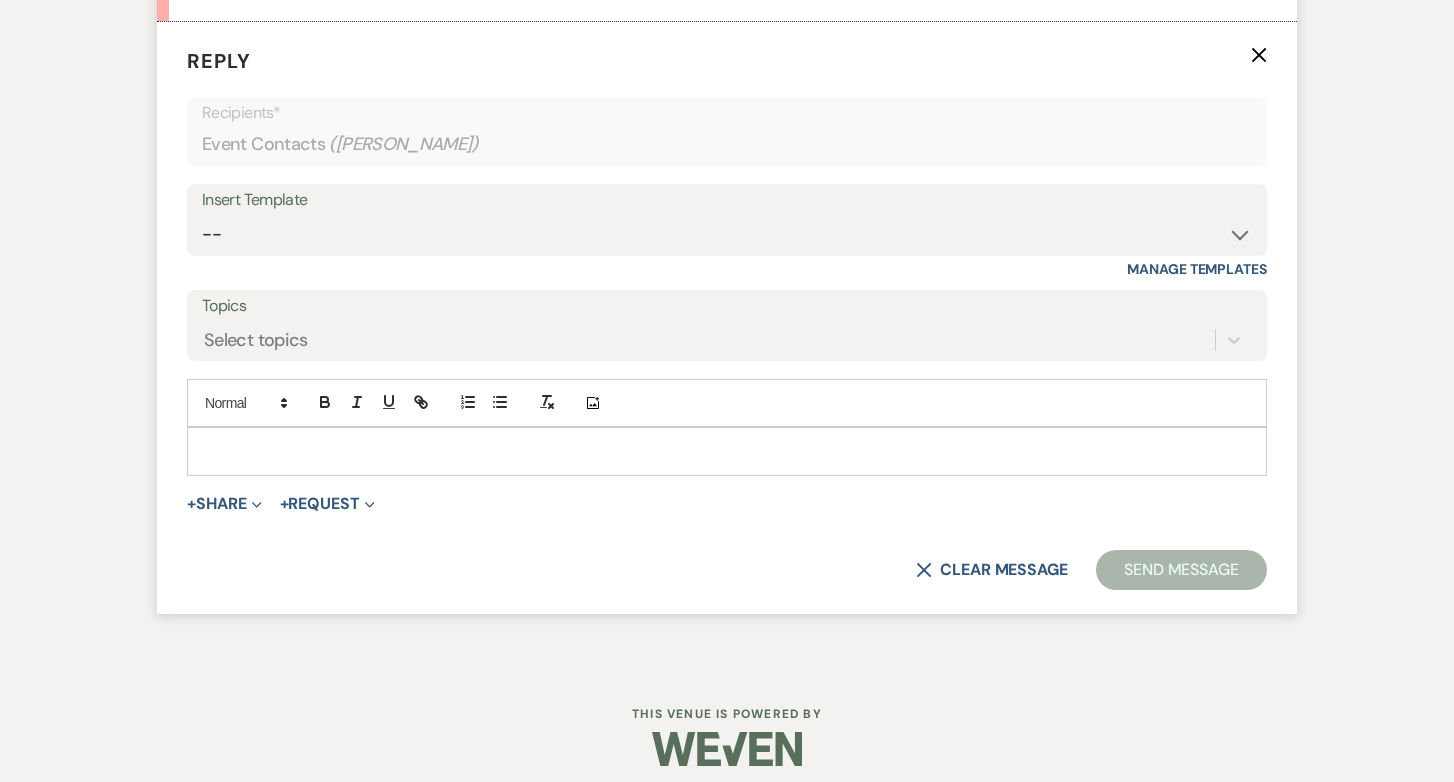 type 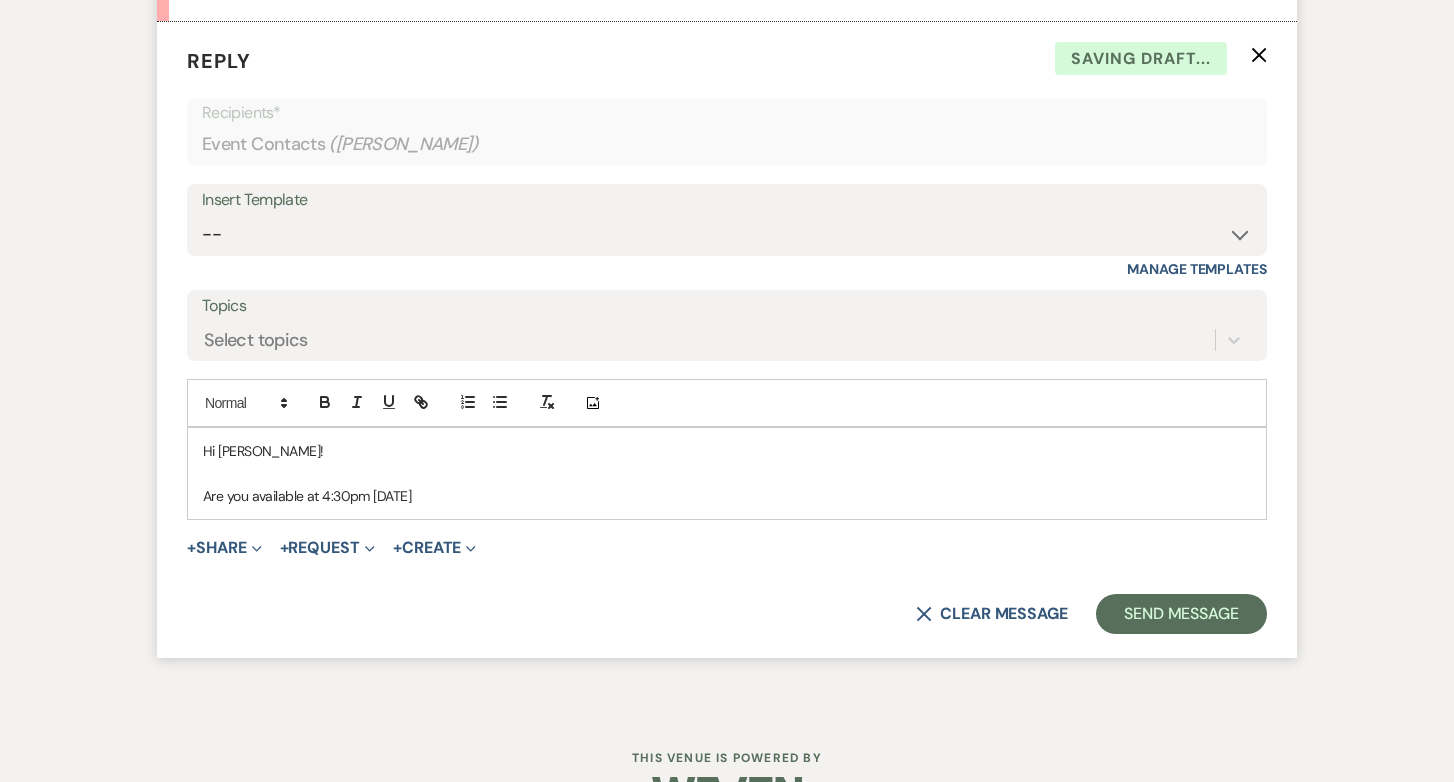 click on "Are you available at 4:30pm [DATE]" at bounding box center [727, 496] 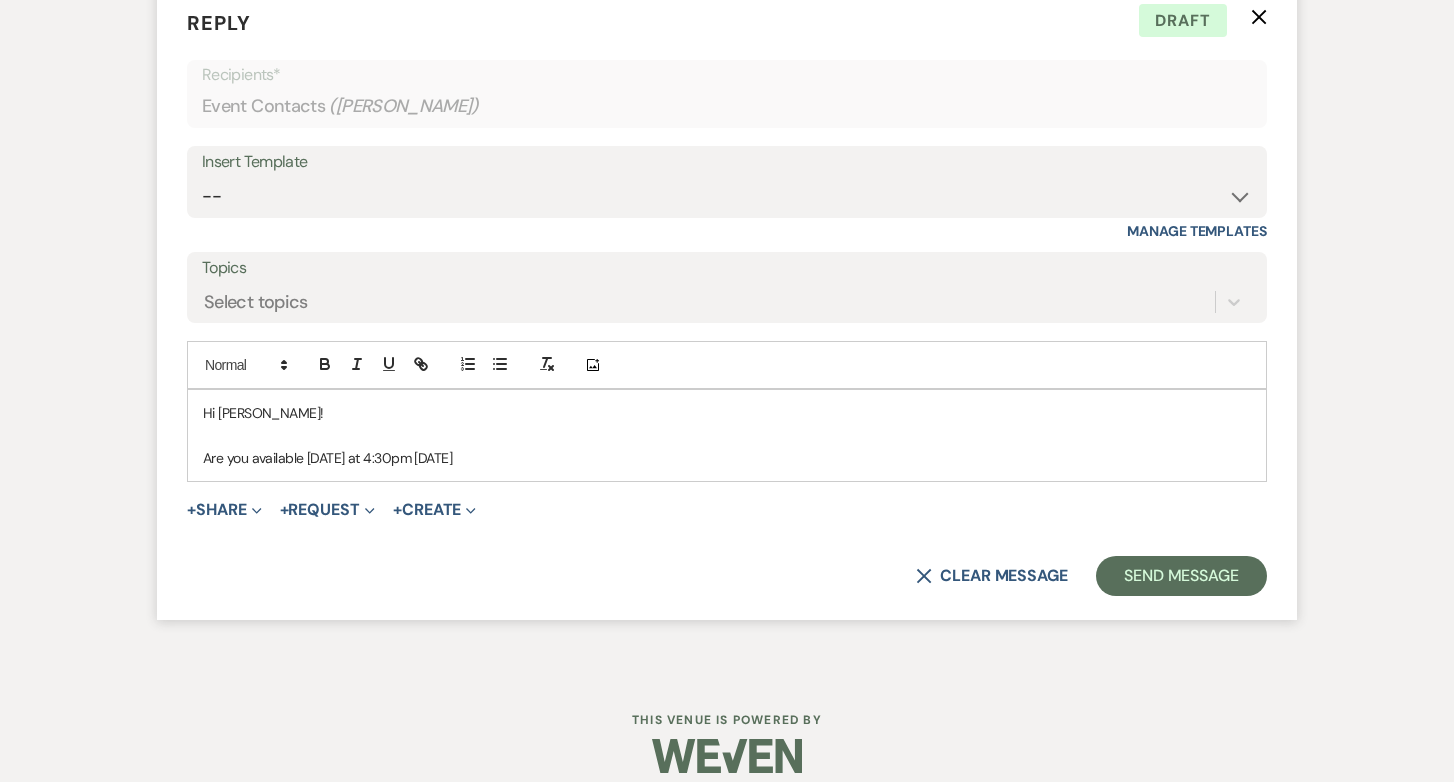 scroll, scrollTop: 1851, scrollLeft: 0, axis: vertical 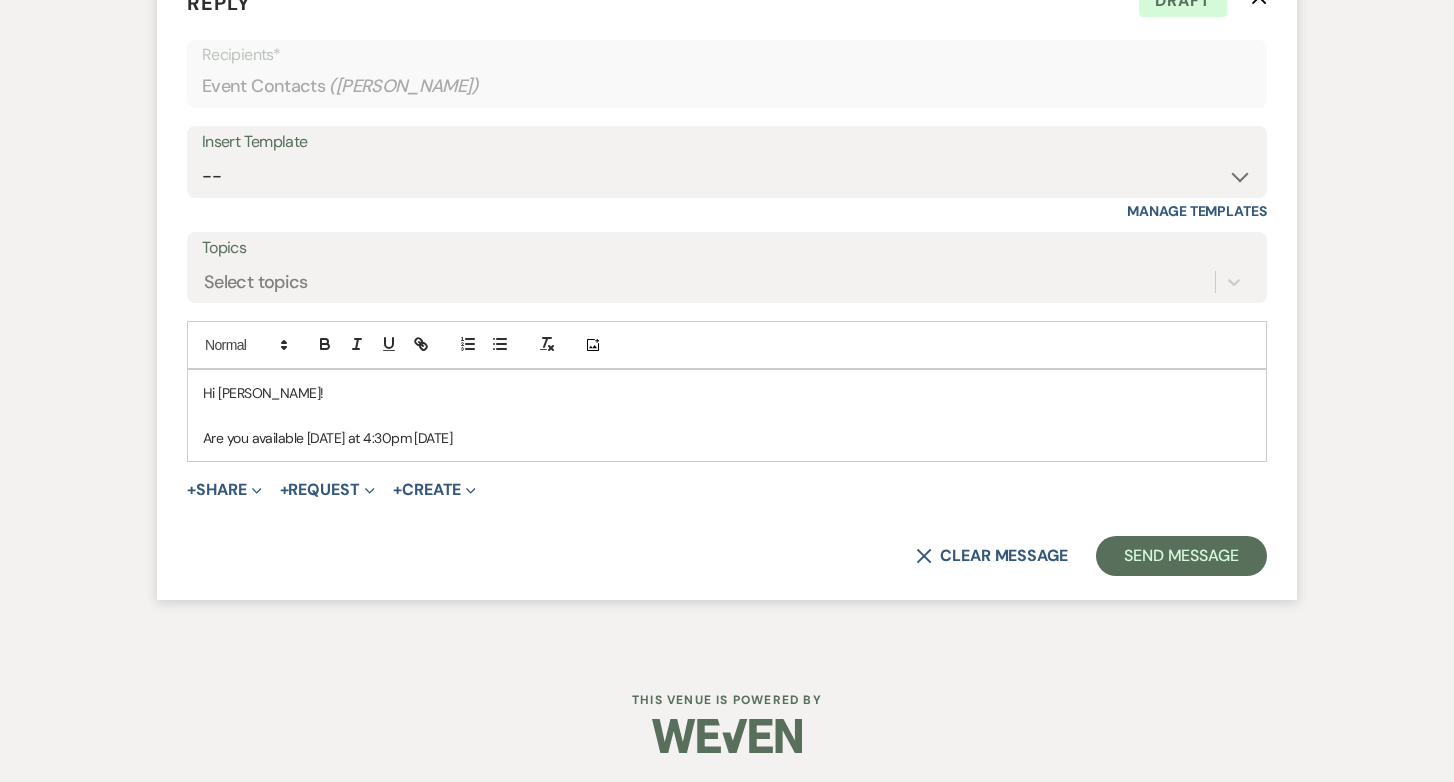 click on "Are you available [DATE] at 4:30pm [DATE]" at bounding box center (727, 438) 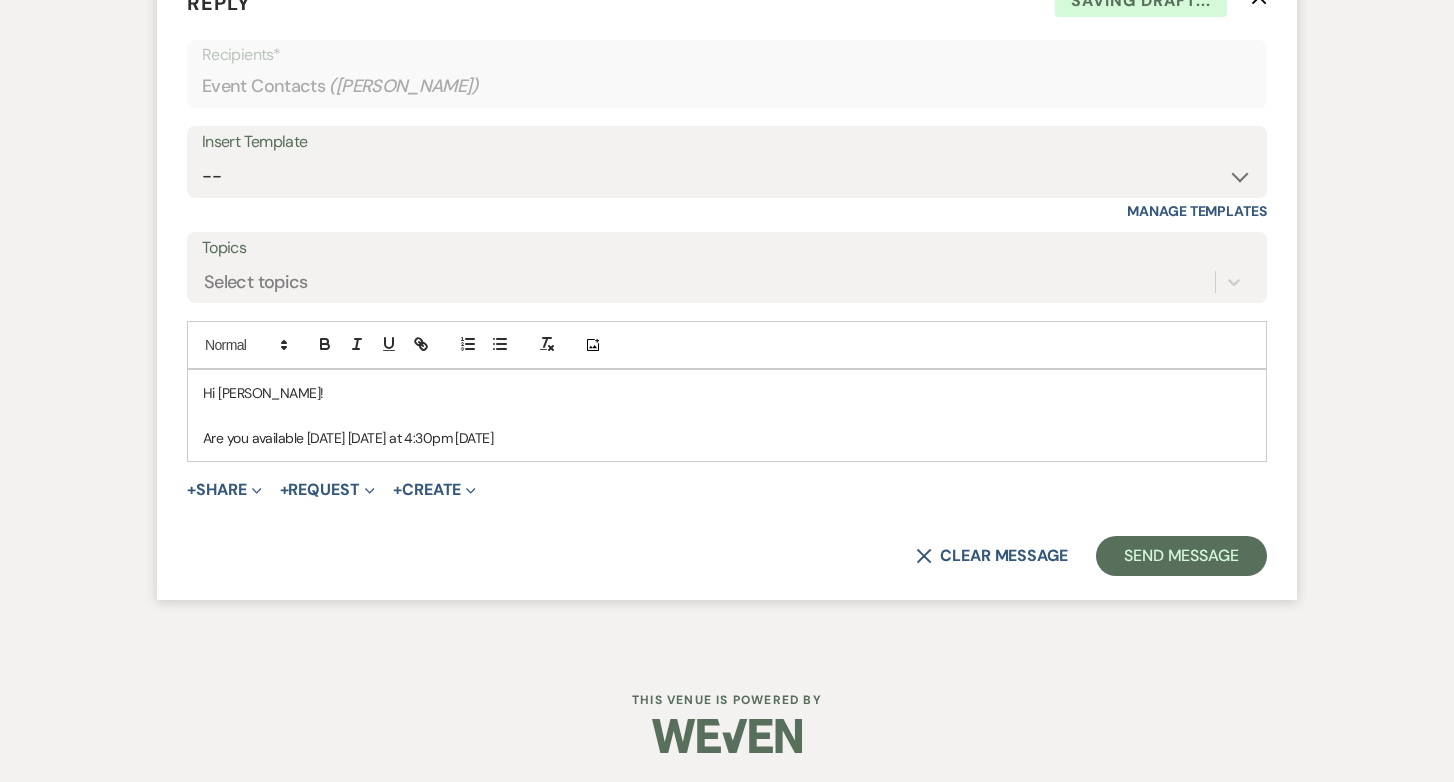 click on "Are you available [DATE] [DATE] at 4:30pm [DATE]" at bounding box center (727, 438) 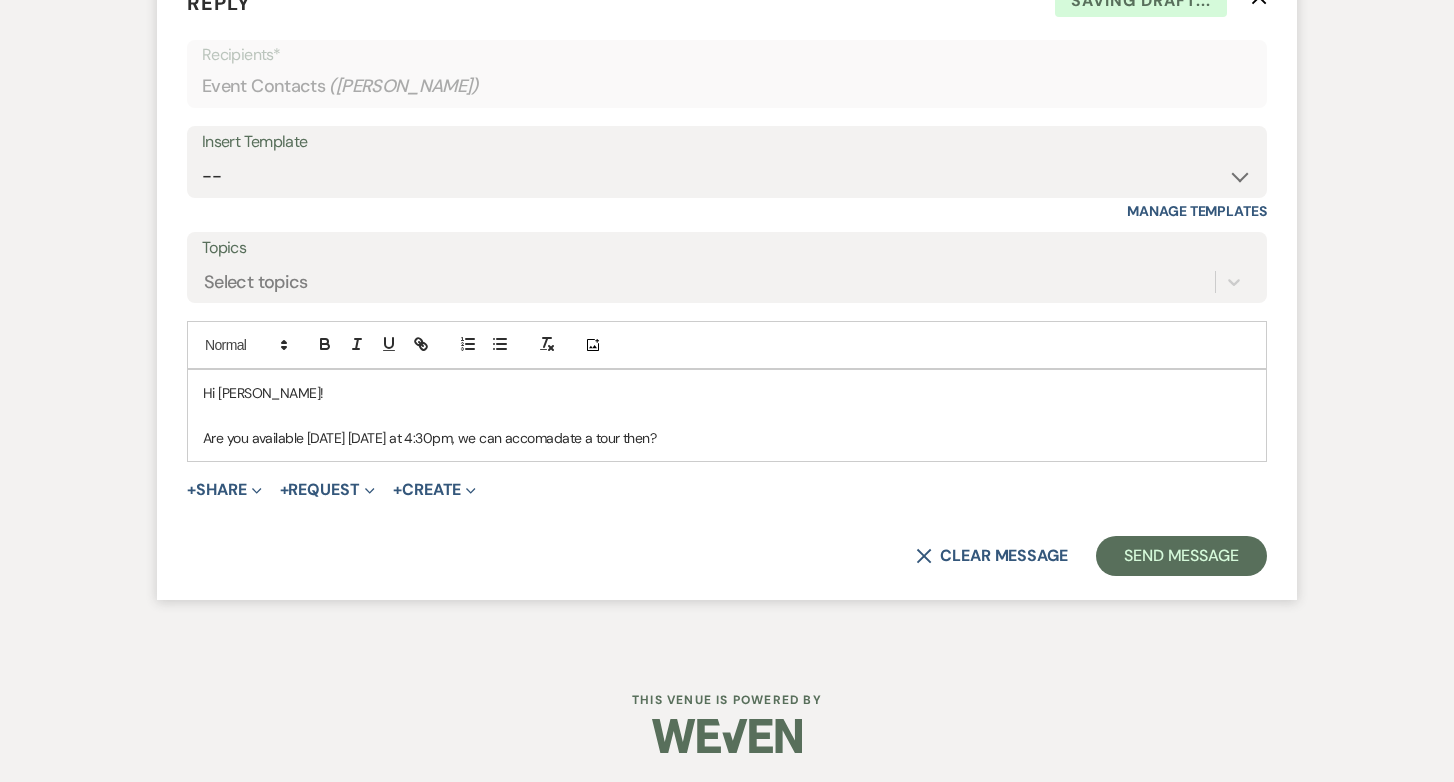 click on "Are you available [DATE] [DATE] at 4:30pm, we can accomadate a tour then?" at bounding box center [727, 438] 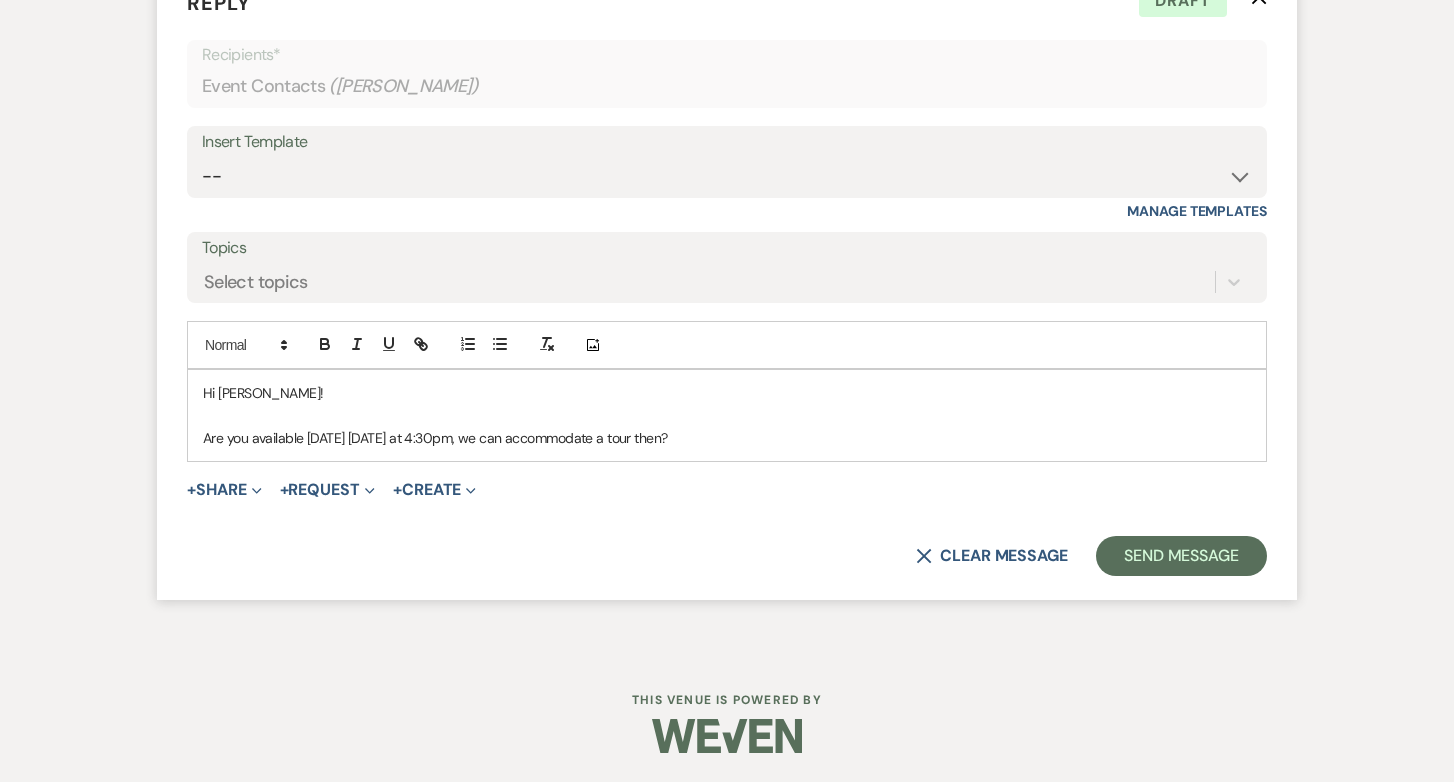 click on "Are you available [DATE] [DATE] at 4:30pm, we can accommodate a tour then?" at bounding box center [727, 438] 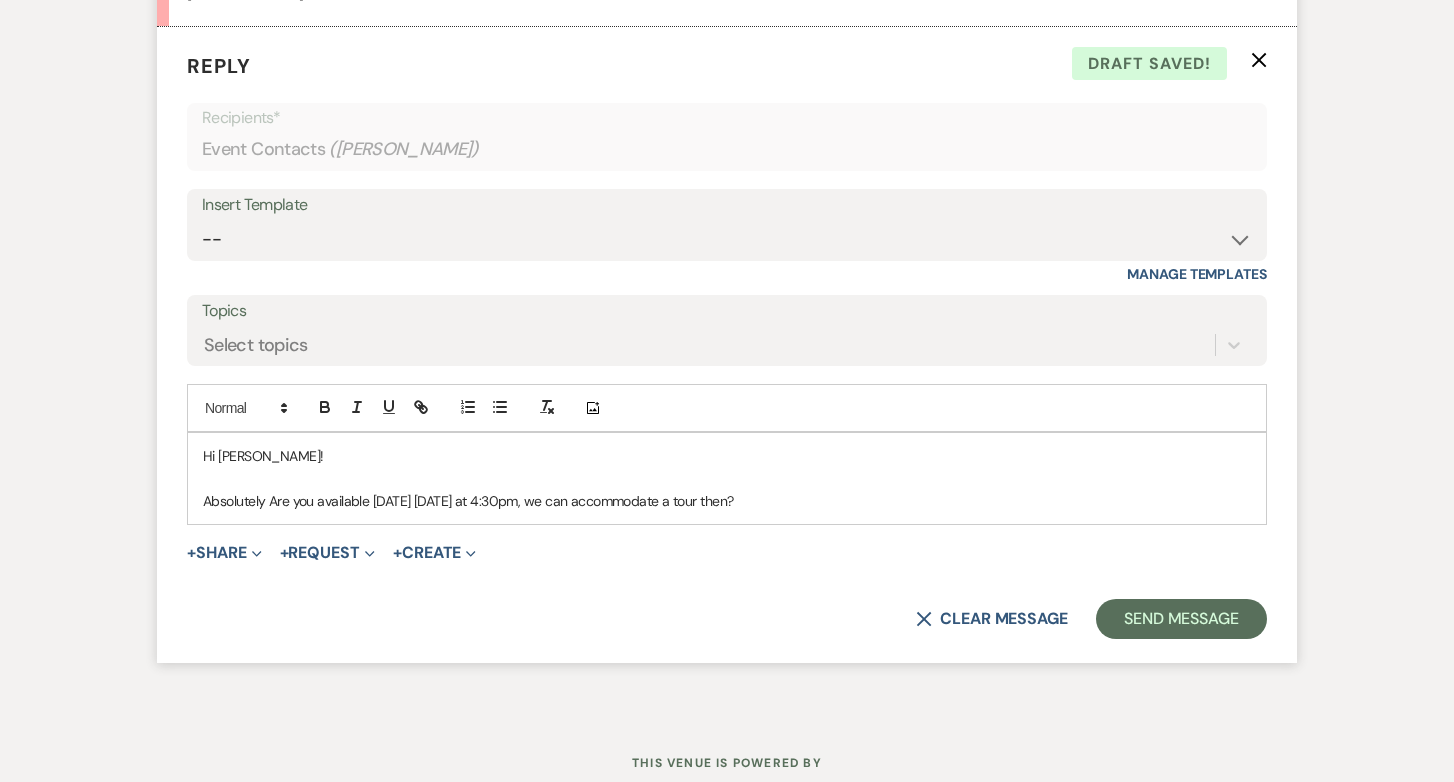scroll, scrollTop: 1803, scrollLeft: 0, axis: vertical 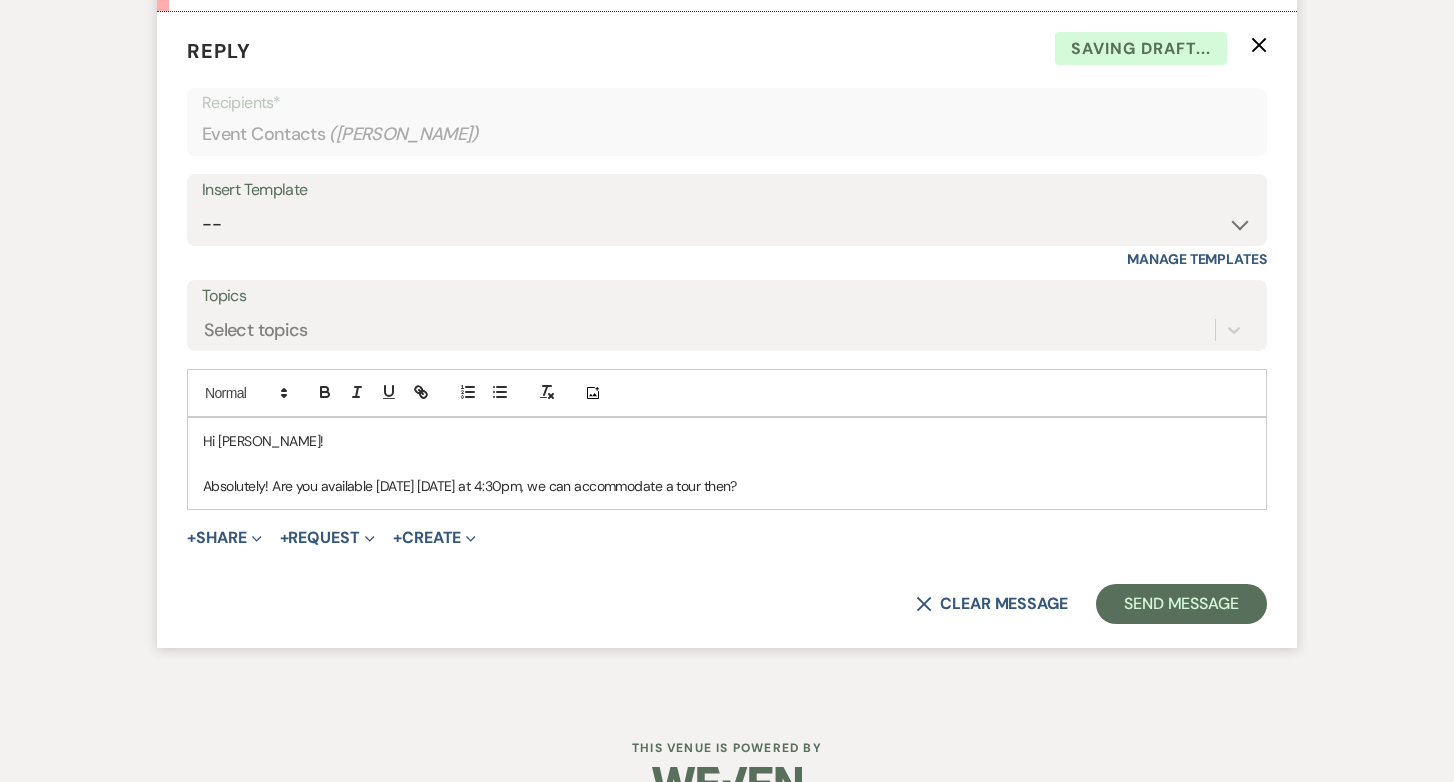 click on "Absolutely! Are you available [DATE] [DATE] at 4:30pm, we can accommodate a tour then?" at bounding box center [727, 486] 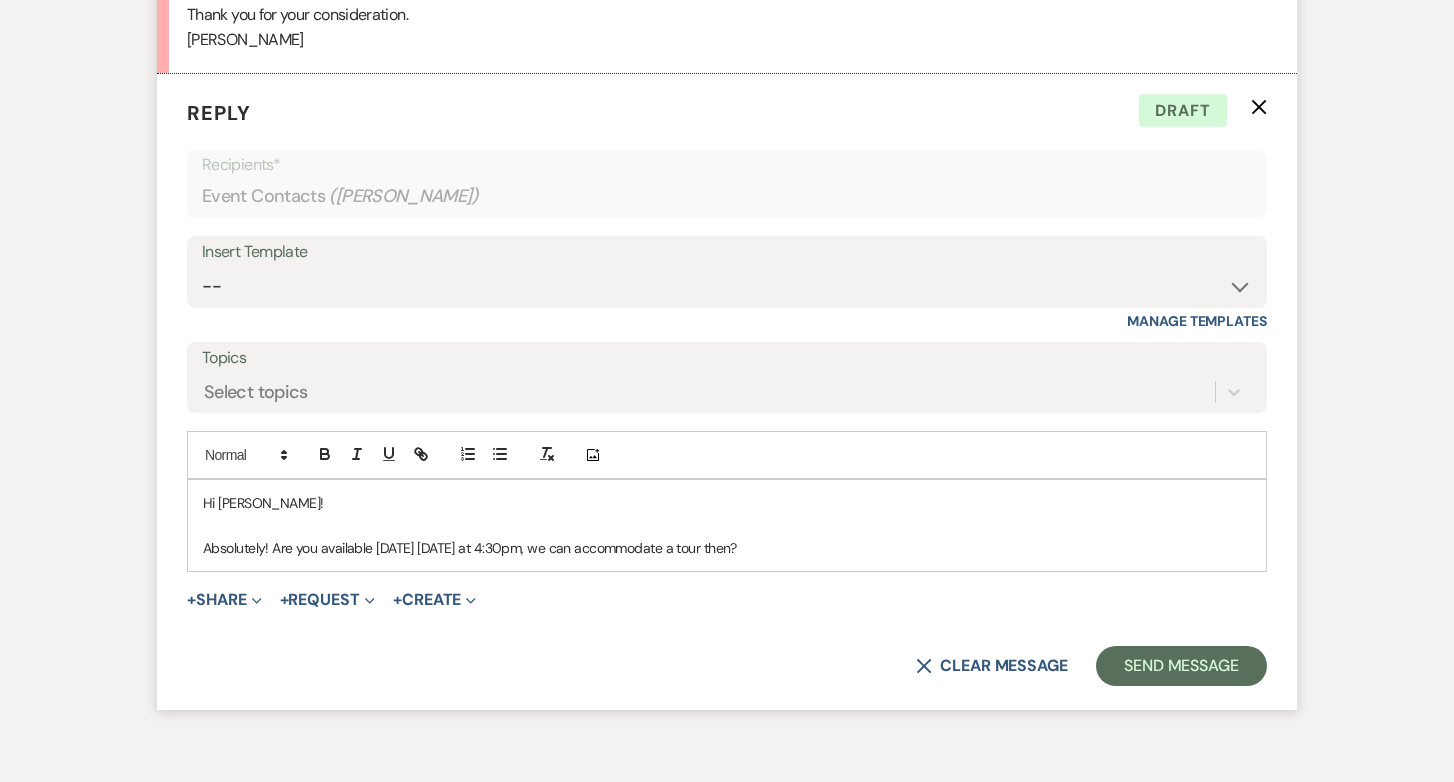 scroll, scrollTop: 1740, scrollLeft: 0, axis: vertical 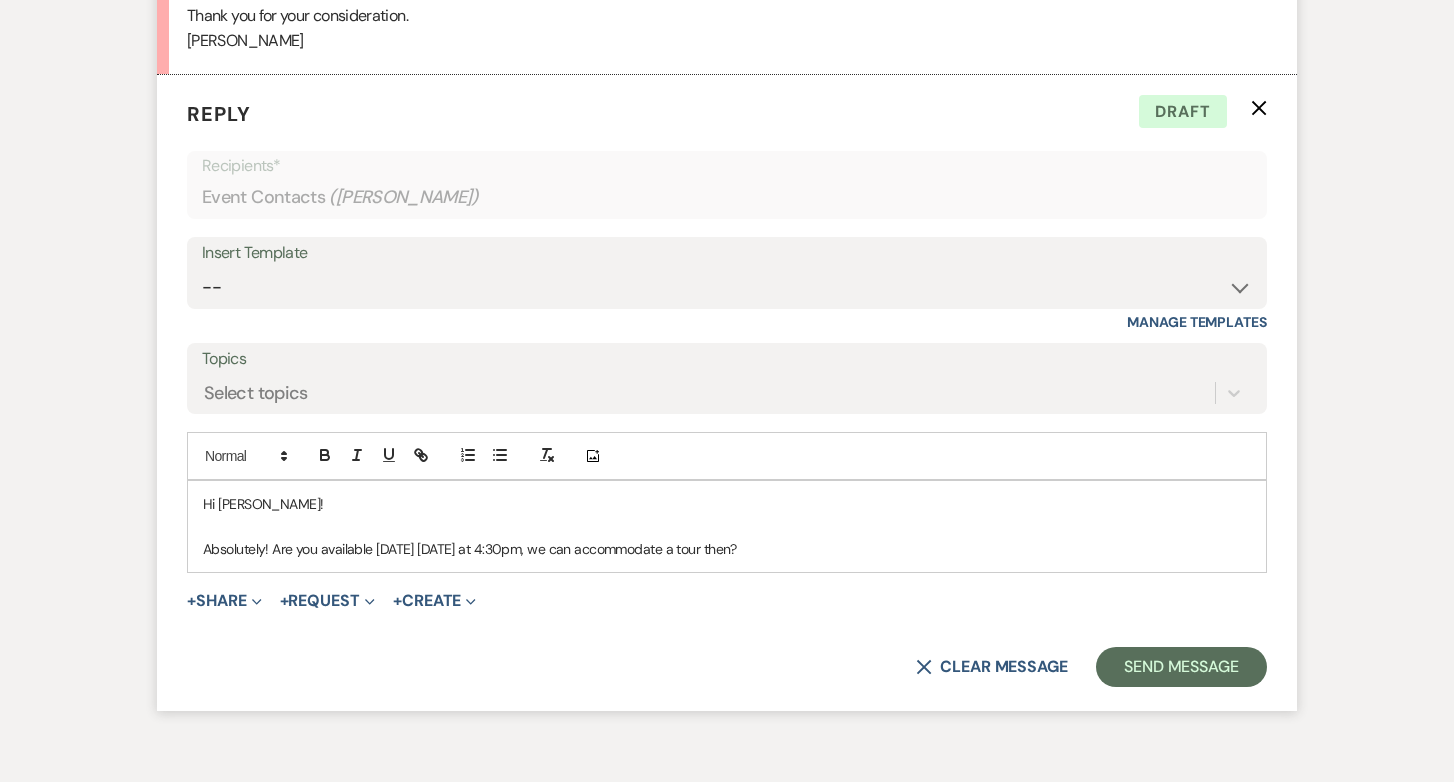 click on "Absolutely! Are you available [DATE] [DATE] at 4:30pm, we can accommodate a tour then?" at bounding box center [727, 549] 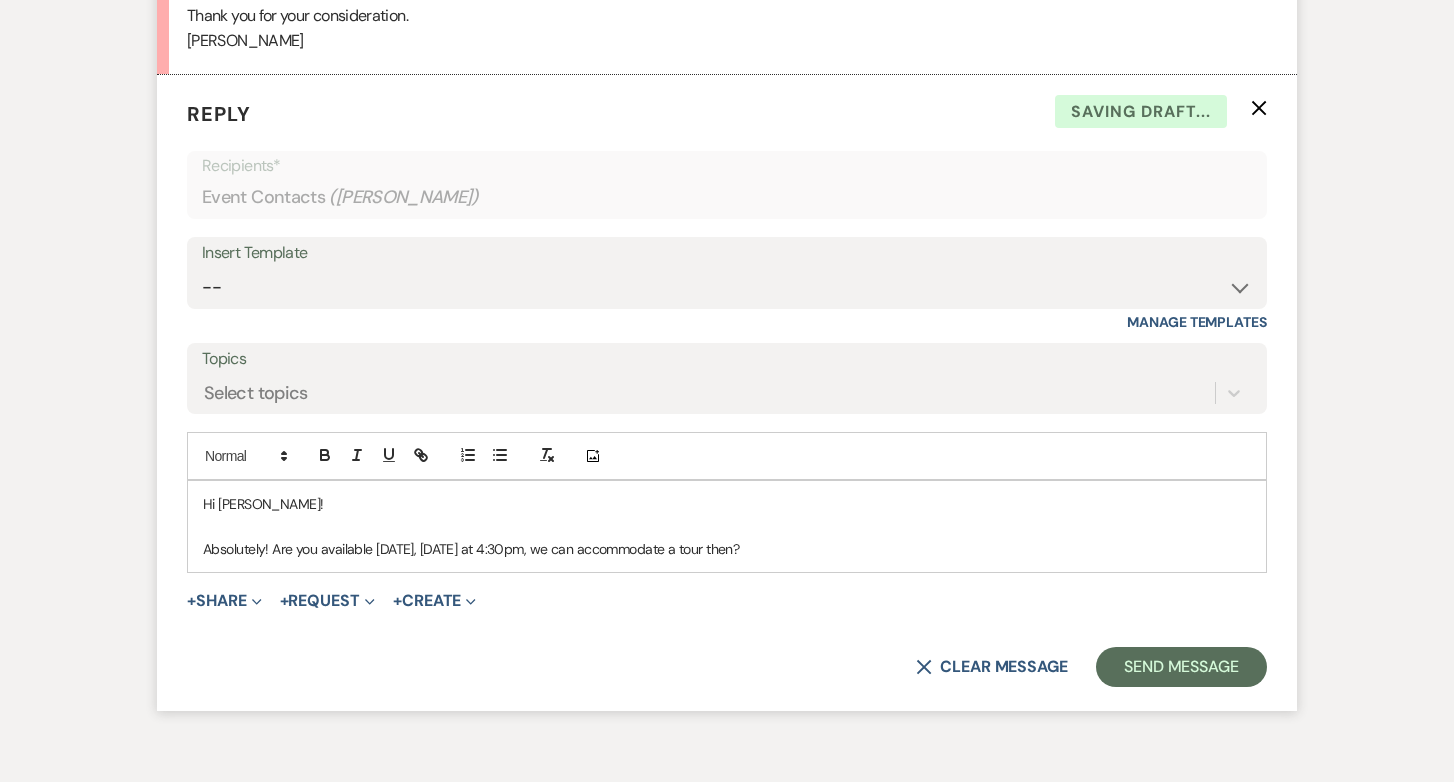 click on "Absolutely! Are you available [DATE], [DATE] at 4:30pm, we can accommodate a tour then?" at bounding box center (727, 549) 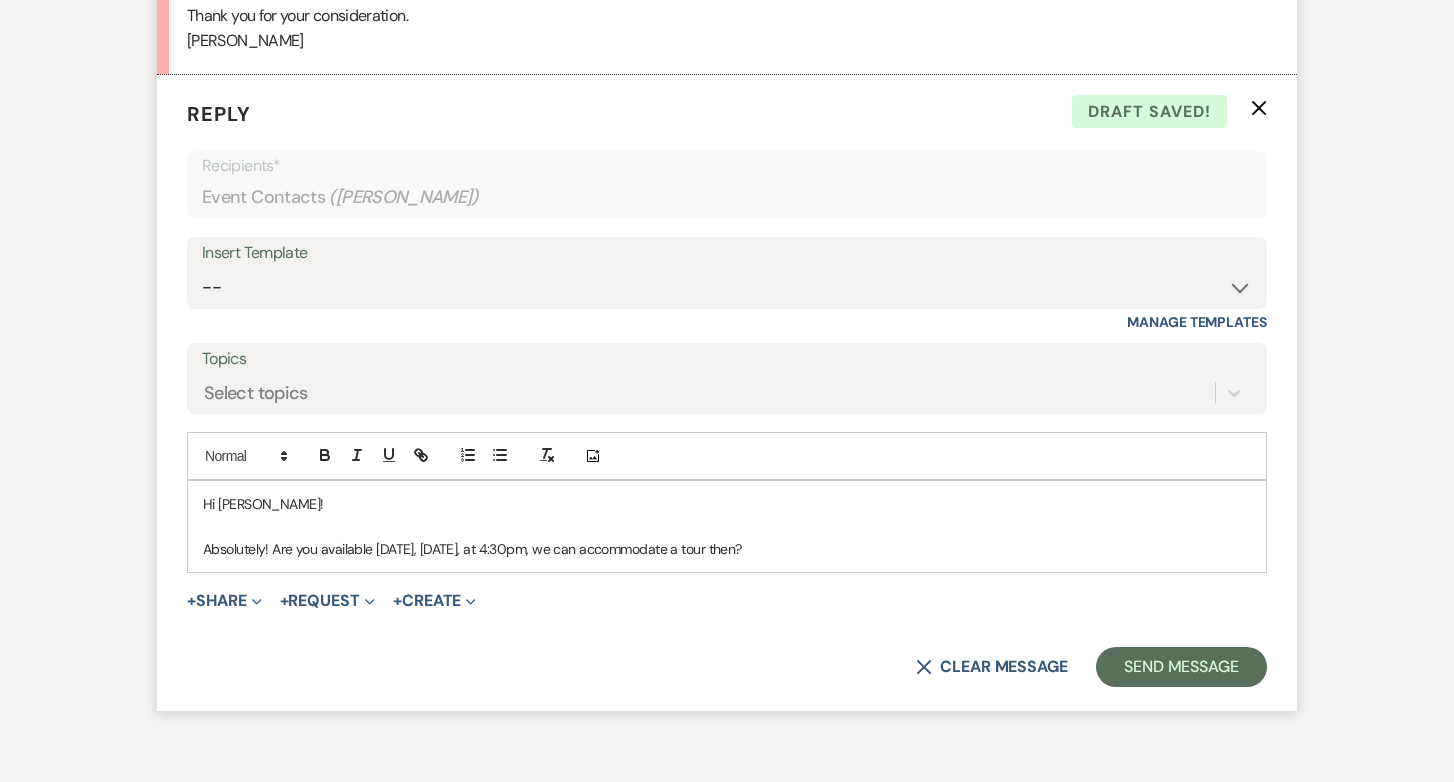 click on "Absolutely! Are you available [DATE], [DATE], at 4:30pm, we can accommodate a tour then?" at bounding box center [727, 549] 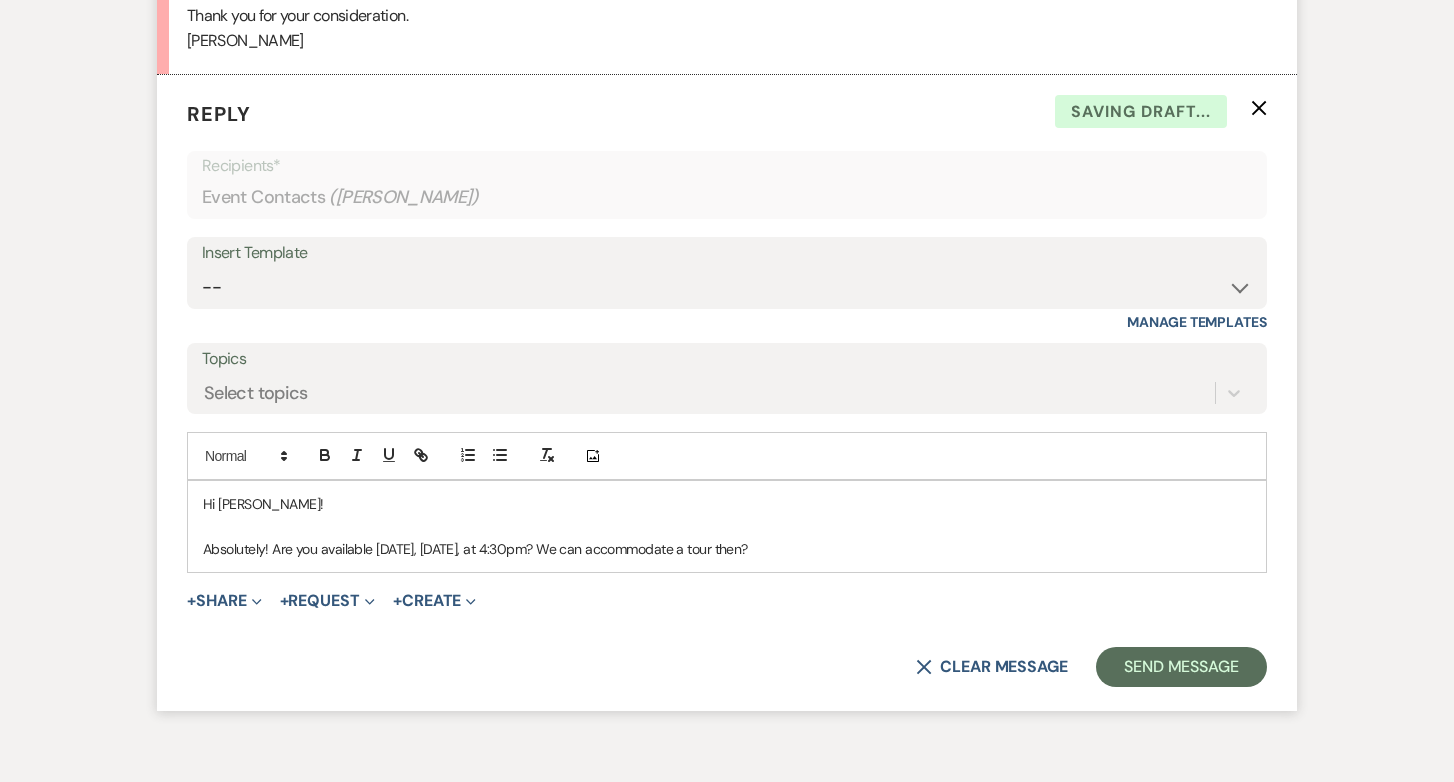 click on "Absolutely! Are you available [DATE], [DATE], at 4:30pm? We can accommodate a tour then?" at bounding box center [727, 549] 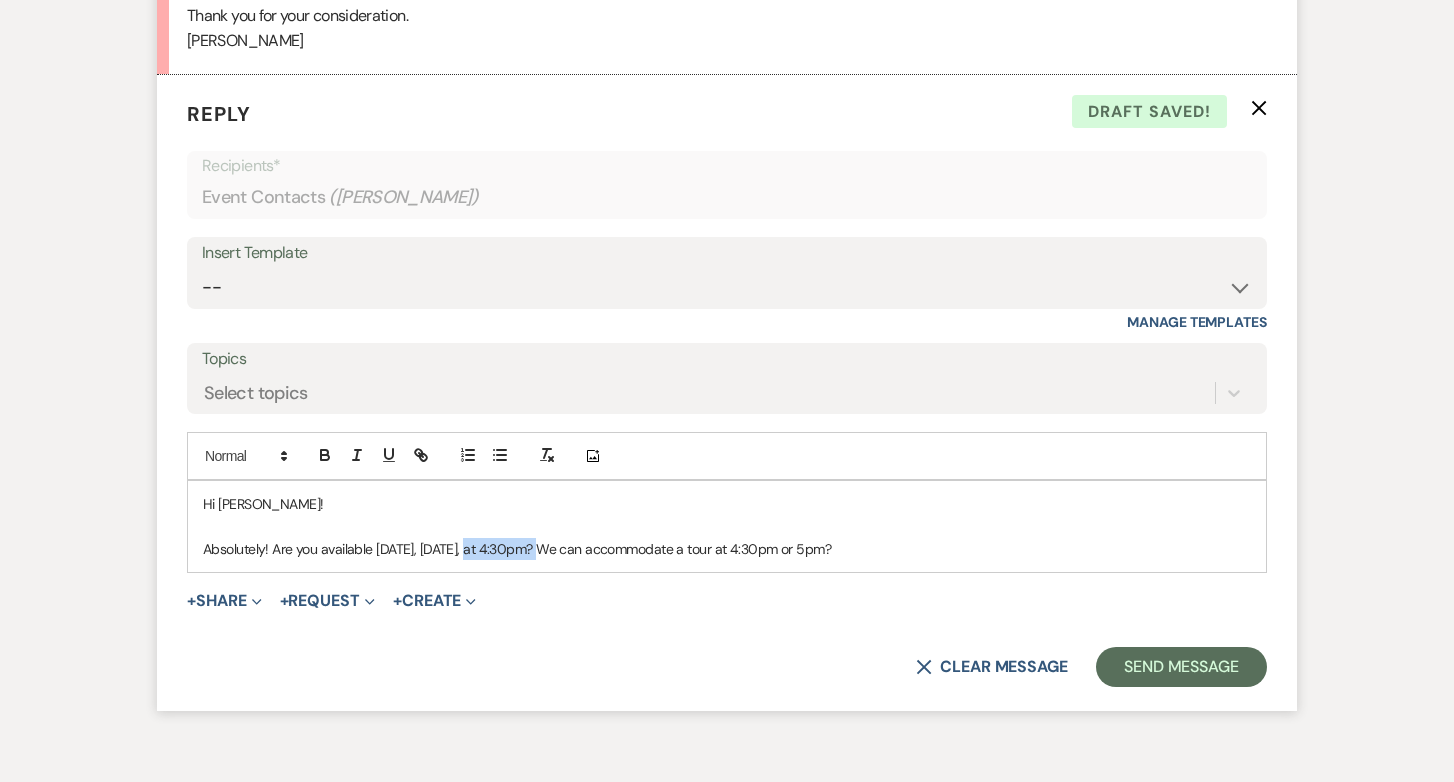 drag, startPoint x: 542, startPoint y: 552, endPoint x: 474, endPoint y: 551, distance: 68.007355 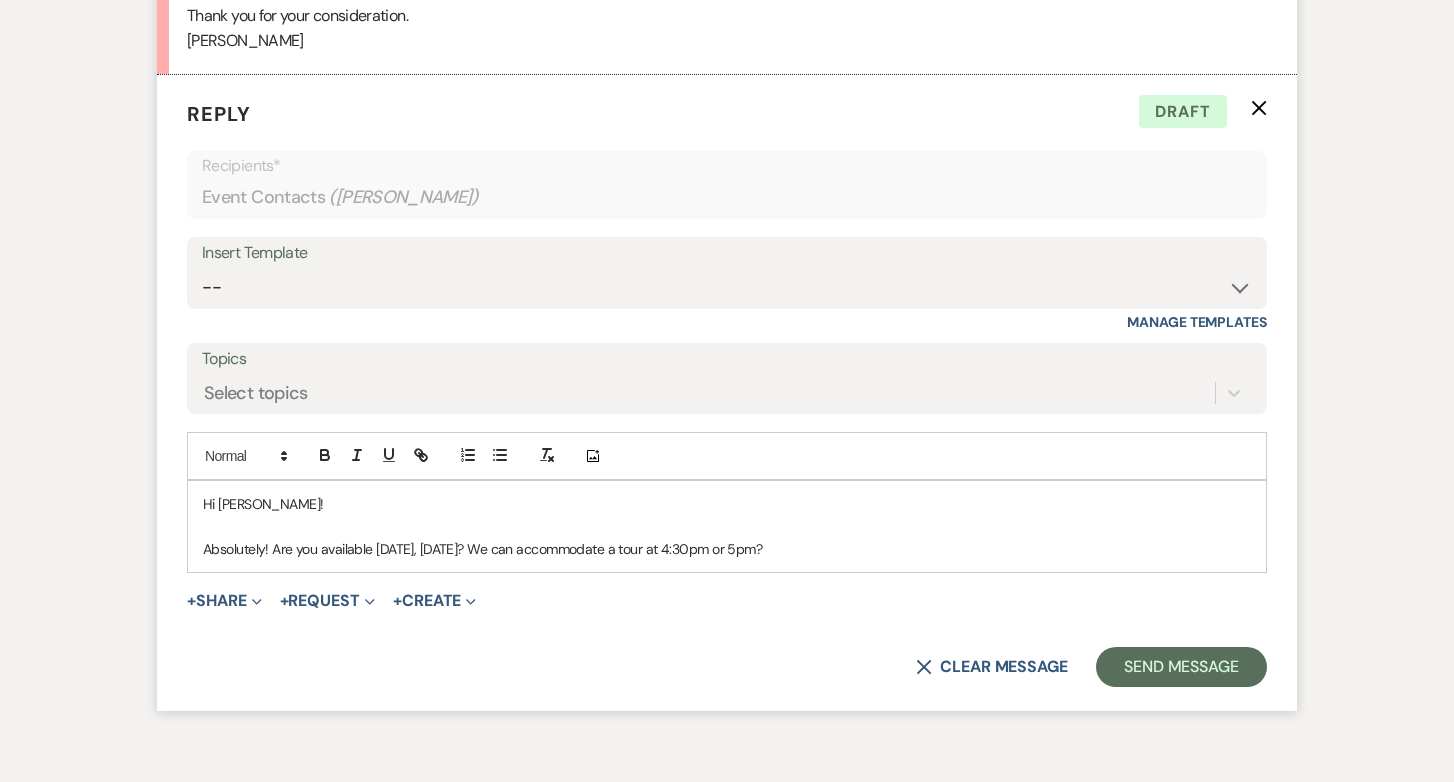 click on "Absolutely! Are you available [DATE], [DATE]? We can accommodate a tour at 4:30pm or 5pm?" at bounding box center [727, 549] 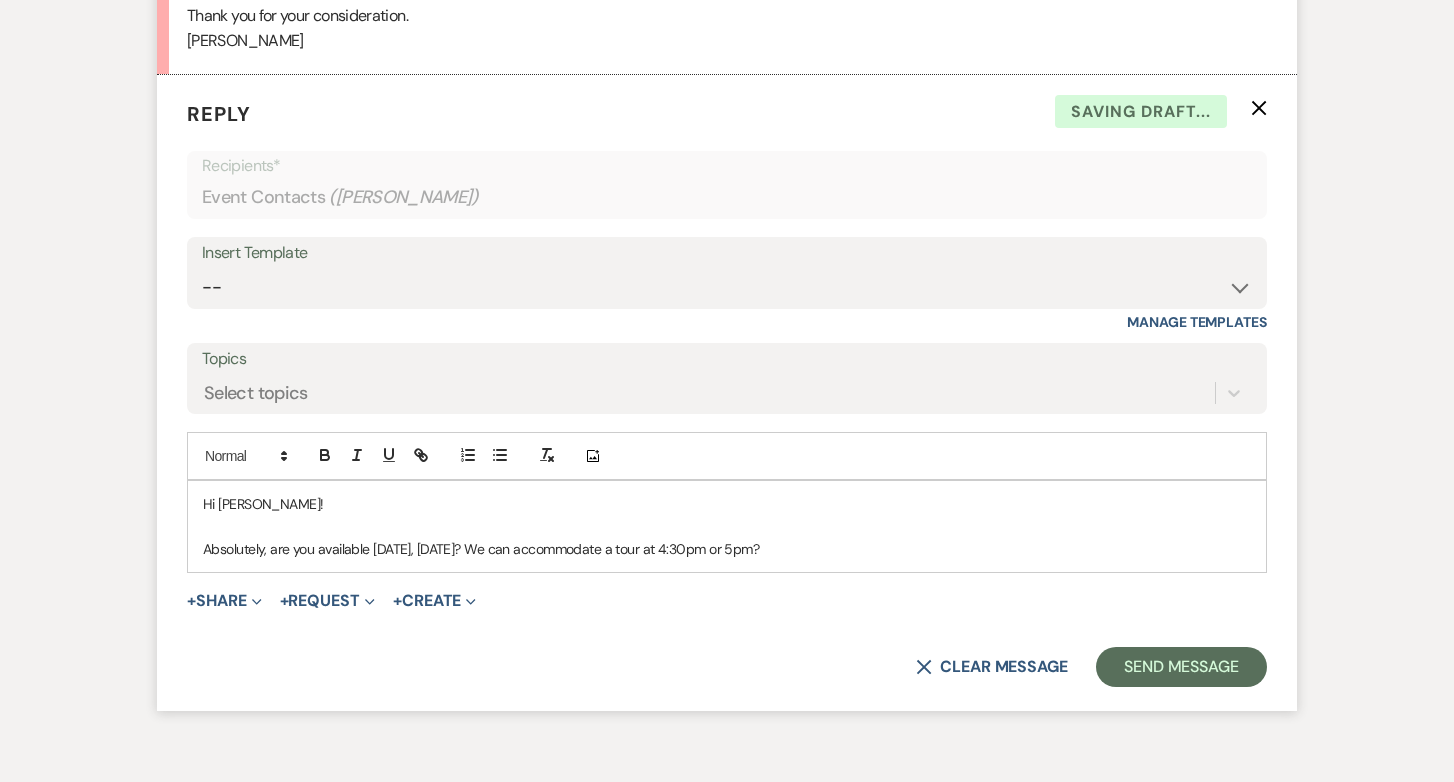 click on "Absolutely, are you available [DATE], [DATE]? We can accommodate a tour at 4:30pm or 5pm?" at bounding box center [727, 549] 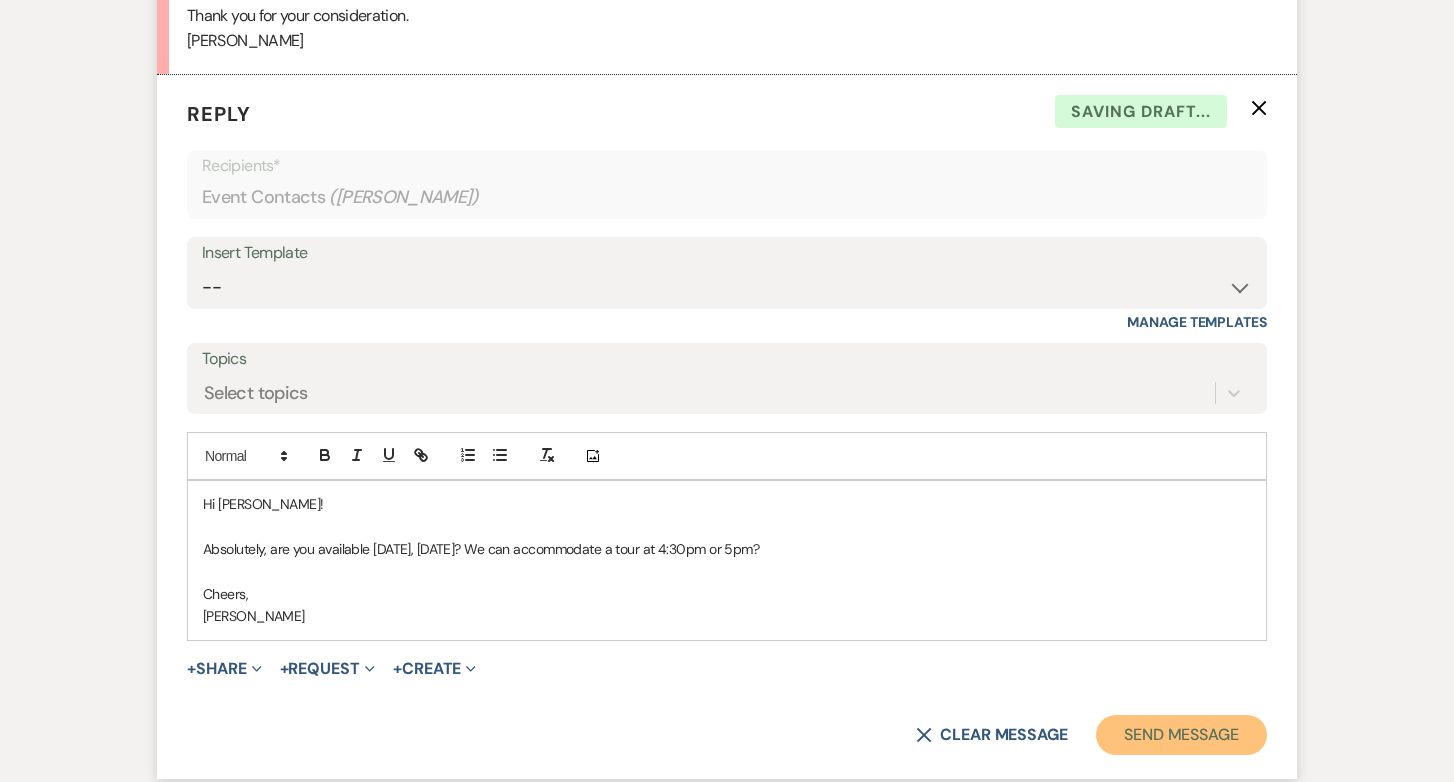 click on "Send Message" at bounding box center [1181, 735] 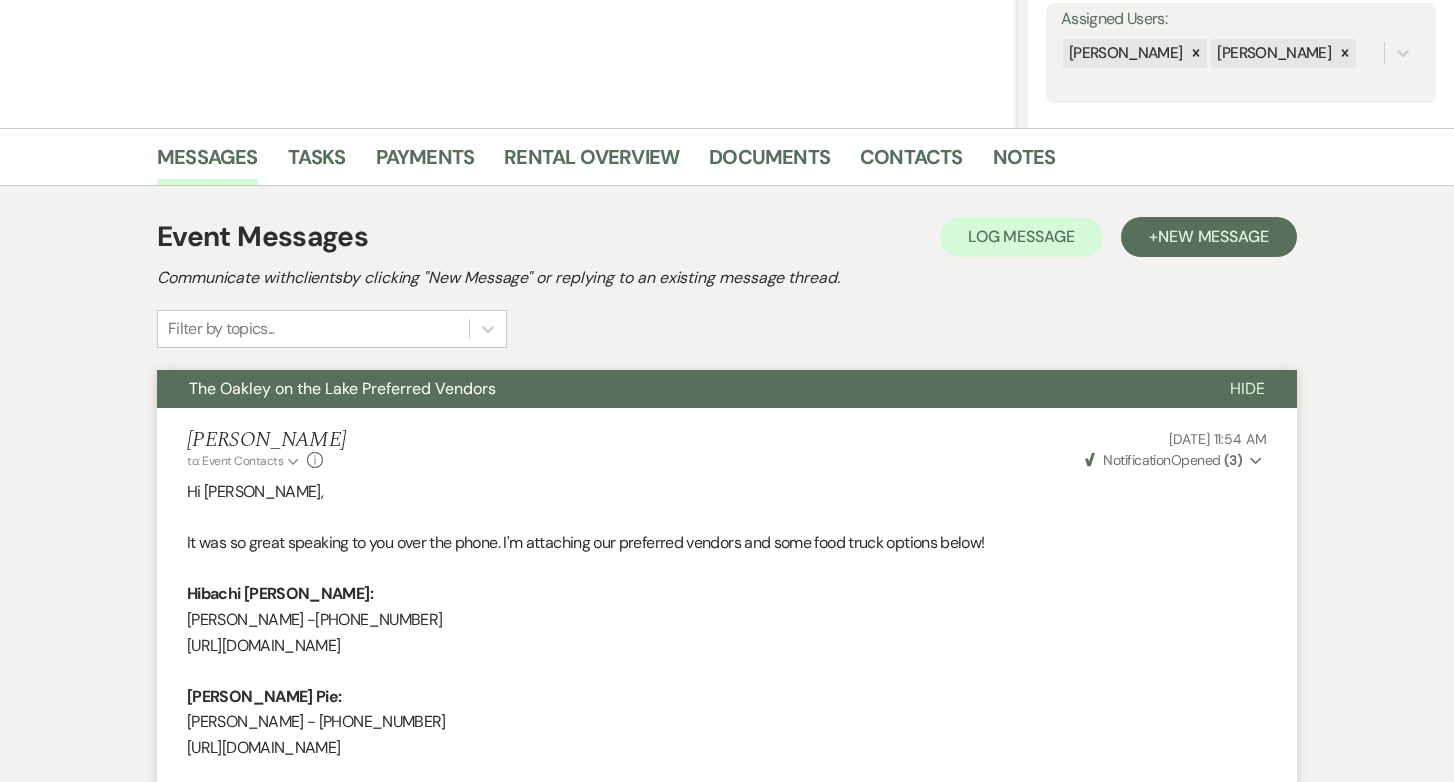 scroll, scrollTop: 0, scrollLeft: 0, axis: both 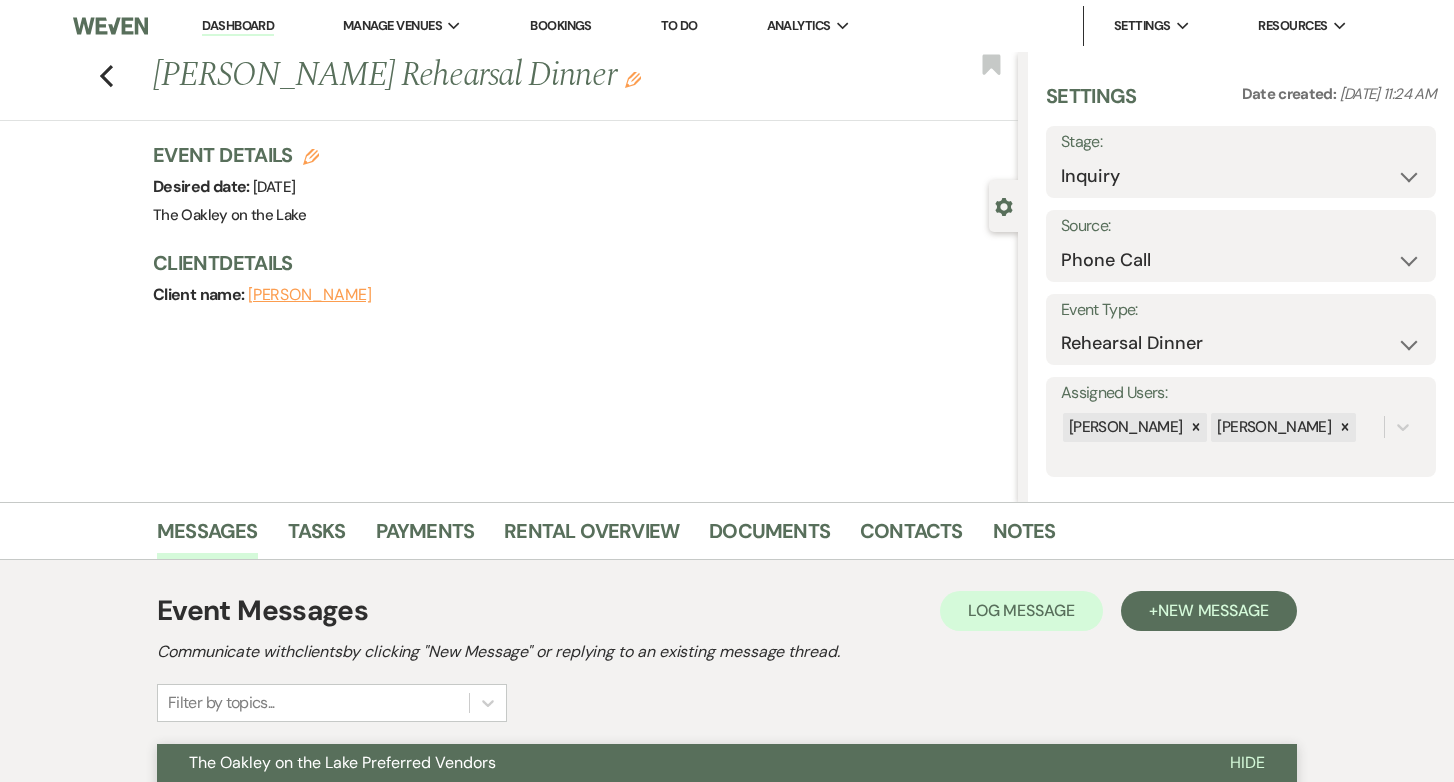 click on "Dashboard" at bounding box center (238, 26) 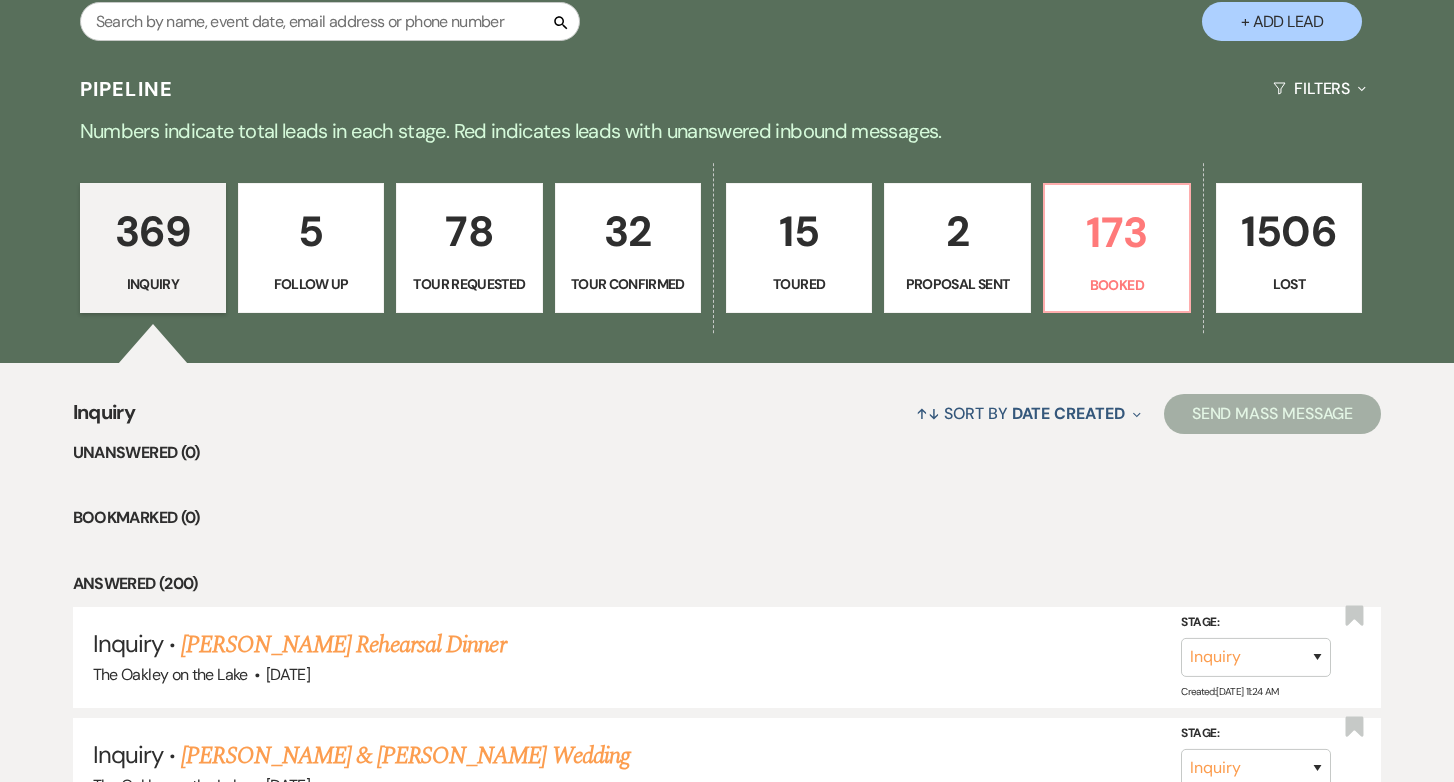 scroll, scrollTop: 416, scrollLeft: 0, axis: vertical 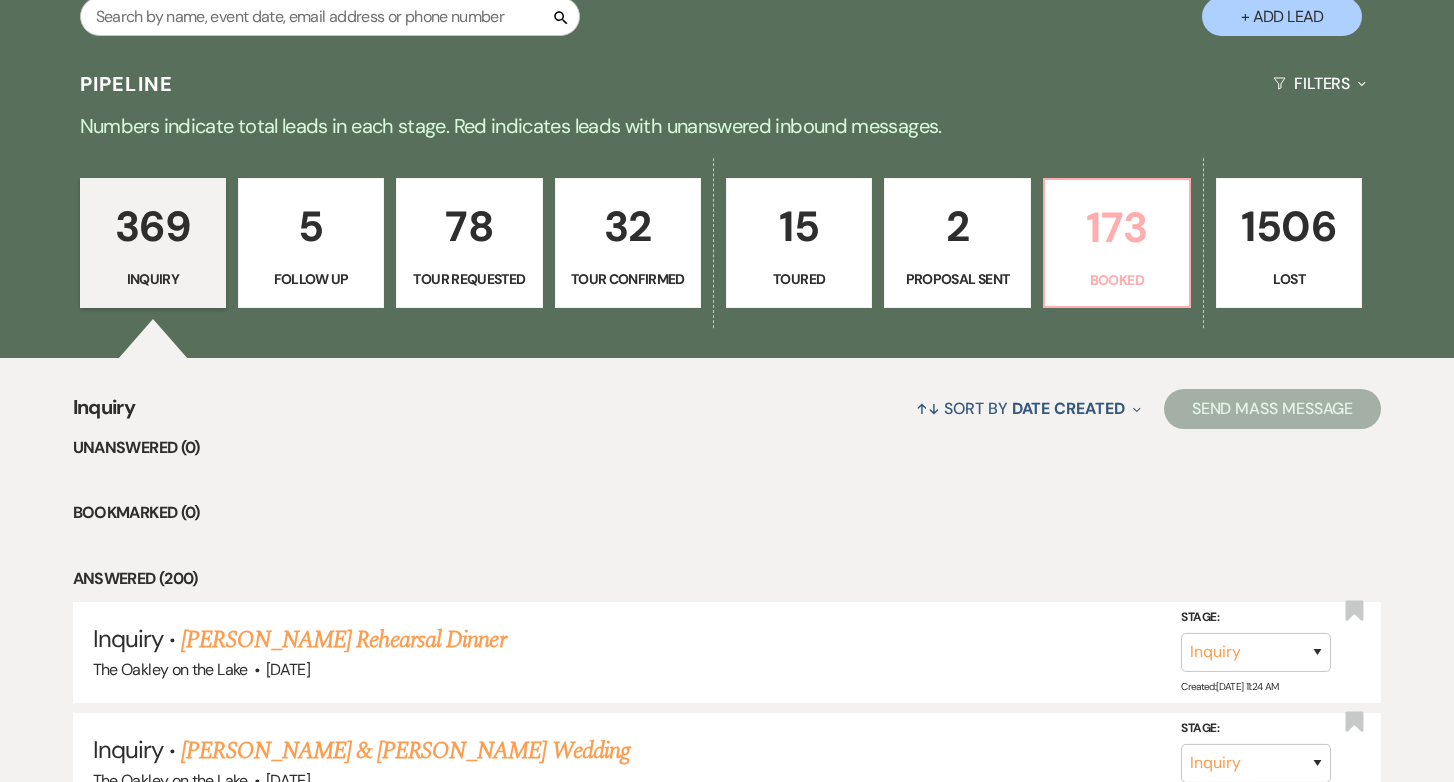 click on "173 Booked" at bounding box center [1117, 243] 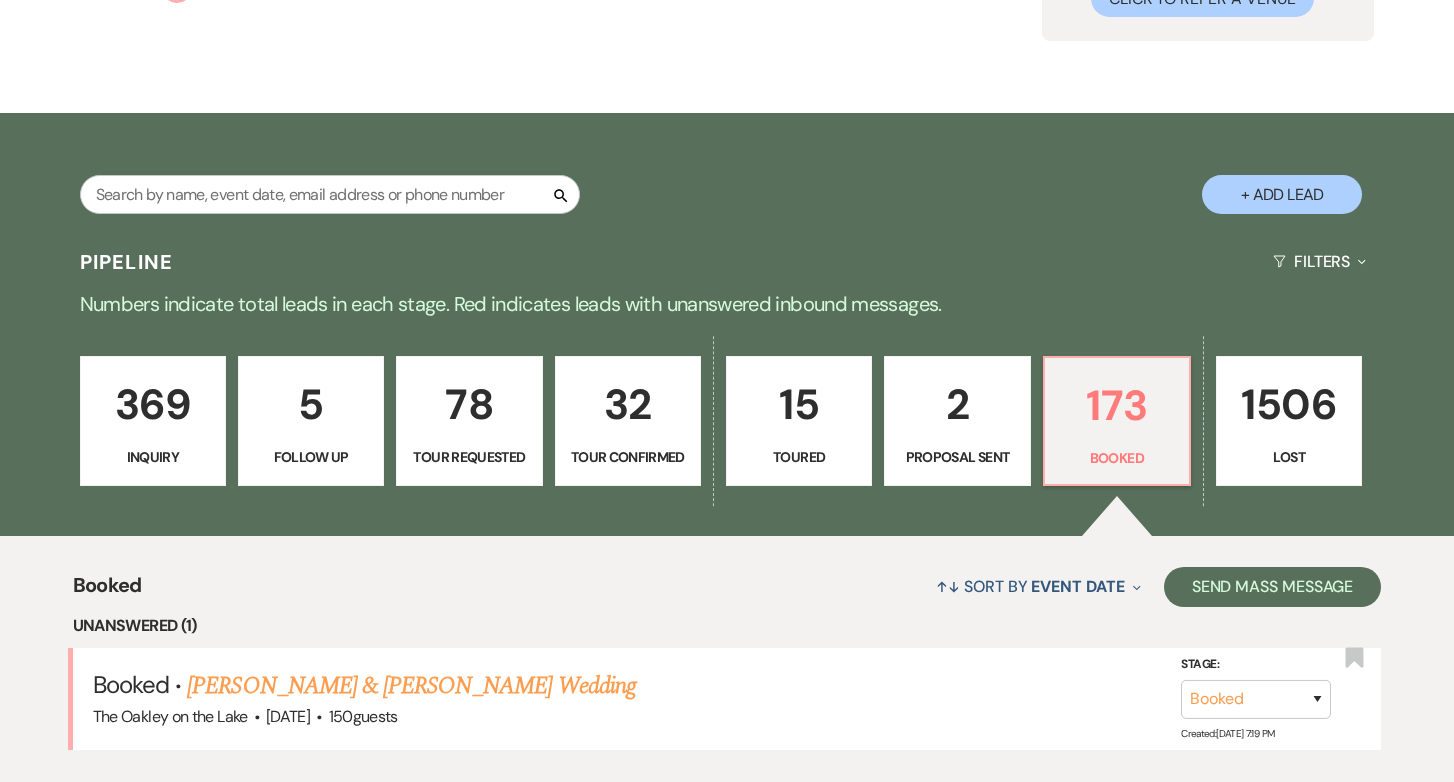 scroll, scrollTop: 420, scrollLeft: 0, axis: vertical 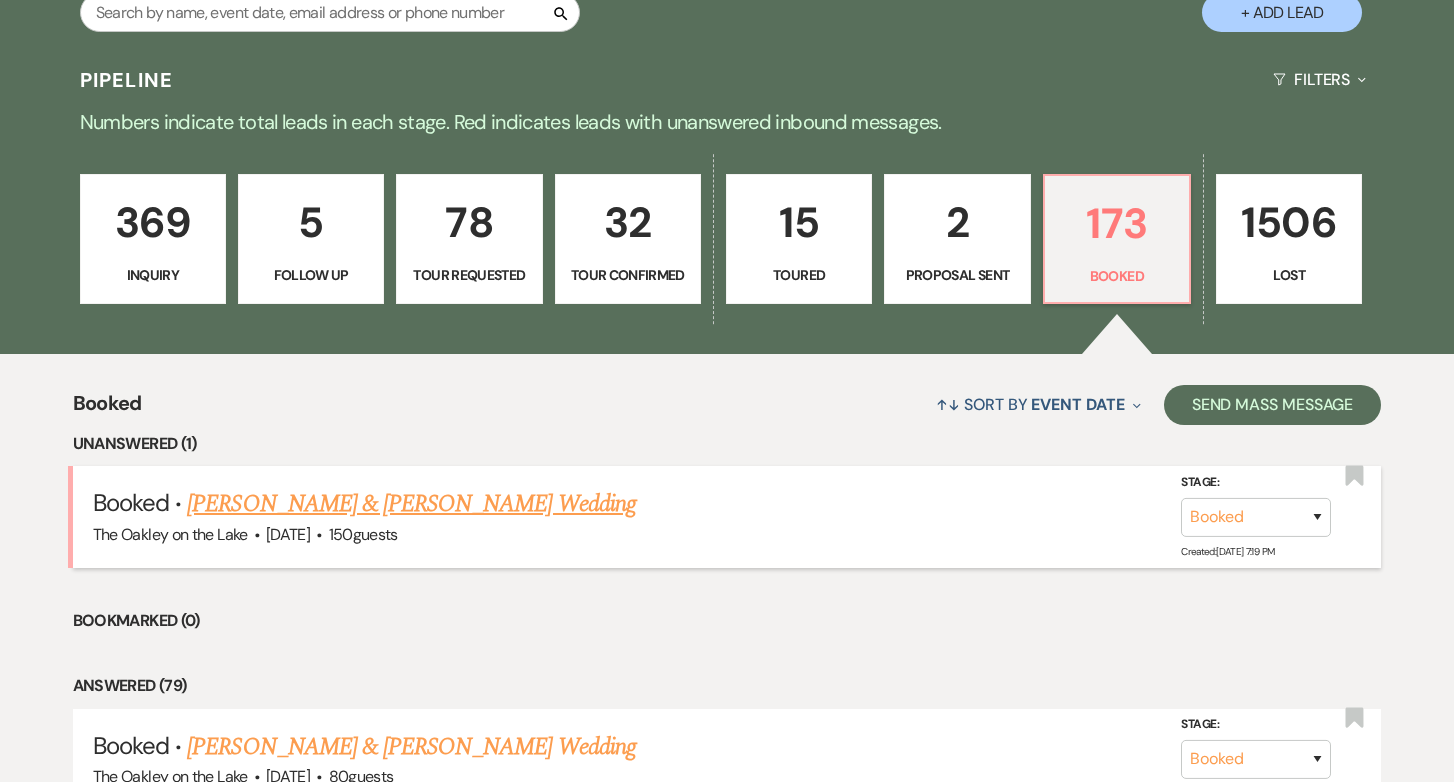 click on "[PERSON_NAME] & [PERSON_NAME] Wedding" at bounding box center [411, 504] 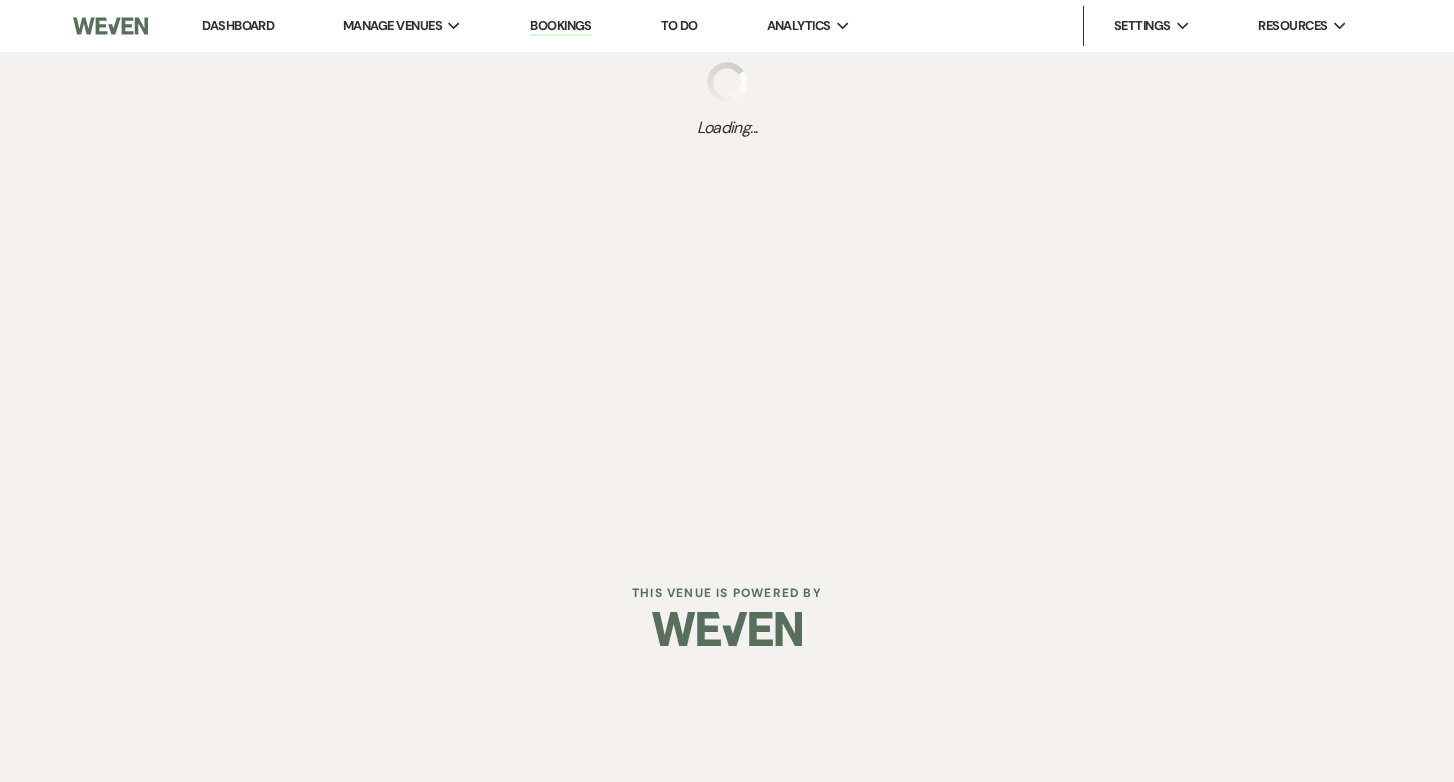 scroll, scrollTop: 0, scrollLeft: 0, axis: both 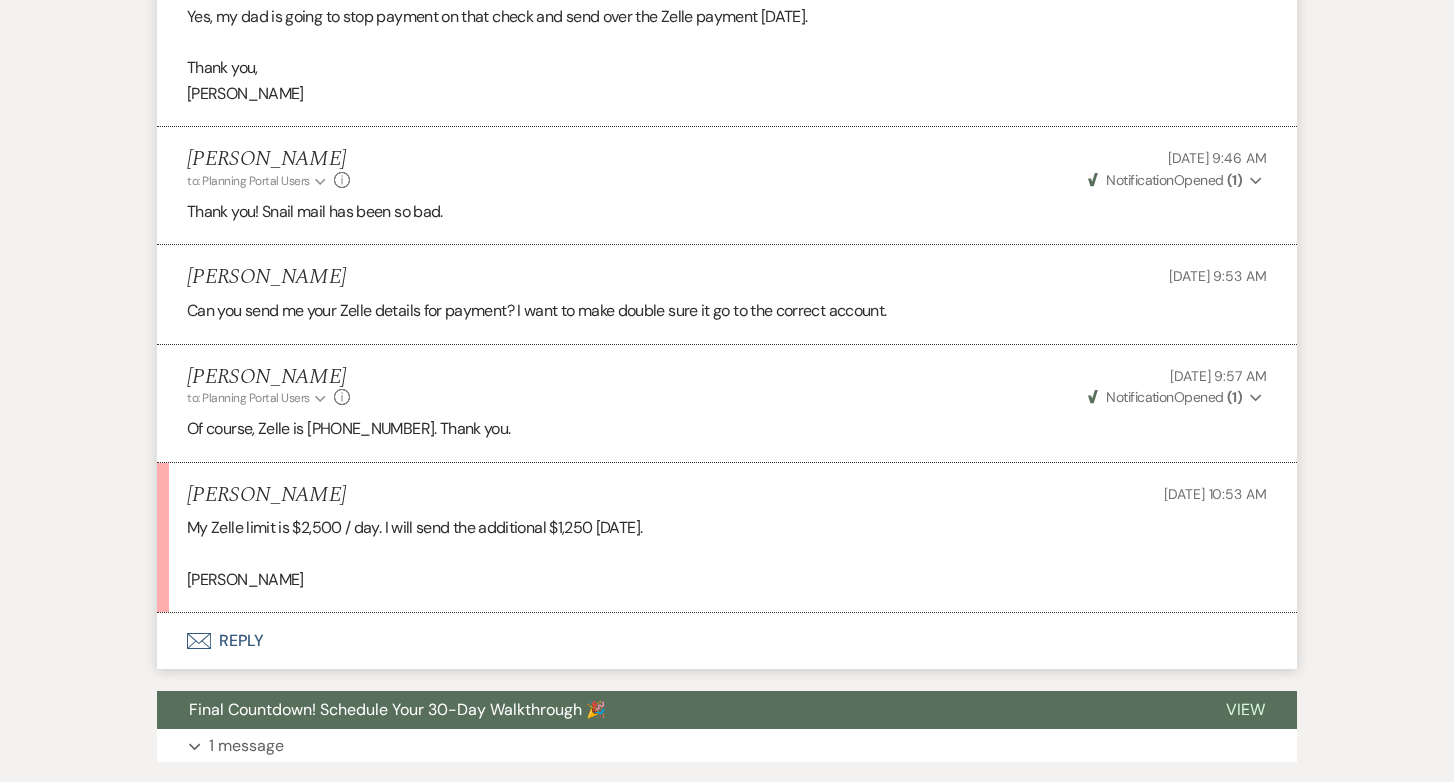 click on "Envelope Reply" at bounding box center (727, 641) 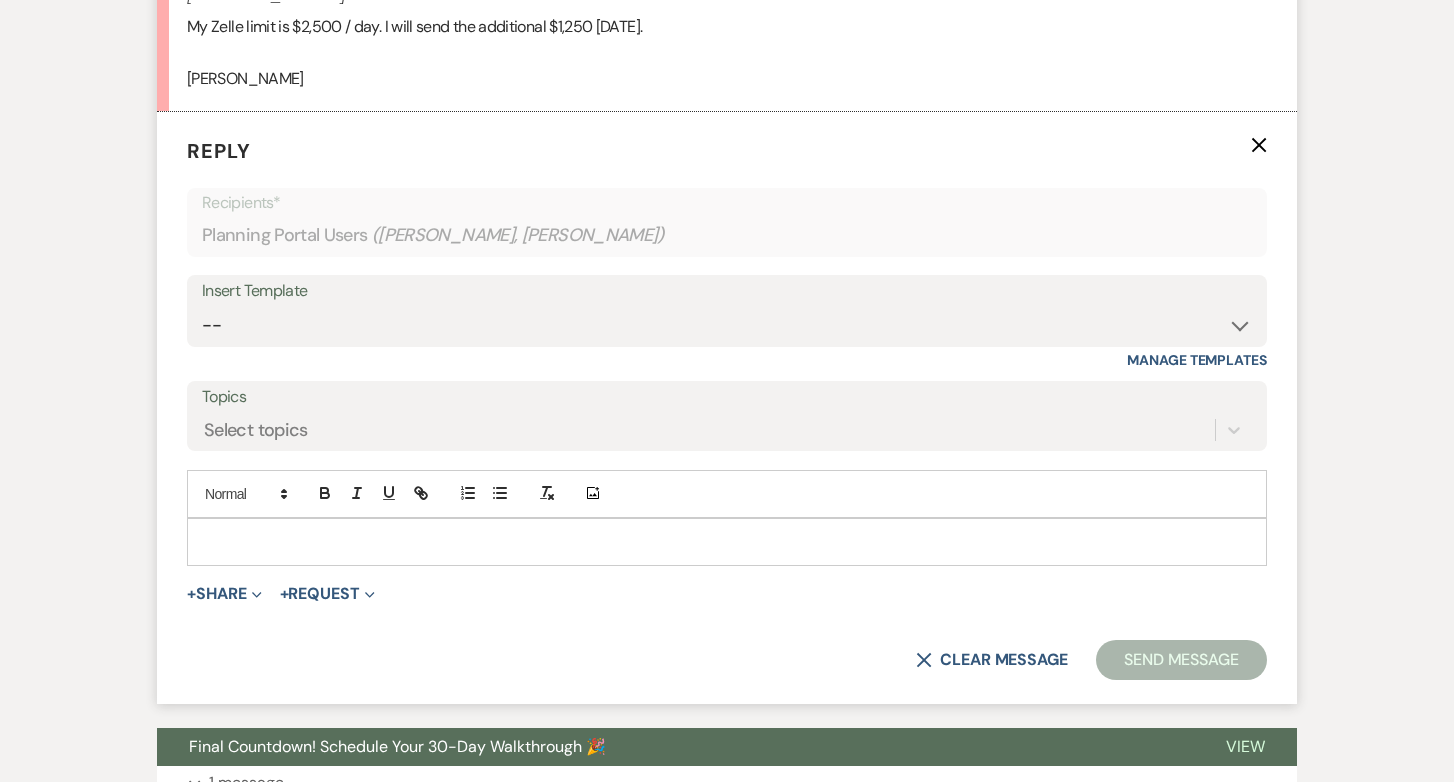 scroll, scrollTop: 2840, scrollLeft: 0, axis: vertical 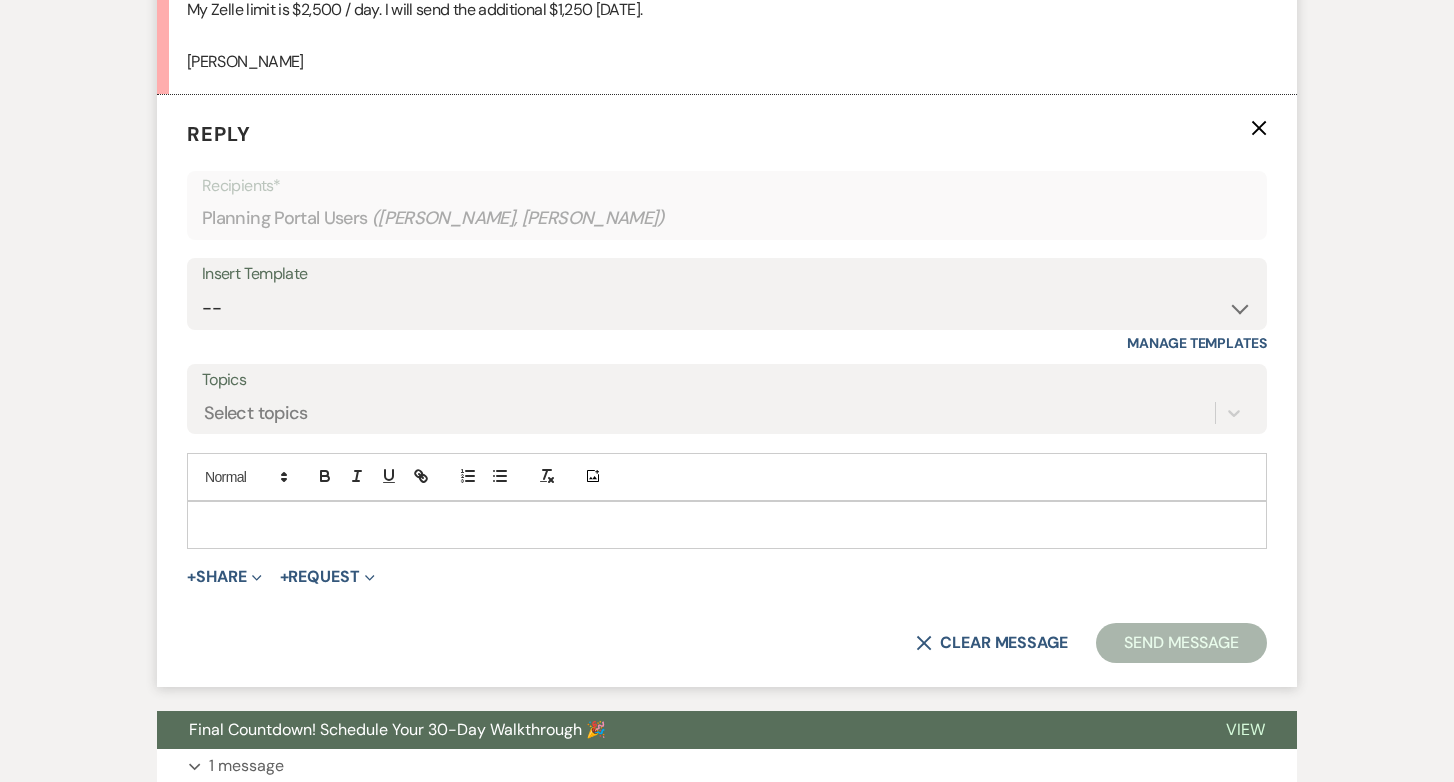 click at bounding box center (727, 525) 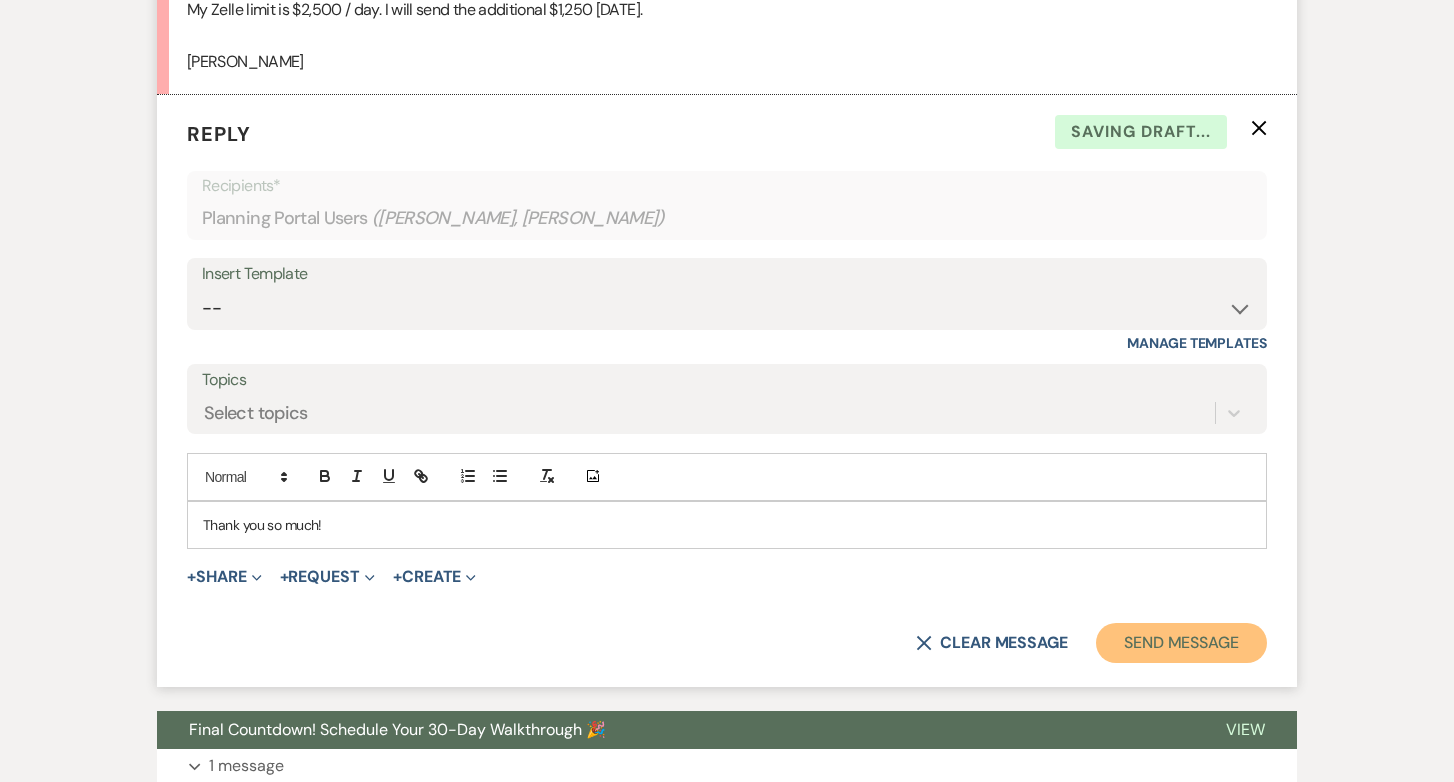 click on "Send Message" at bounding box center (1181, 643) 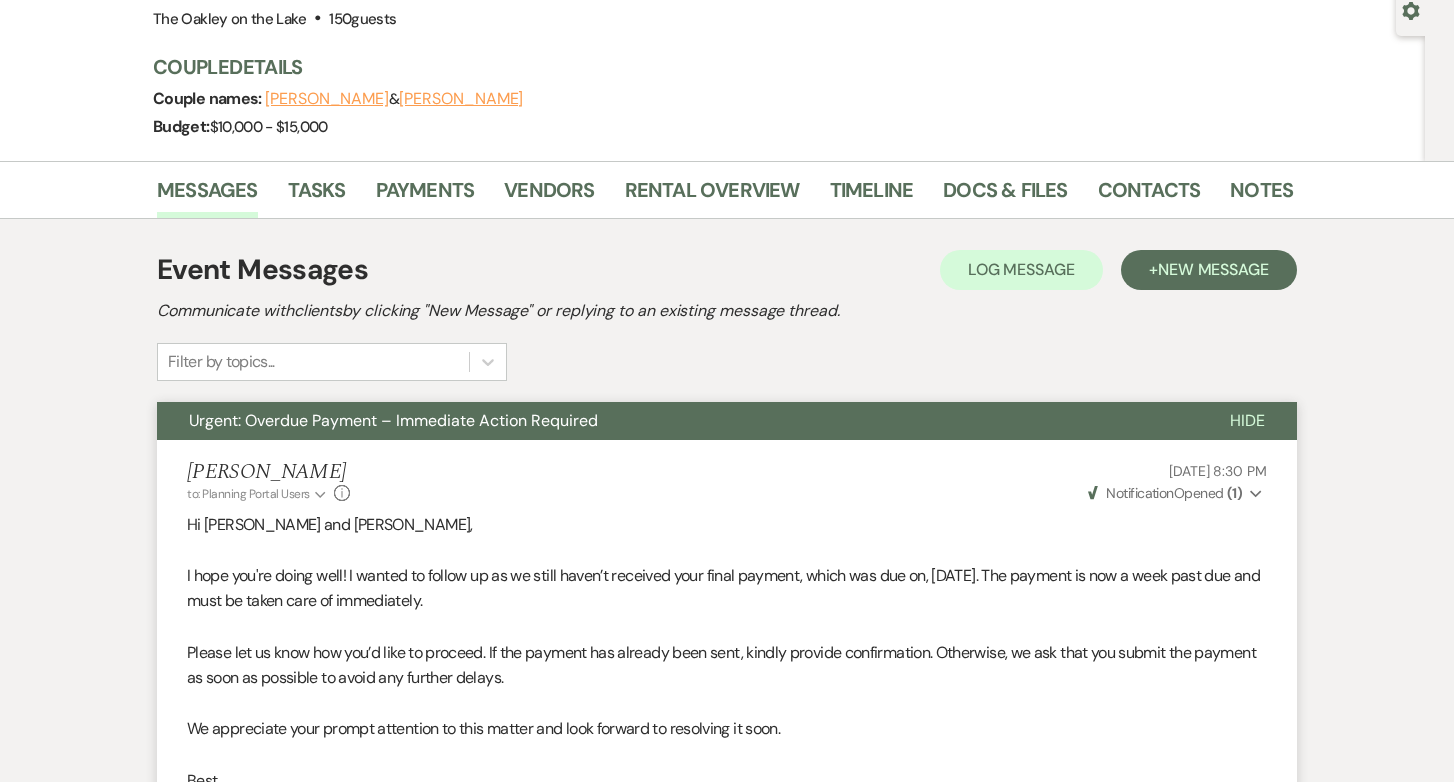 scroll, scrollTop: 0, scrollLeft: 0, axis: both 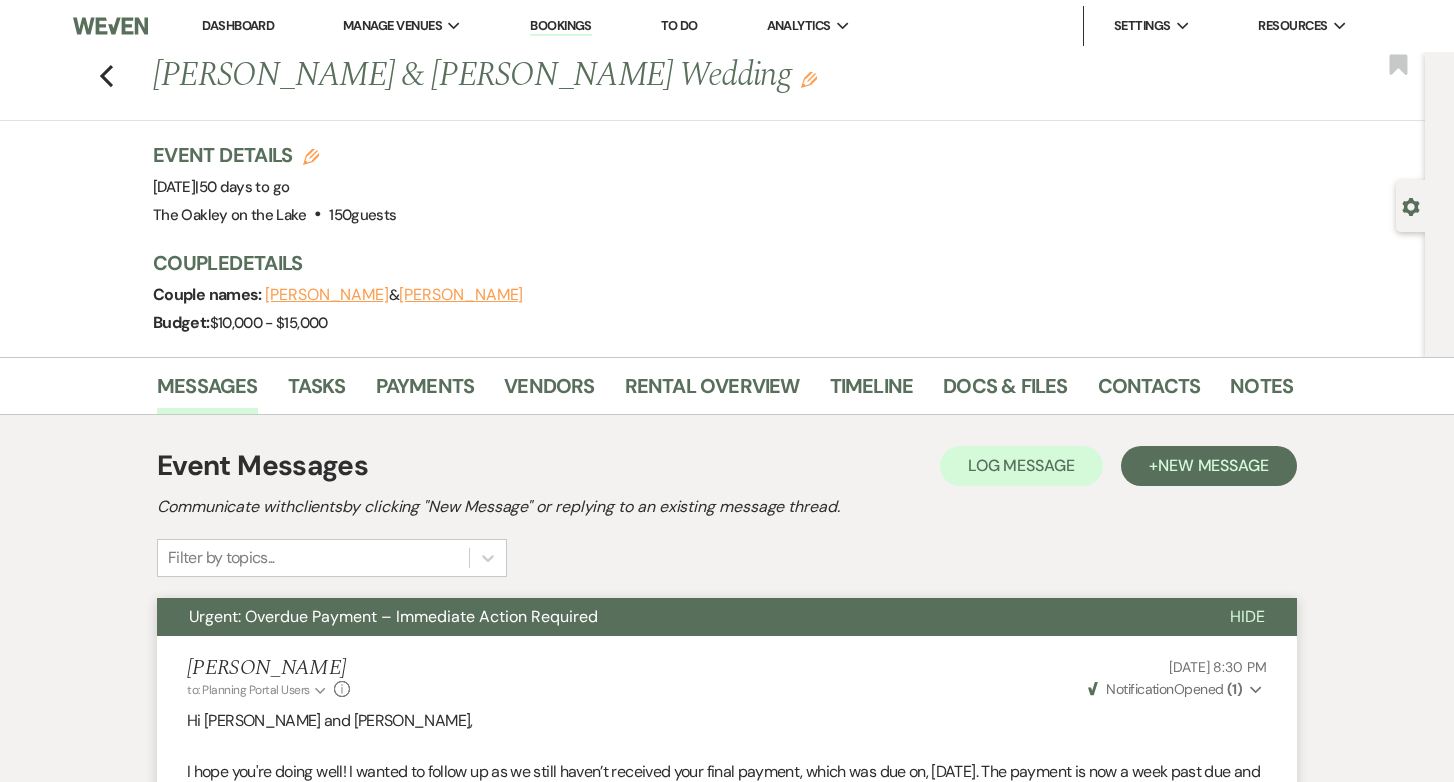 click on "Dashboard" at bounding box center (238, 25) 